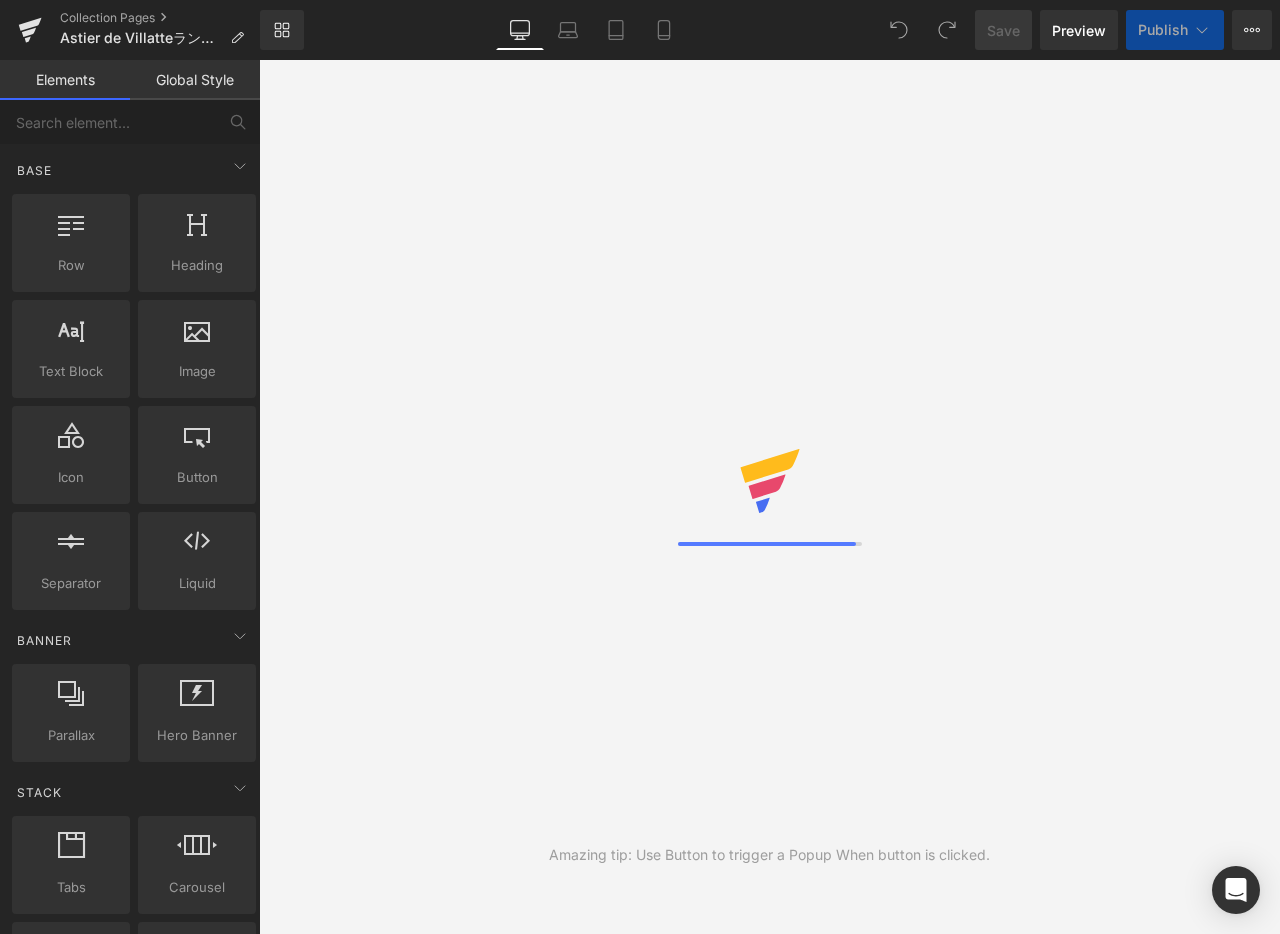 scroll, scrollTop: 0, scrollLeft: 0, axis: both 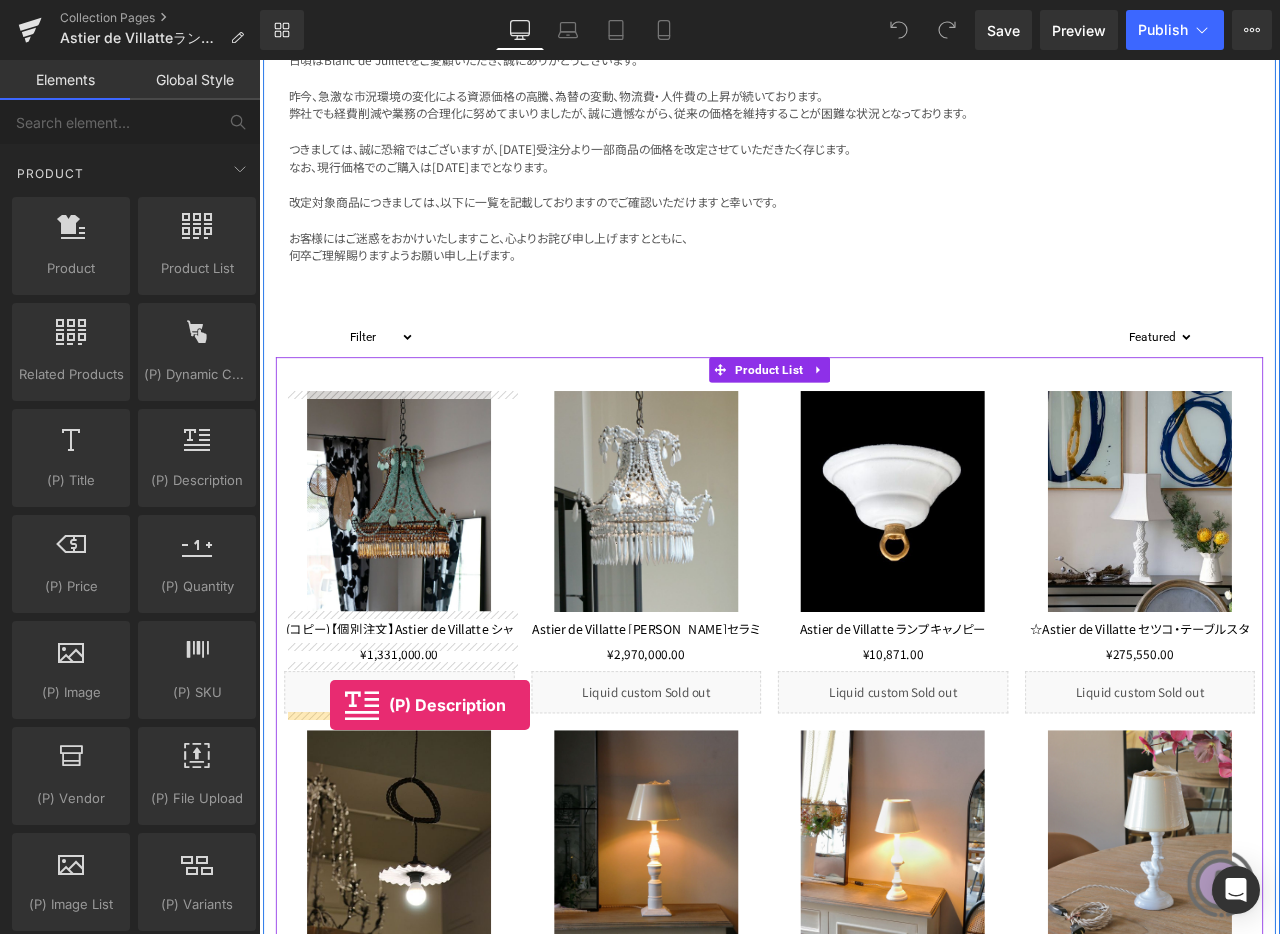 drag, startPoint x: 429, startPoint y: 534, endPoint x: 343, endPoint y: 820, distance: 298.6503 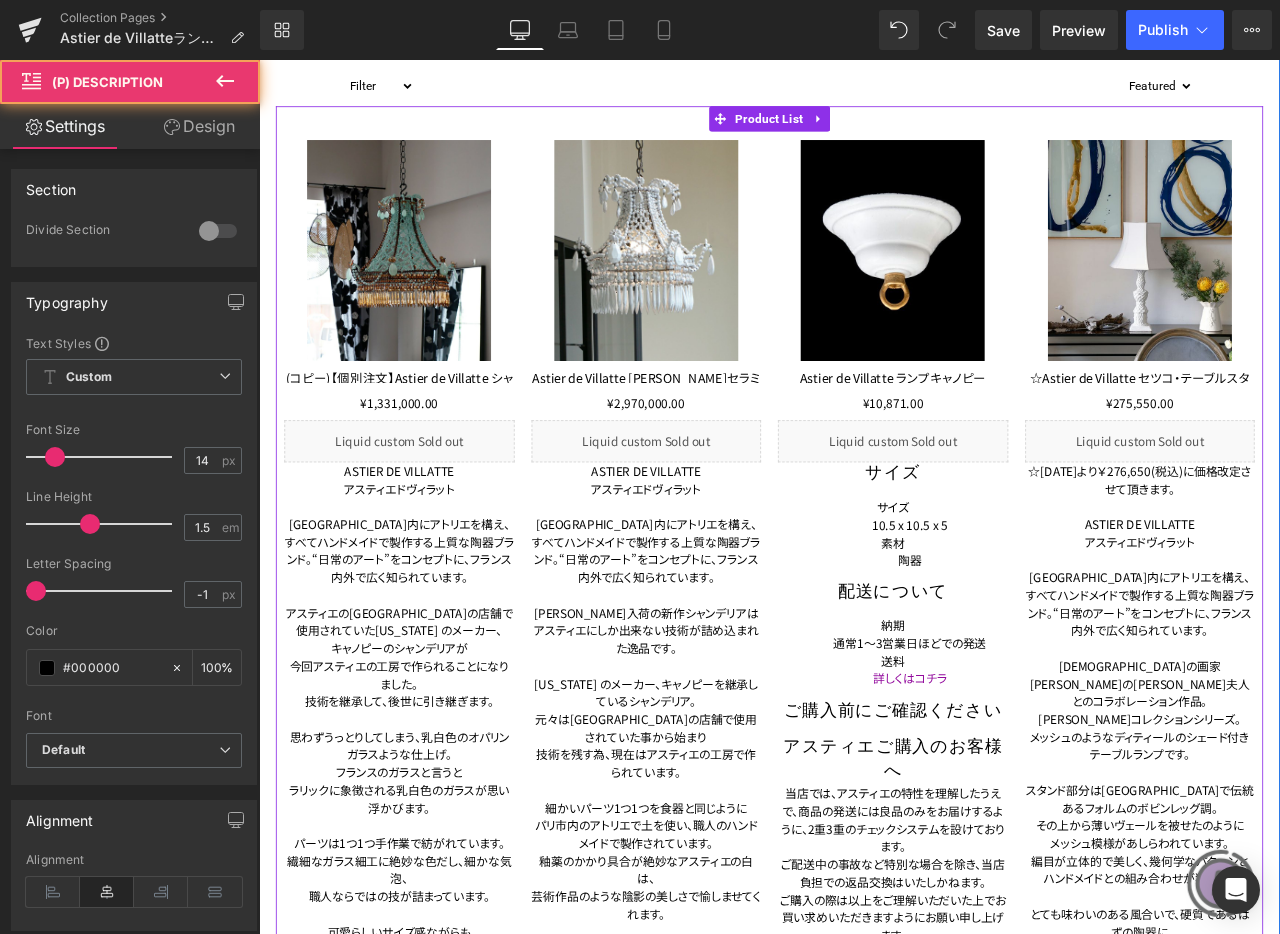 scroll, scrollTop: 1179, scrollLeft: 0, axis: vertical 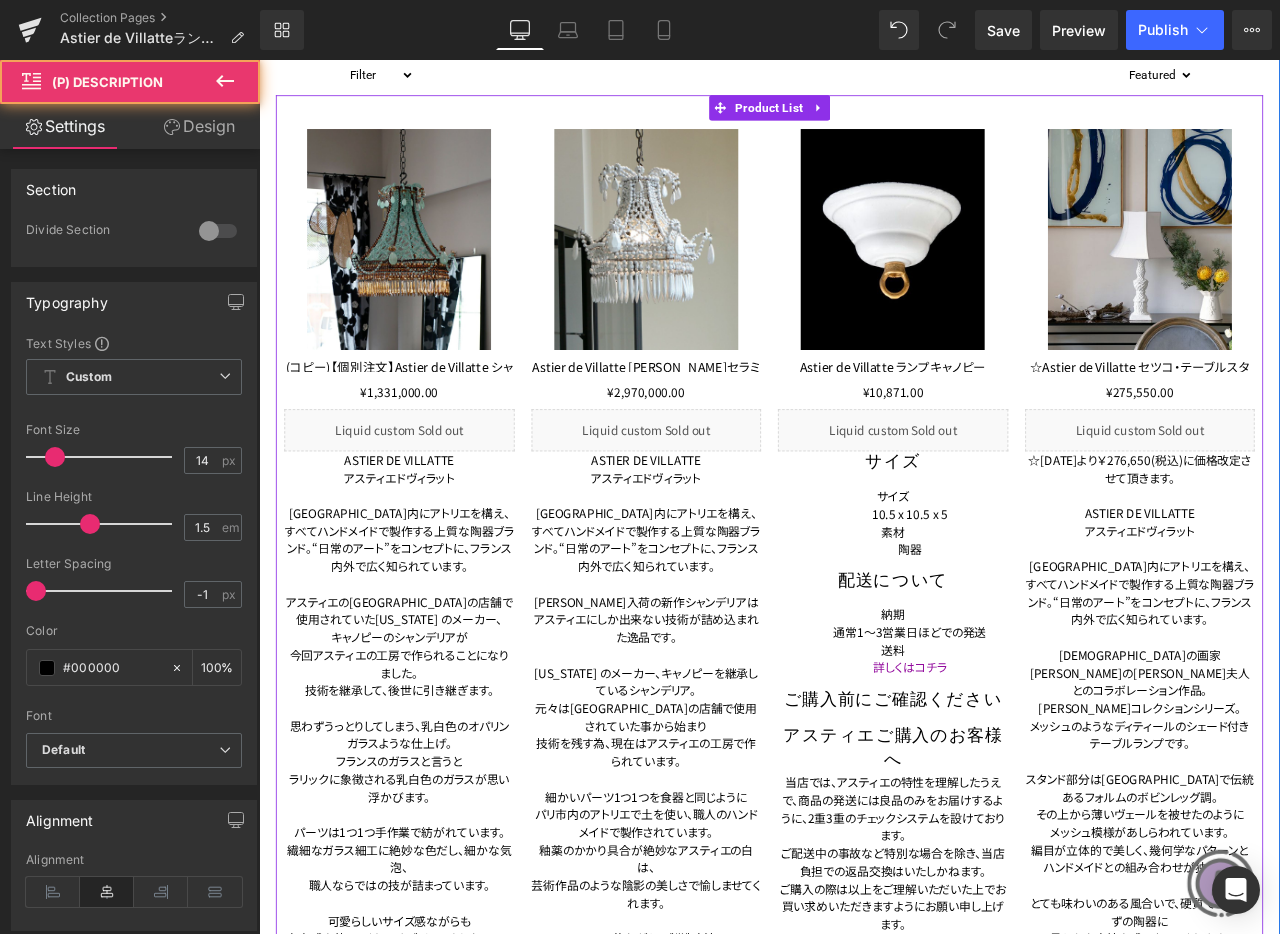 click on "ASTIER DE VILLATTE アスティエドヴィラット [GEOGRAPHIC_DATA]内にアトリエを構え、すべてハンドメイドで製作する上質な陶器ブランド。“日常のアート”をコンセプトに、フランス内外で広く知られています。 アスティエの[GEOGRAPHIC_DATA]の店舗で 使用されていた[US_STATE] のメーカー、 キャノピーのシャンデリアが 今回アスティエの工房で作られることになりました。 技術を継承して、後世に引き継ぎます。 思わずうっとりしてしまう、乳白色のオパリンガラスような仕上げ。 フランスのガラスと言うと ラリックに象徴される乳白色のガラスが思い浮かびます。 パーツは1つ1つ手作業で紡がれています。 繊細なガラス細工に絶妙な色だし、細かな気泡、 職人ならではの技が詰まっています。 可愛らしいサイズ感ながらも 存在感を放ってくれるオブジェのようなシャンデリアです。" at bounding box center [425, 1448] 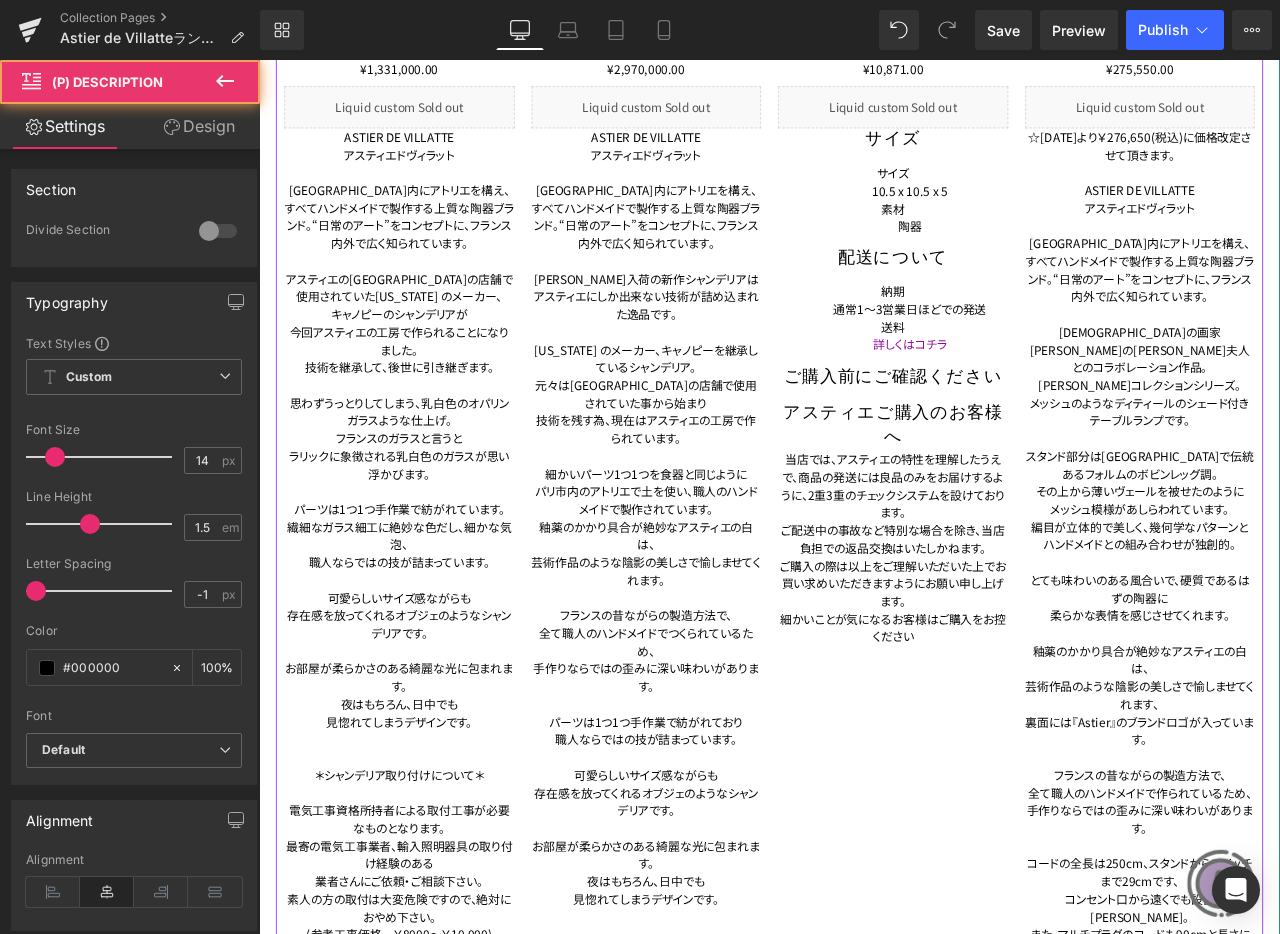 click on "ASTIER DE VILLATTE アスティエドヴィラット [GEOGRAPHIC_DATA]内にアトリエを構え、すべてハンドメイドで製作する上質な陶器ブランド。“日常のアート”をコンセプトに、フランス内外で広く知られています。 アスティエの[GEOGRAPHIC_DATA]の店舗で 使用されていた[US_STATE] のメーカー、 キャノピーのシャンデリアが 今回アスティエの工房で作られることになりました。 技術を継承して、後世に引き継ぎます。 思わずうっとりしてしまう、乳白色のオパリンガラスような仕上げ。 フランスのガラスと言うと ラリックに象徴される乳白色のガラスが思い浮かびます。 パーツは1つ1つ手作業で紡がれています。 繊細なガラス細工に絶妙な色だし、細かな気泡、 職人ならではの技が詰まっています。 可愛らしいサイズ感ながらも 存在感を放ってくれるオブジェのようなシャンデリアです。" at bounding box center [425, 1065] 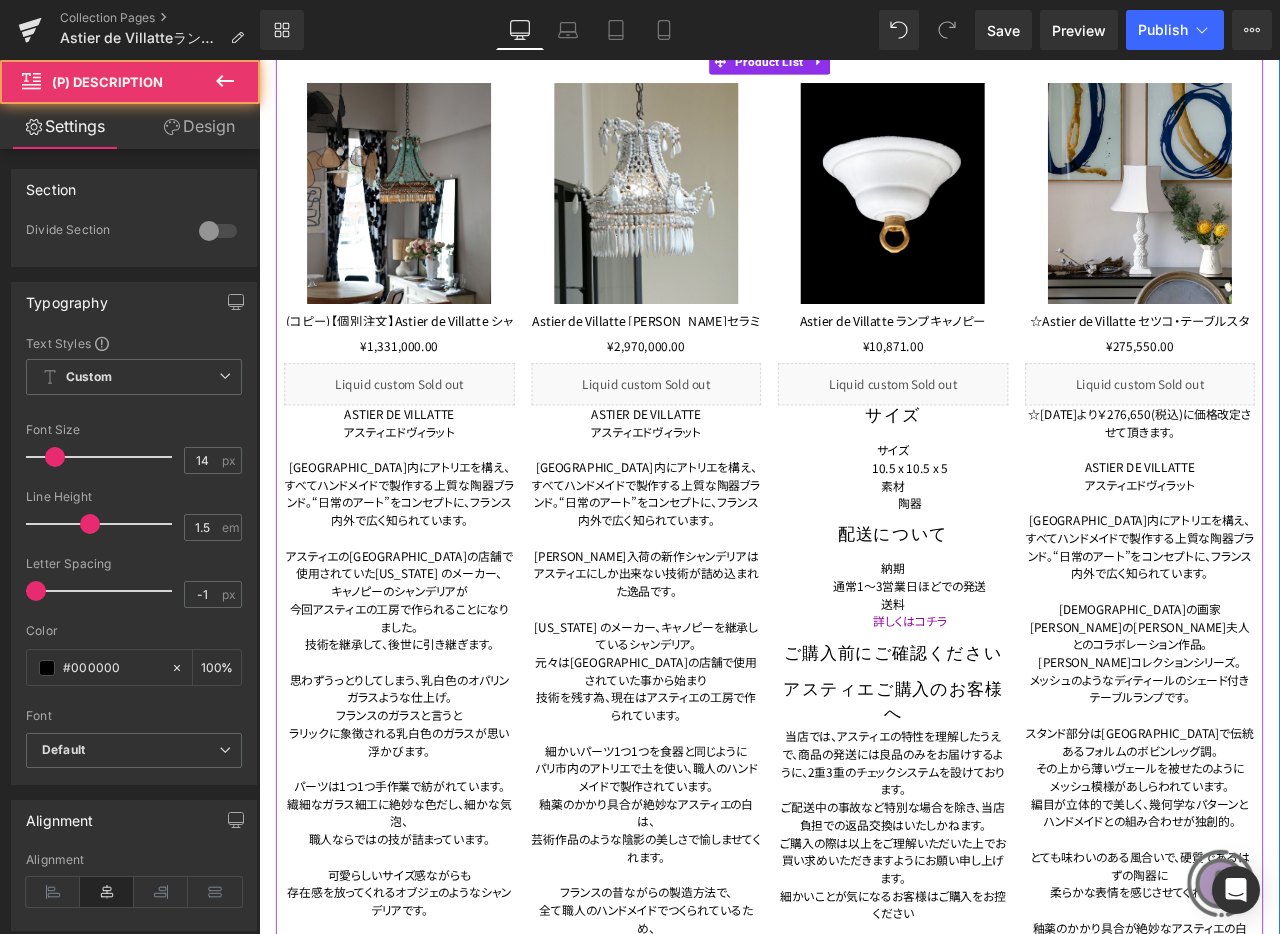 scroll, scrollTop: 1153, scrollLeft: 0, axis: vertical 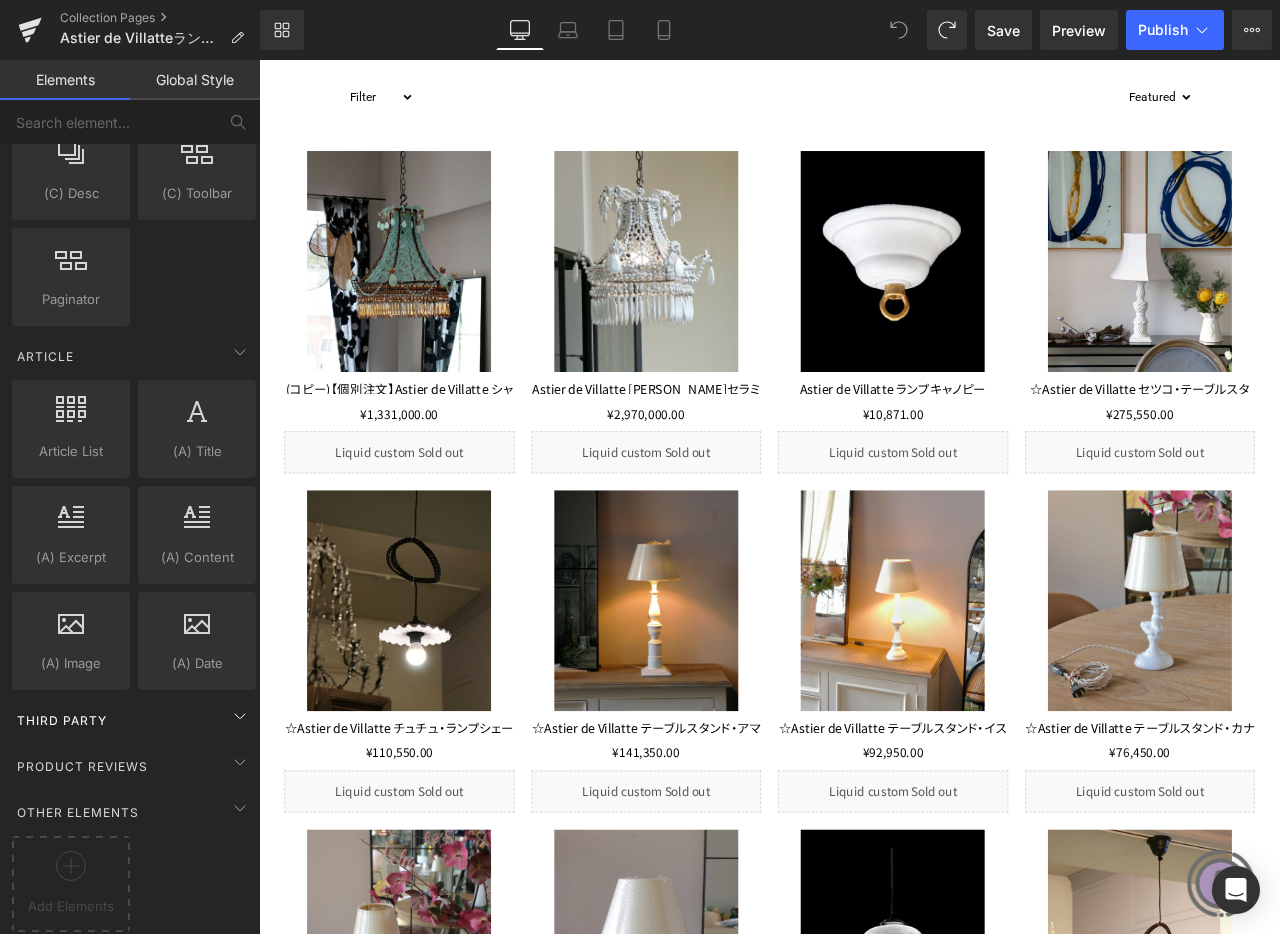 click on "Third Party" at bounding box center [134, 720] 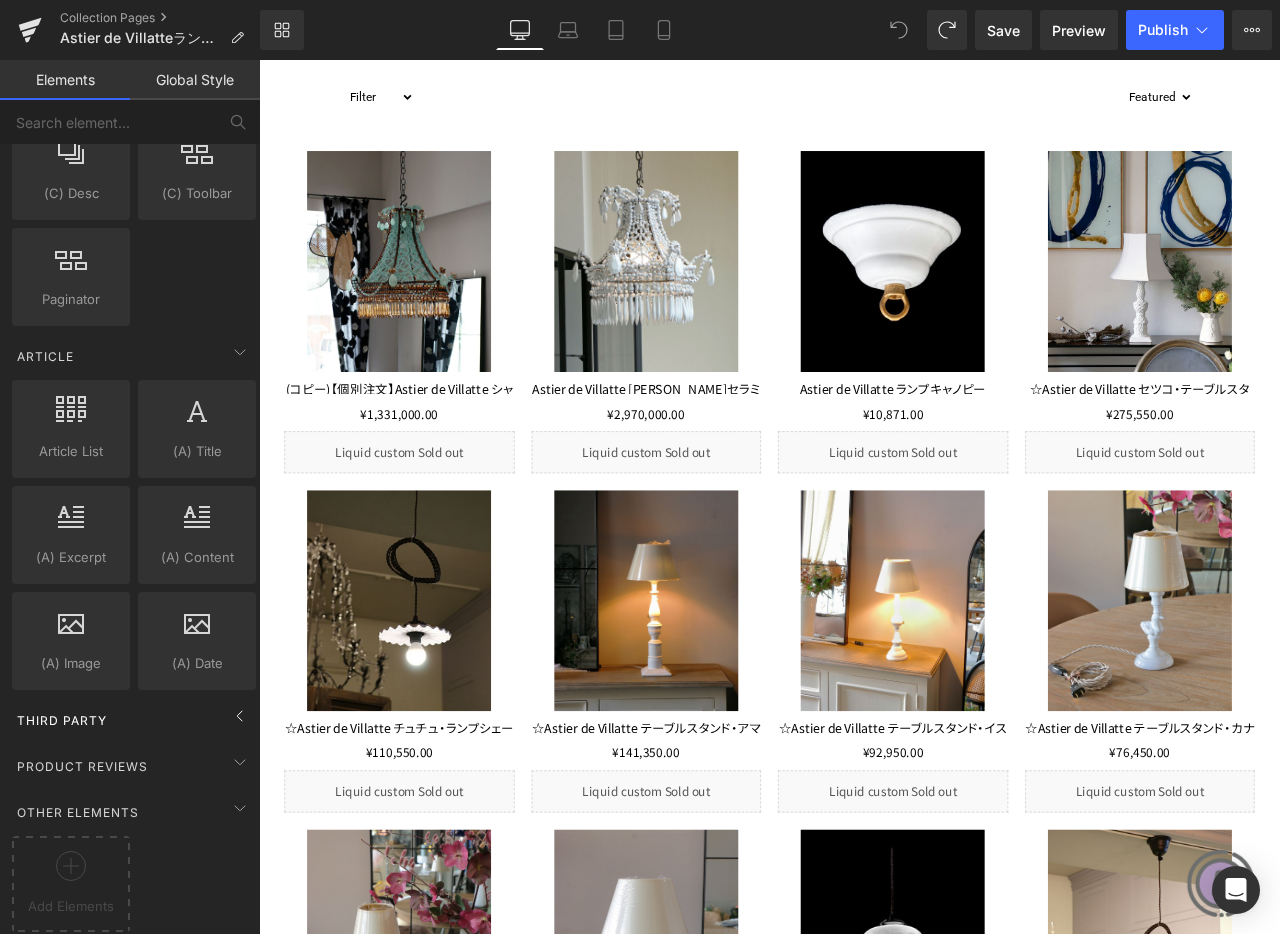 click on "Third Party" at bounding box center [134, 720] 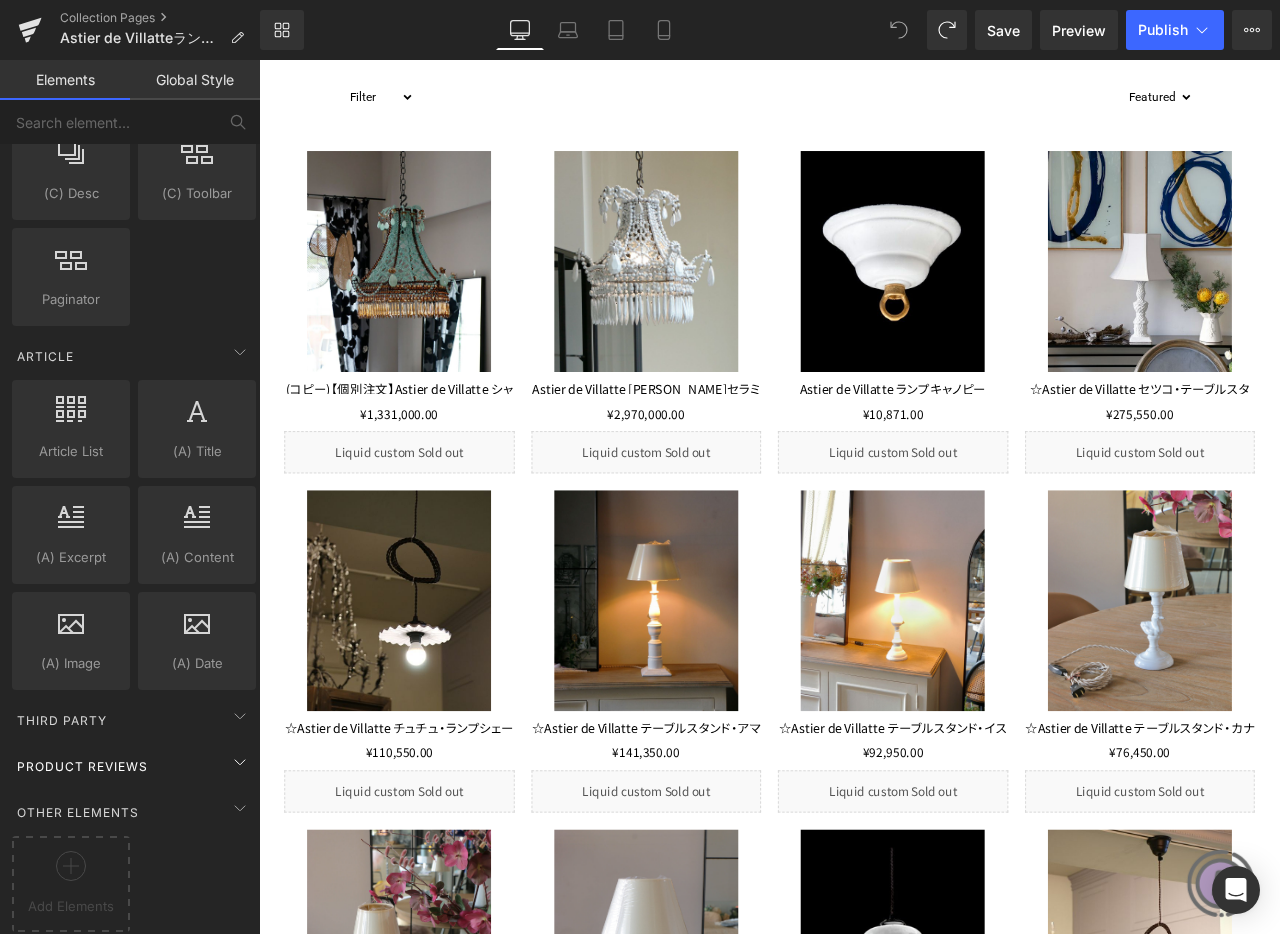 click on "Product Reviews" at bounding box center (134, 766) 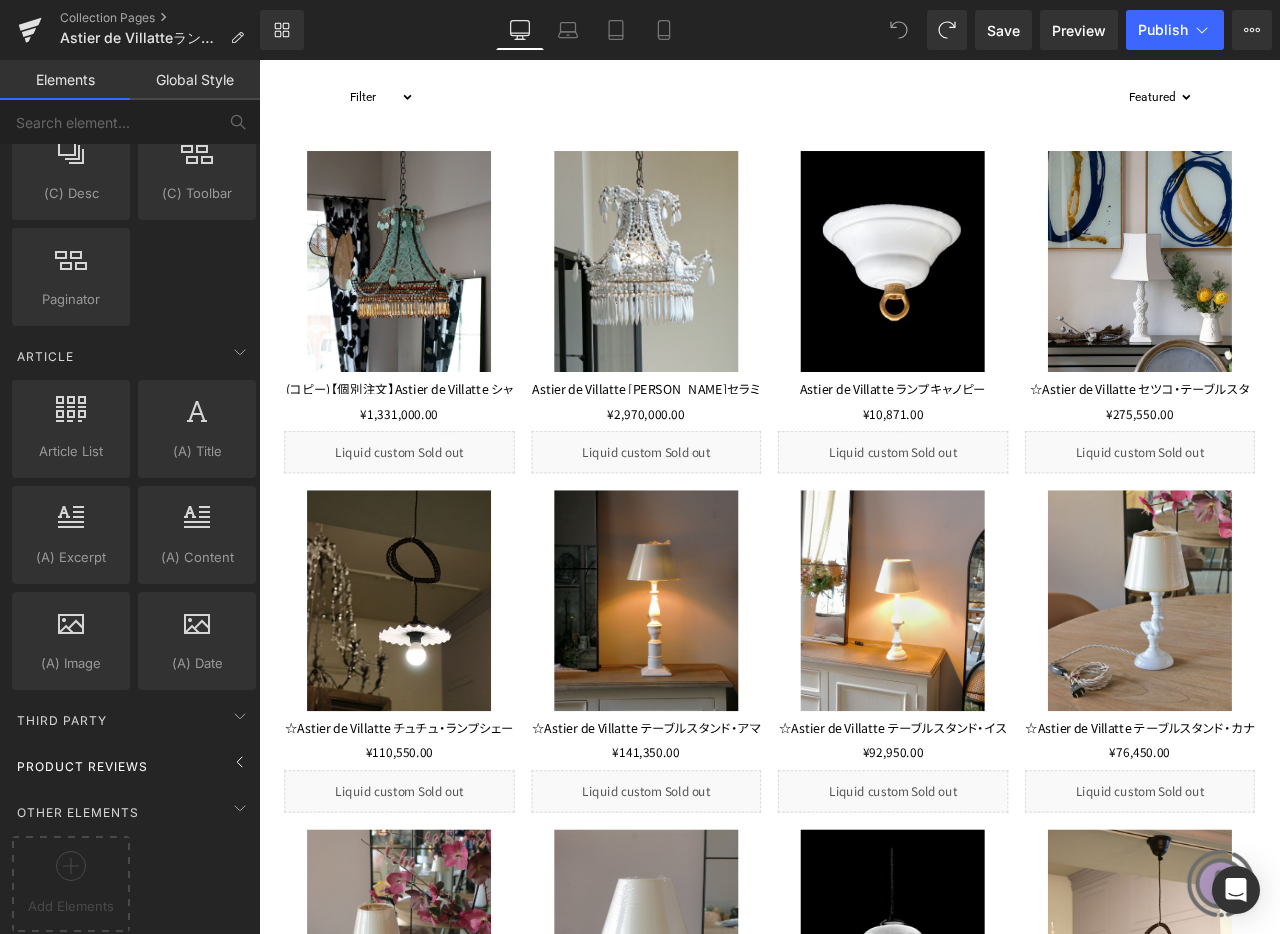 click on "Product Reviews" at bounding box center [134, 766] 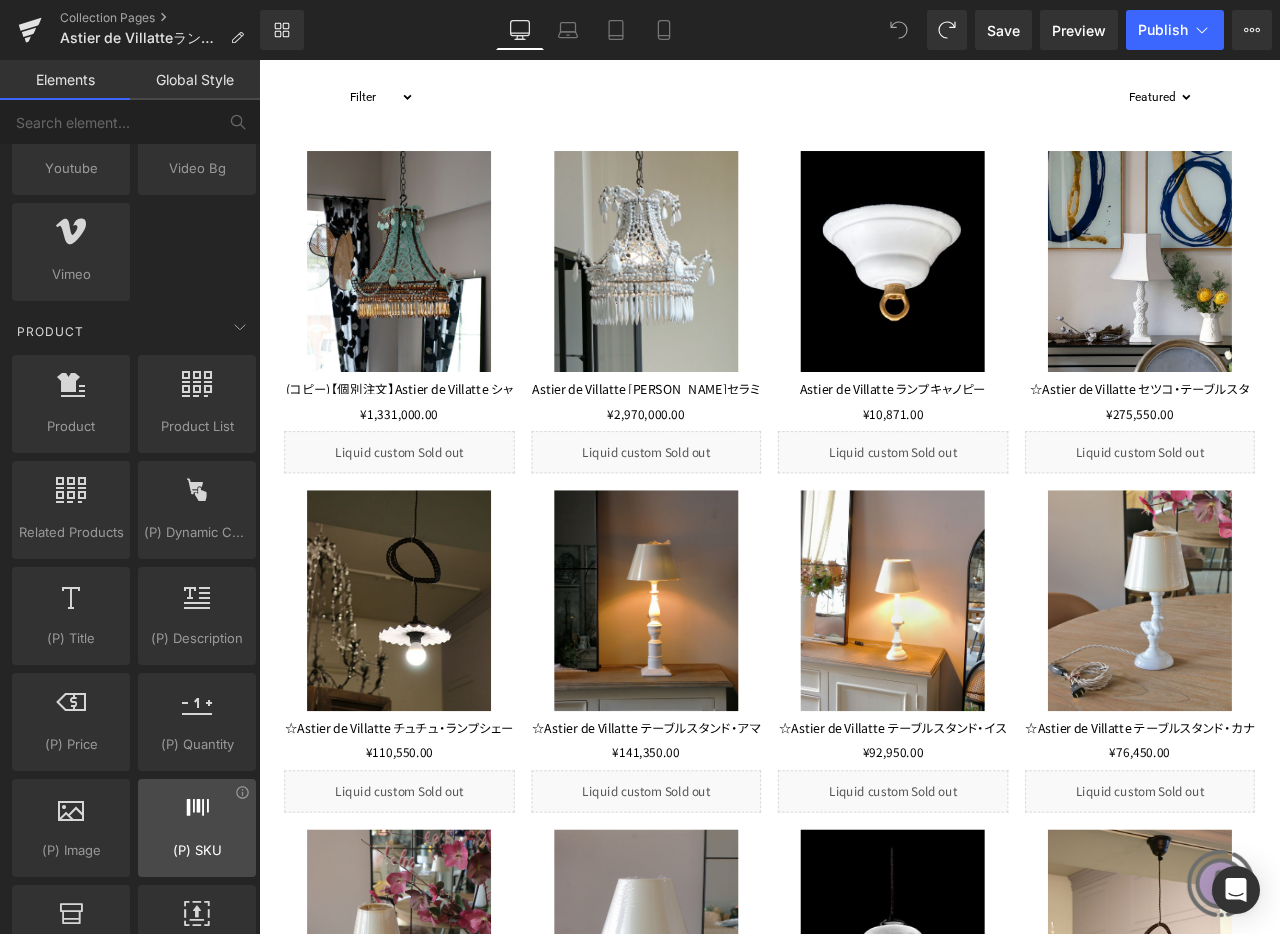 scroll, scrollTop: 1537, scrollLeft: 0, axis: vertical 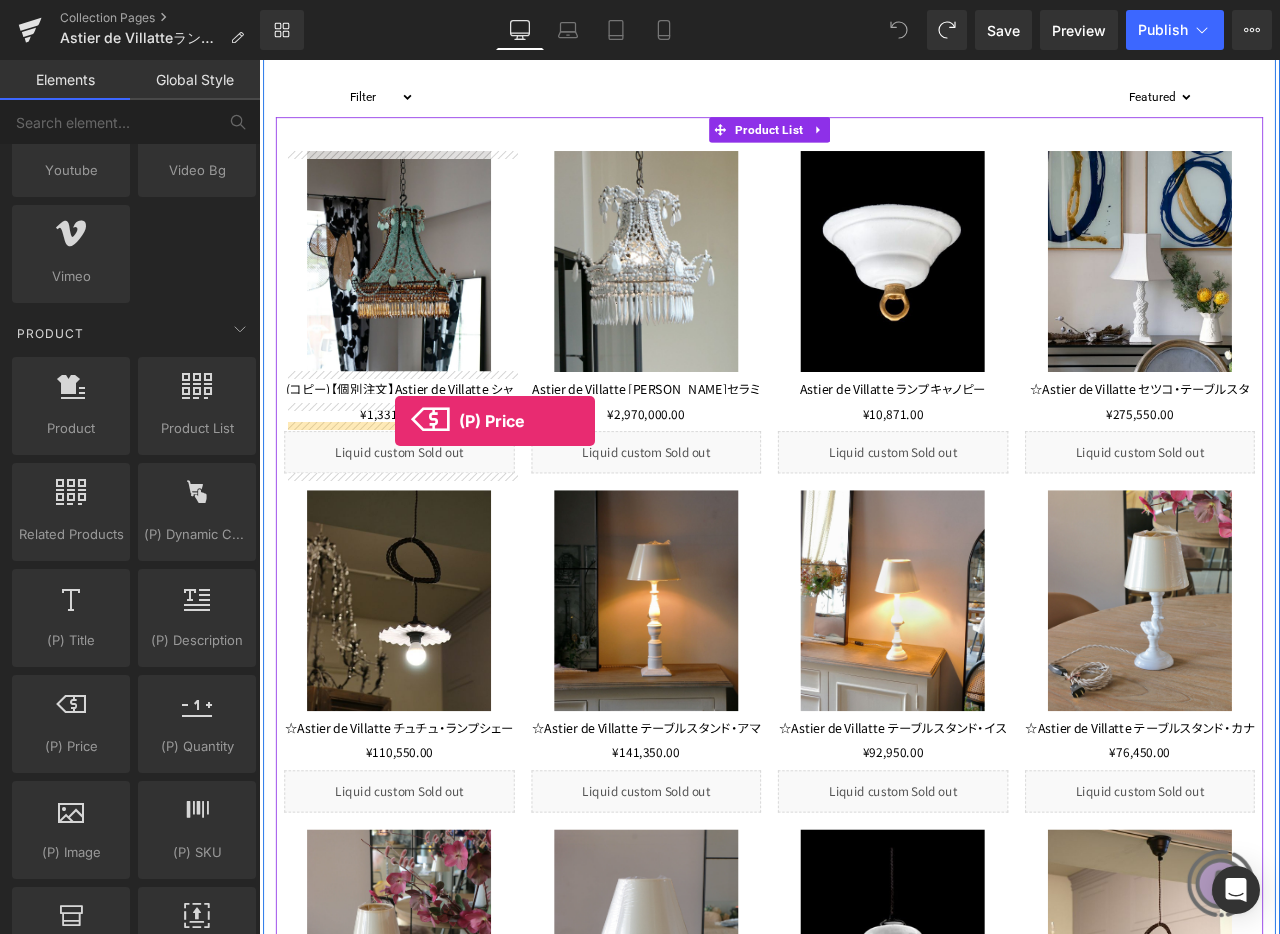 drag, startPoint x: 338, startPoint y: 798, endPoint x: 420, endPoint y: 488, distance: 320.6618 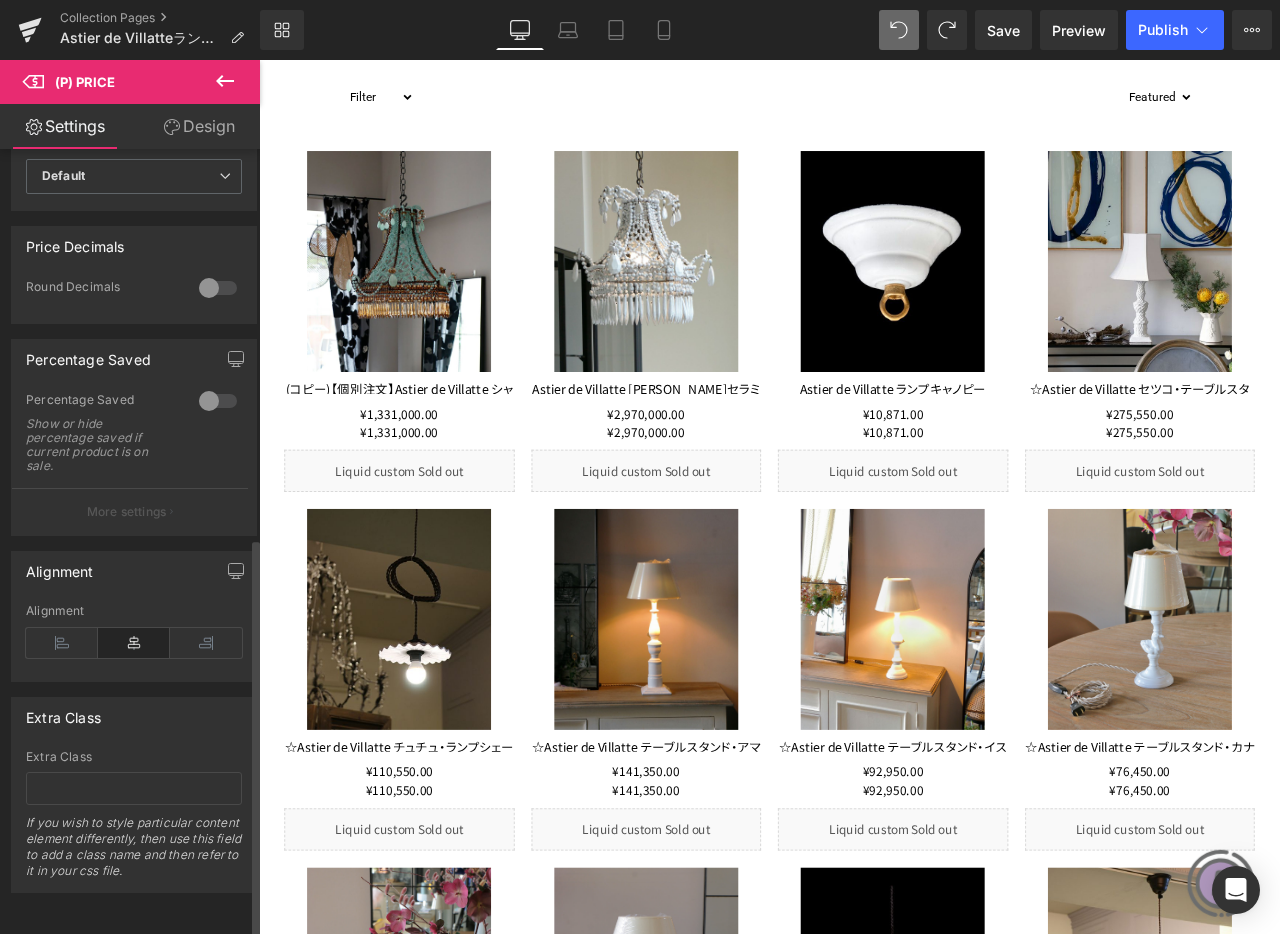 scroll, scrollTop: 0, scrollLeft: 0, axis: both 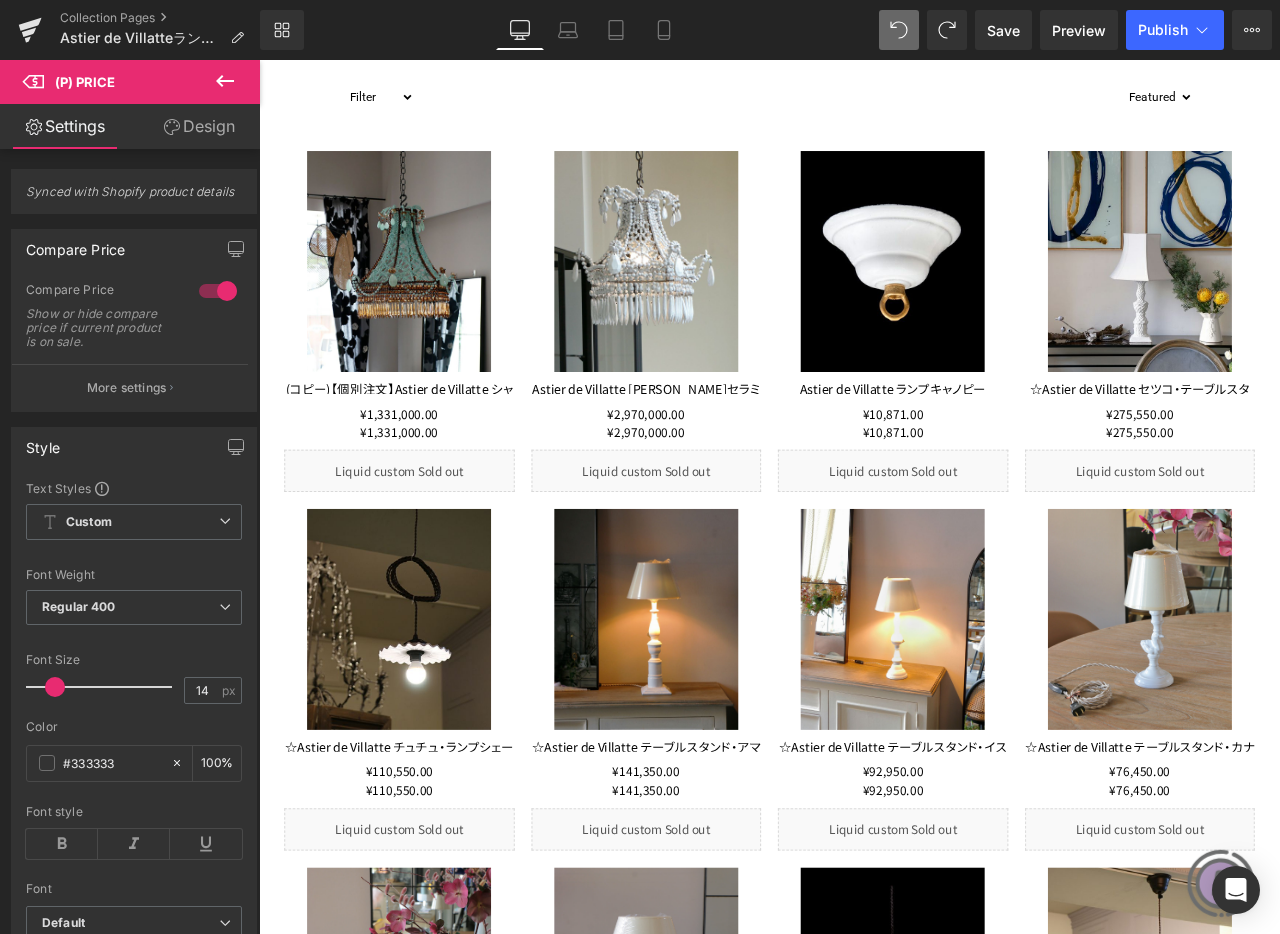 click on "Design" at bounding box center [199, 126] 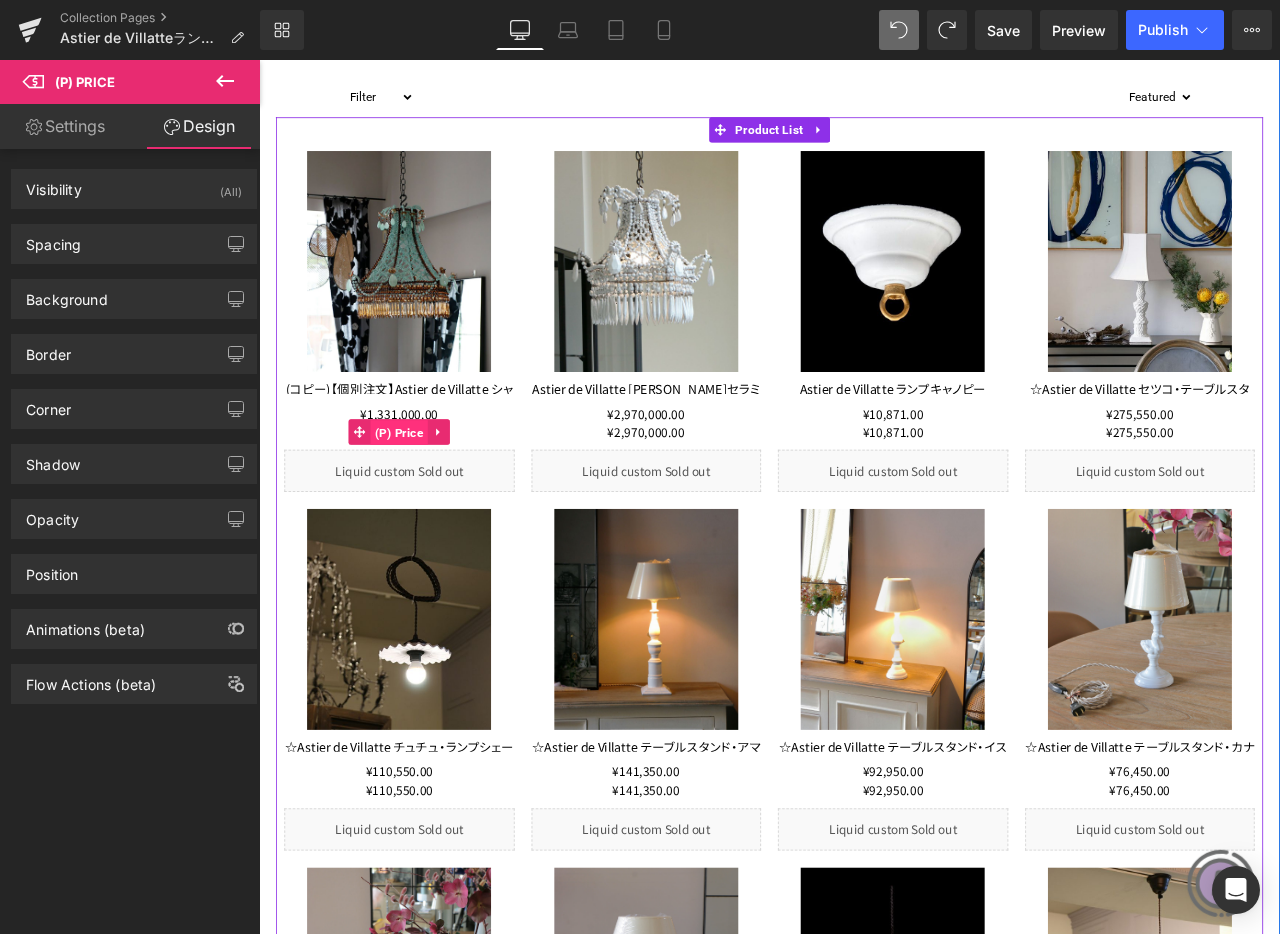 click on "(P) Price" at bounding box center [425, 502] 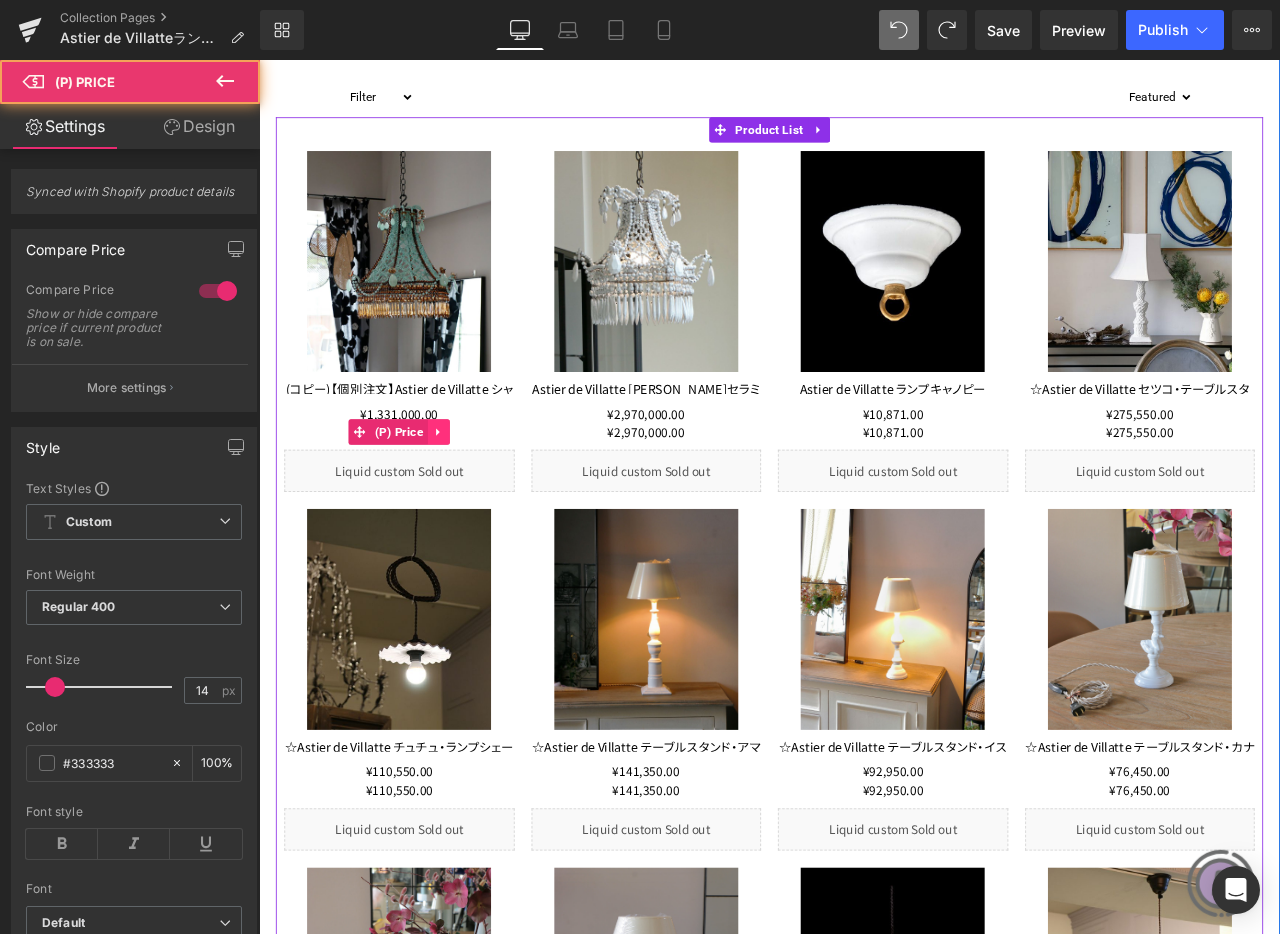 click 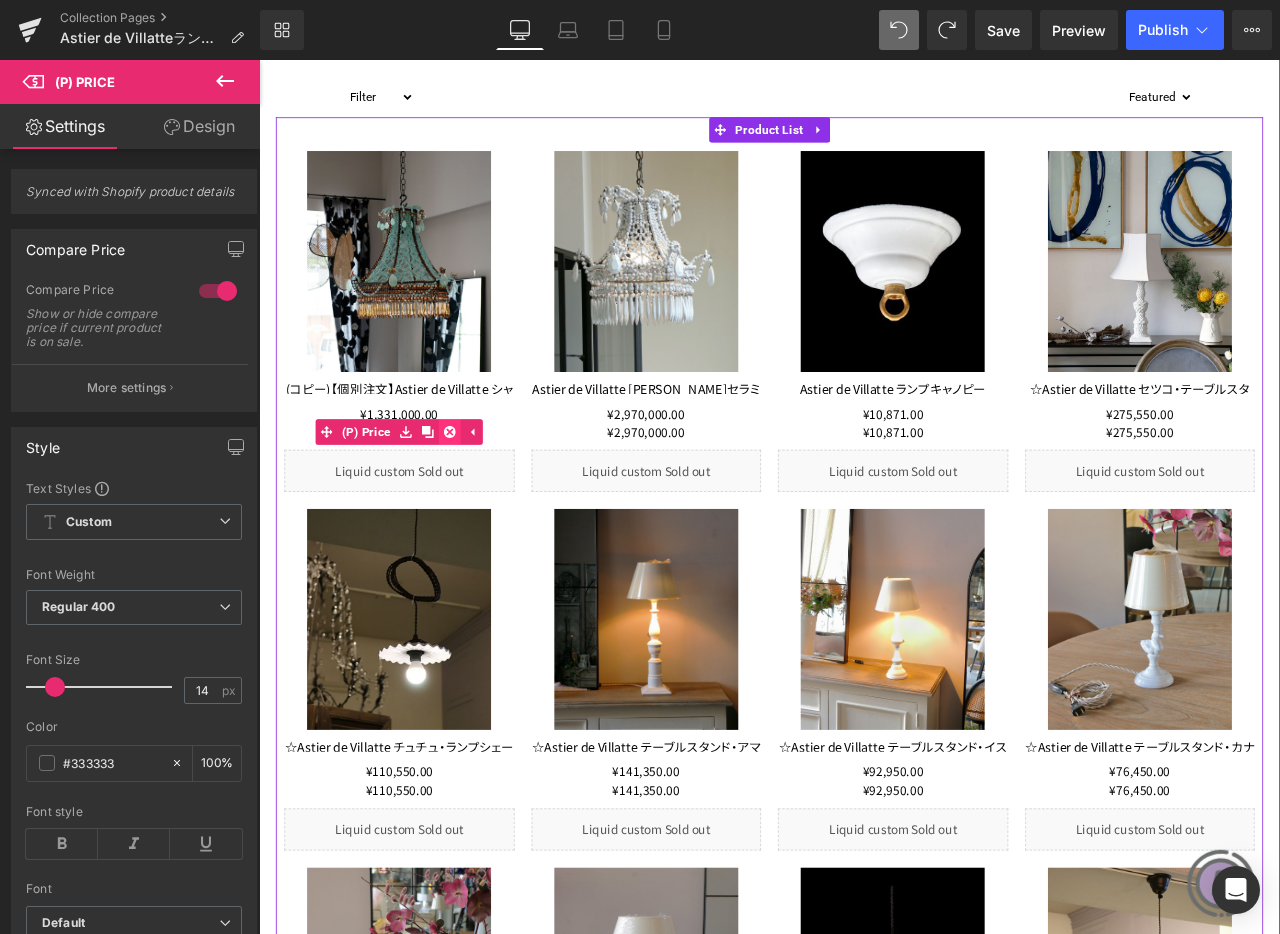 click at bounding box center [485, 501] 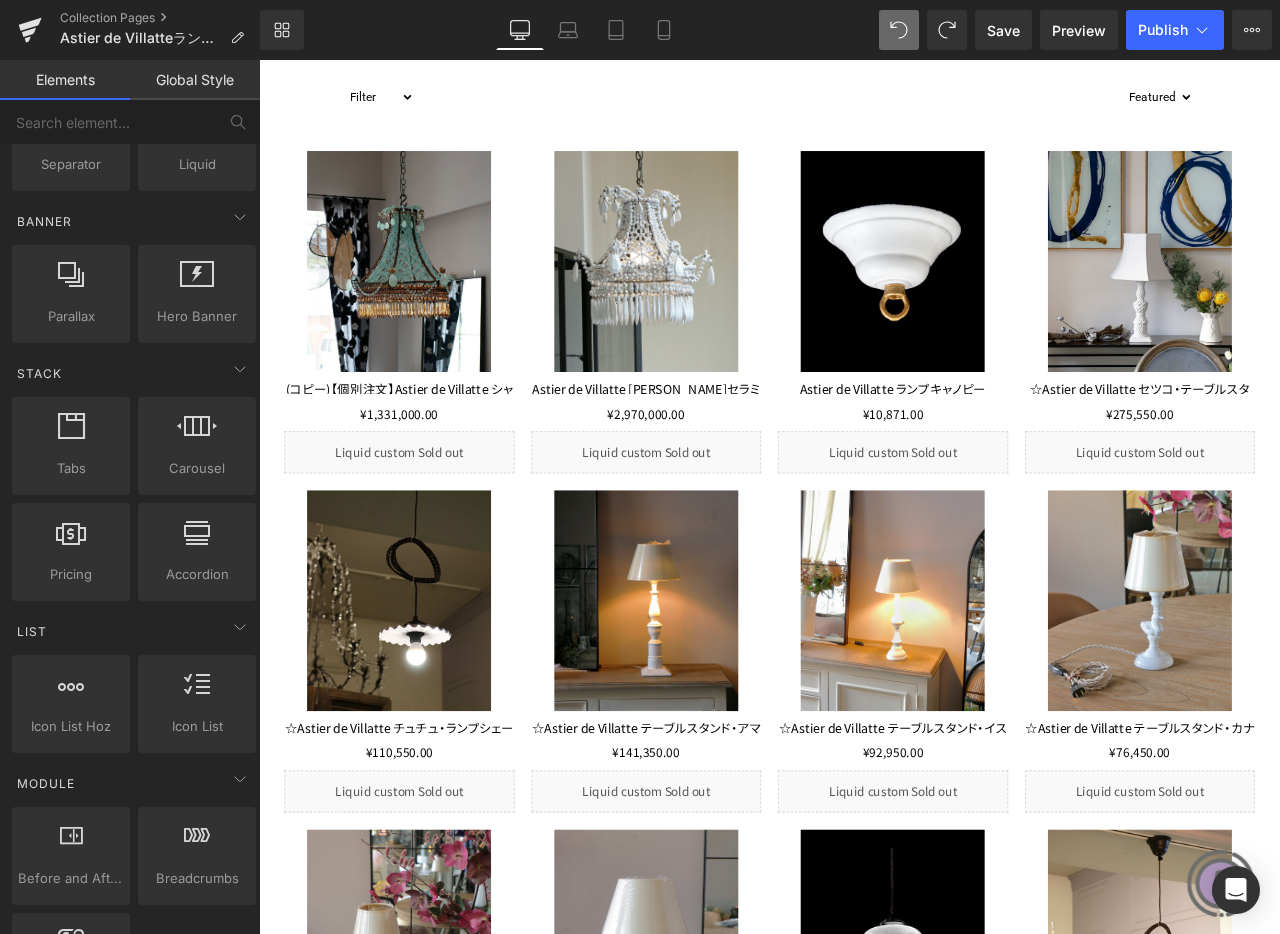 scroll, scrollTop: 0, scrollLeft: 0, axis: both 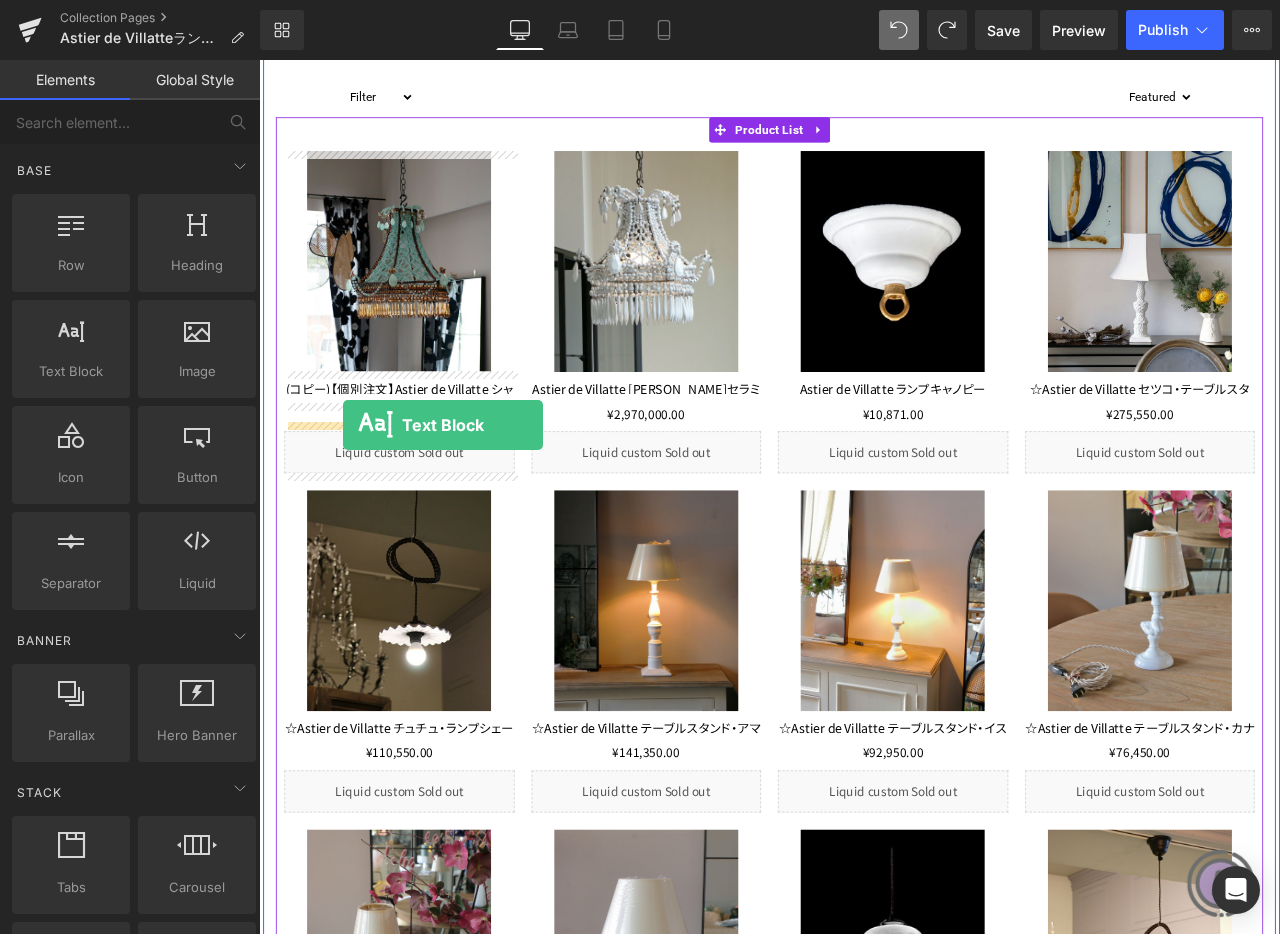 drag, startPoint x: 333, startPoint y: 409, endPoint x: 358, endPoint y: 492, distance: 86.683334 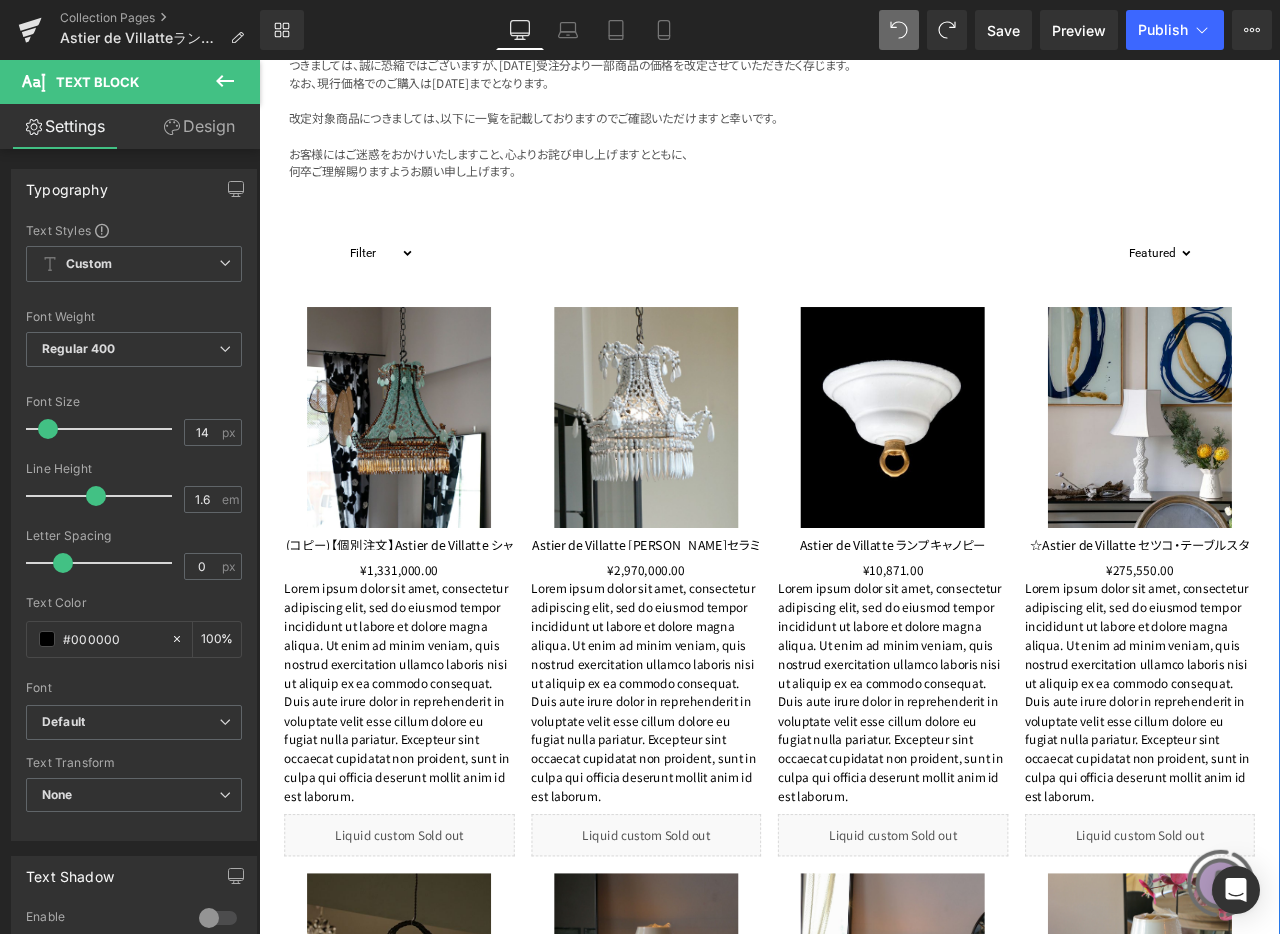scroll, scrollTop: 1108, scrollLeft: 0, axis: vertical 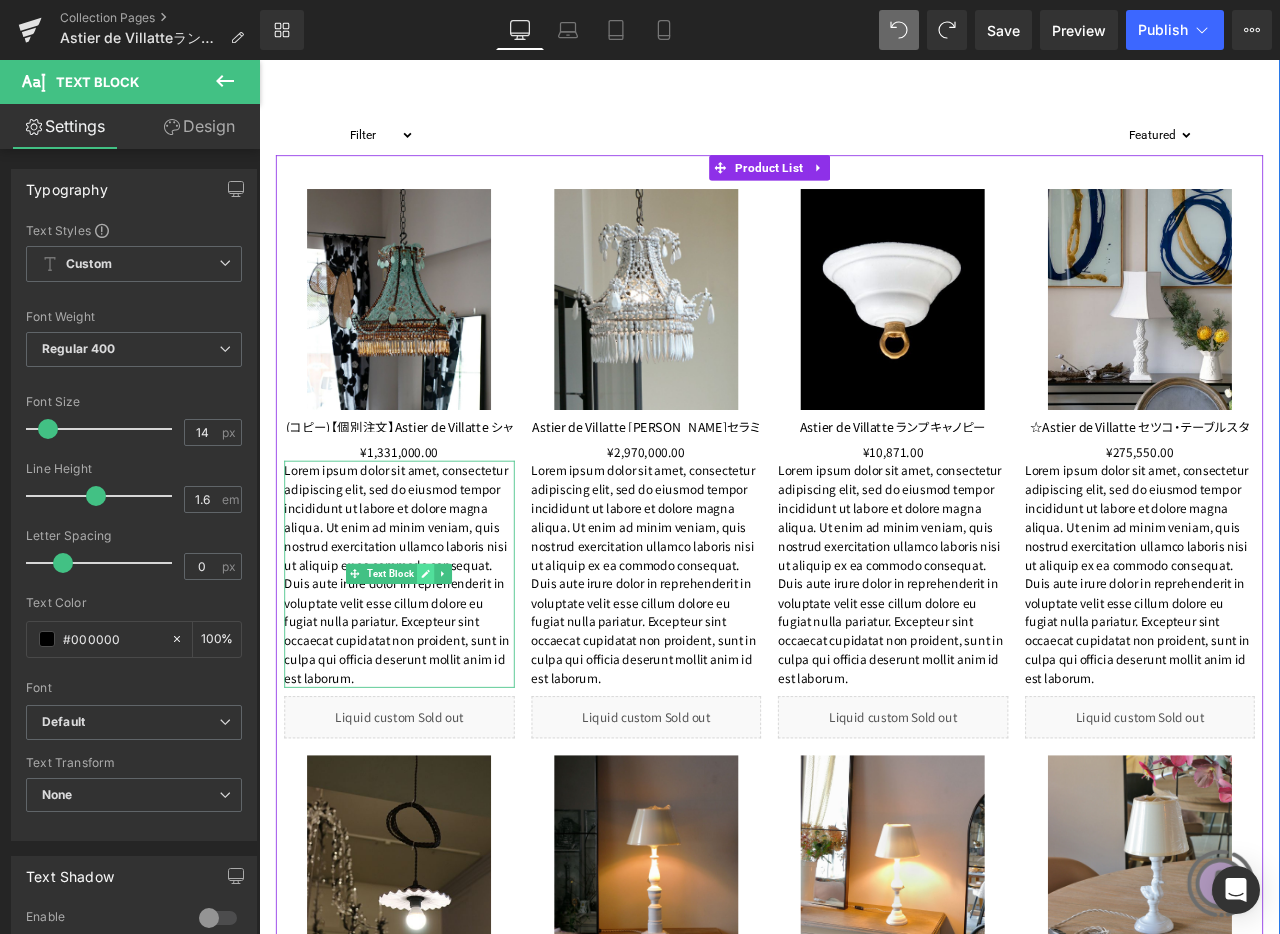 click 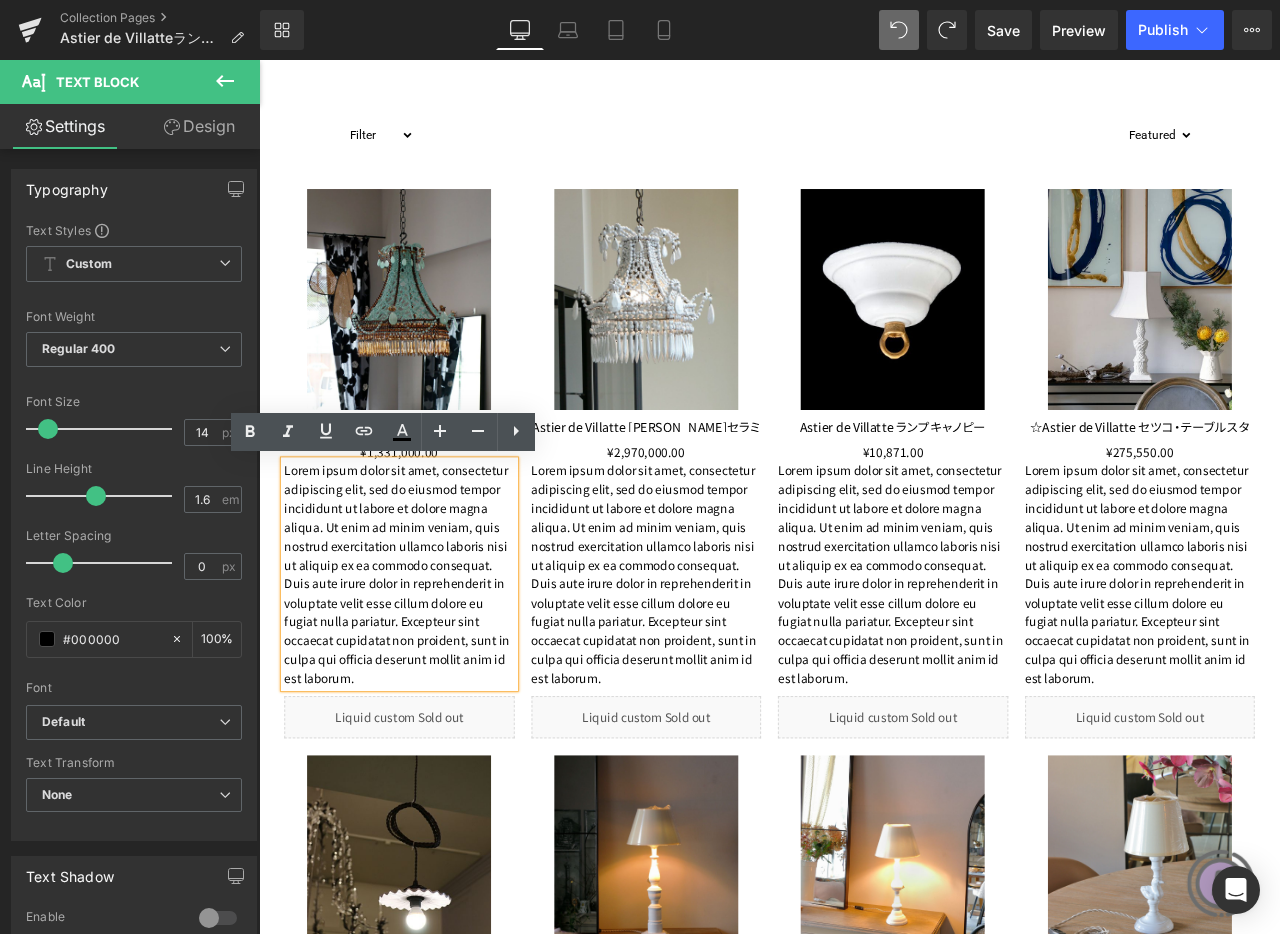 click on "Lorem ipsum dolor sit amet, consectetur adipiscing elit, sed do eiusmod tempor incididunt ut labore et dolore magna aliqua. Ut enim ad minim veniam, quis nostrud exercitation ullamco laboris nisi ut aliquip ex ea commodo consequat. Duis aute irure dolor in reprehenderit in voluptate velit esse cillum dolore eu fugiat nulla pariatur. Excepteur sint occaecat cupidatat non proident, sunt in culpa qui officia deserunt mollit anim id est laborum." at bounding box center [425, 669] 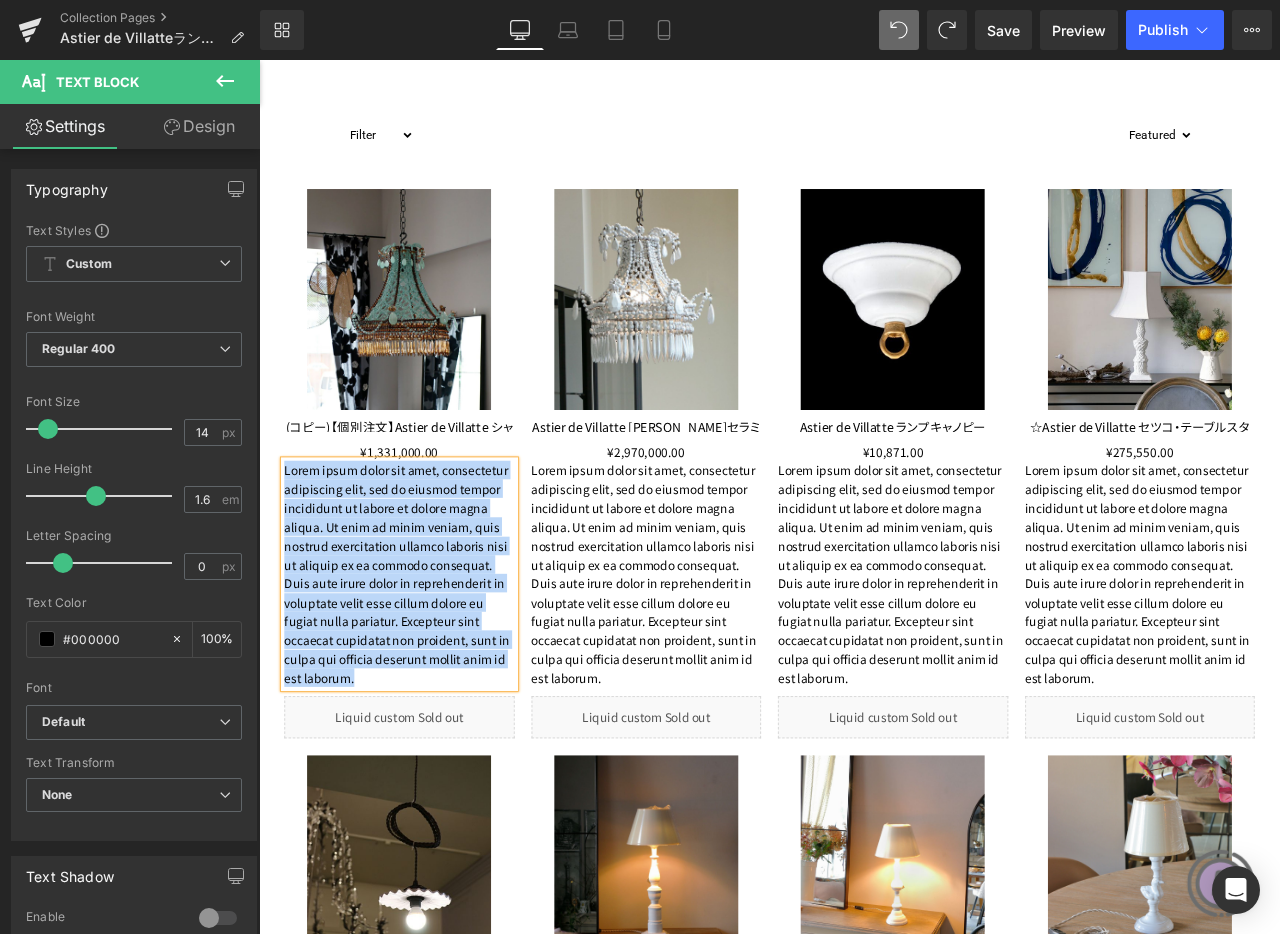 type 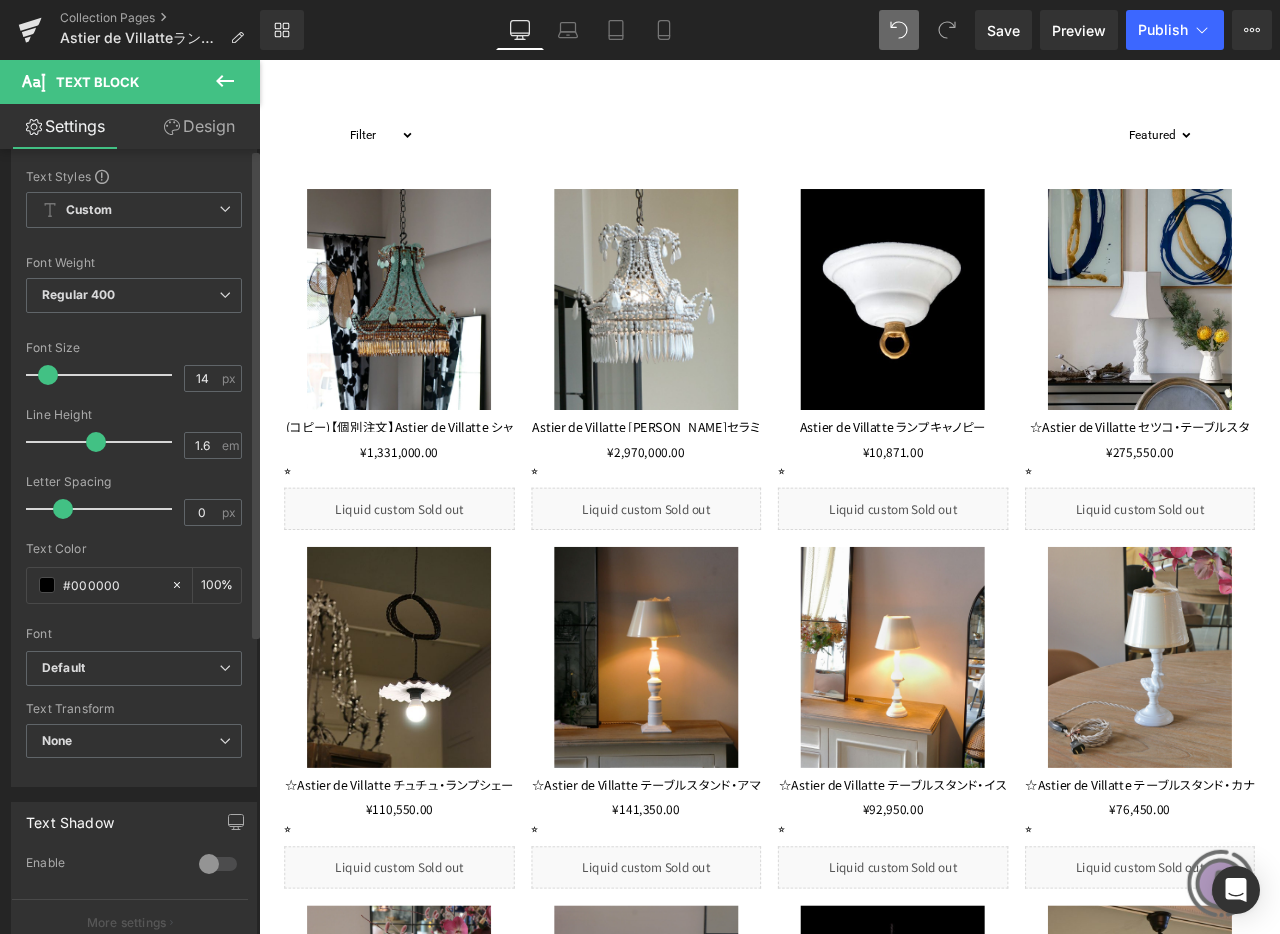 scroll, scrollTop: 0, scrollLeft: 0, axis: both 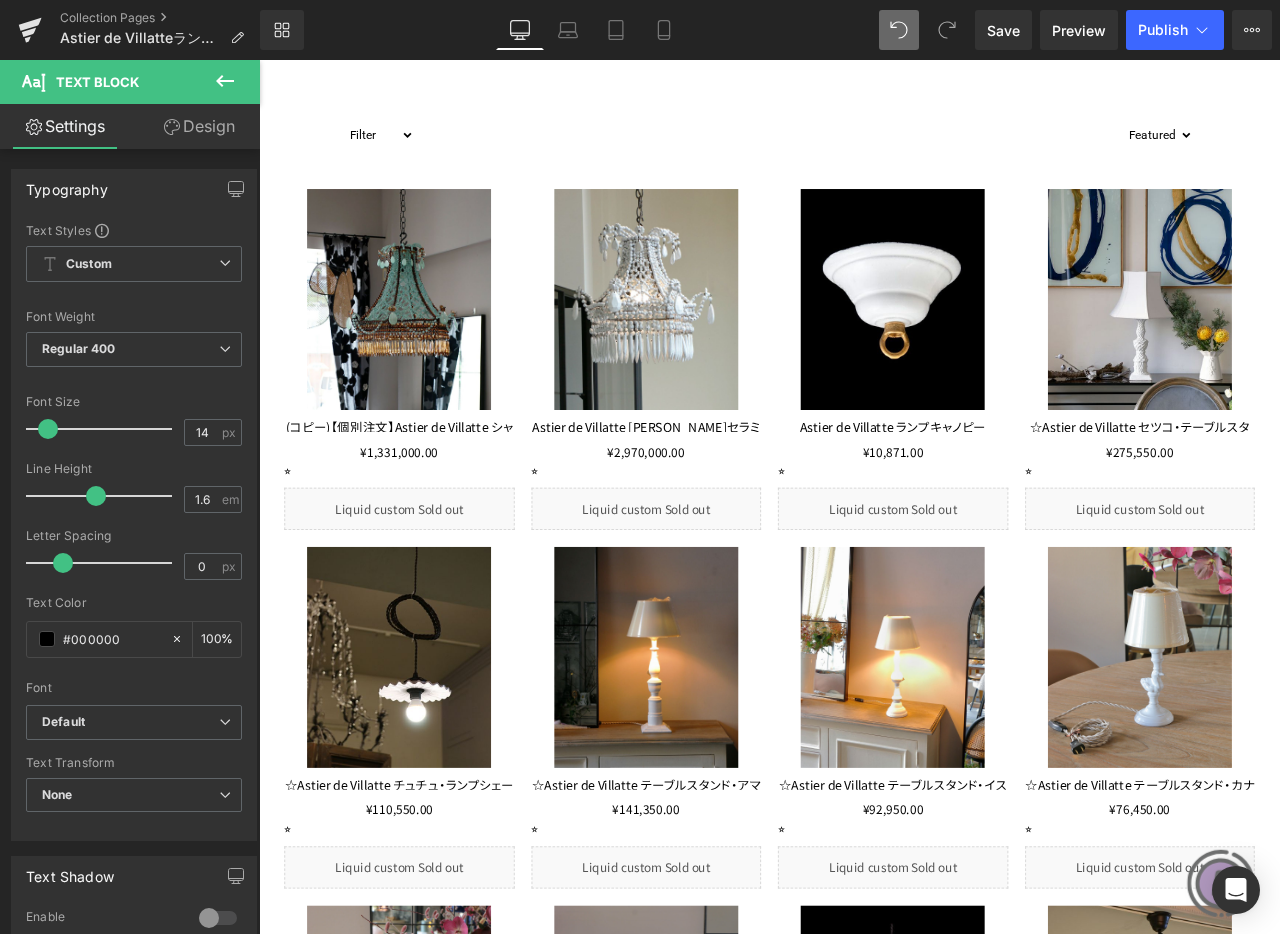 click on "Design" at bounding box center (199, 126) 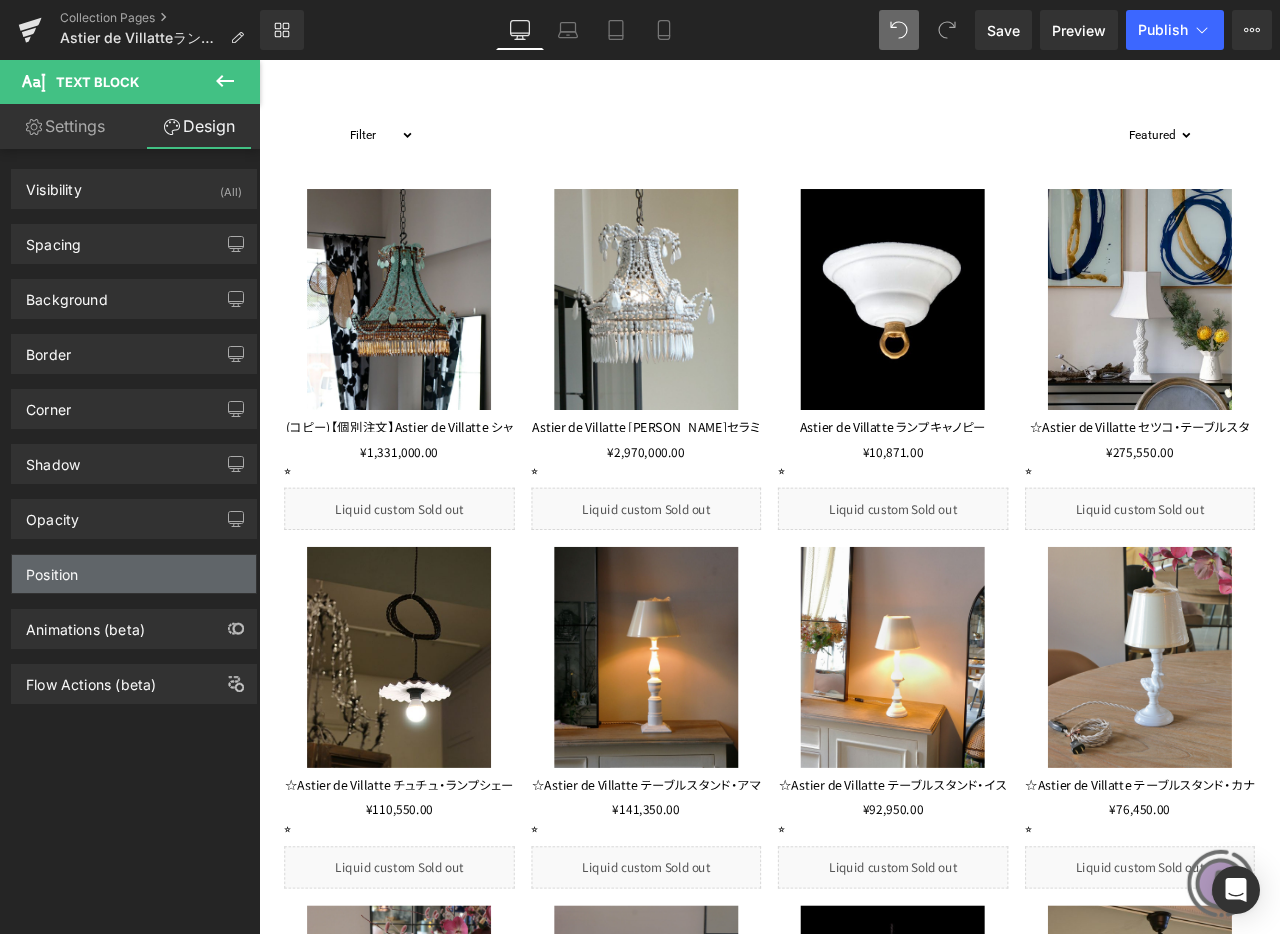 click on "Position" at bounding box center (134, 574) 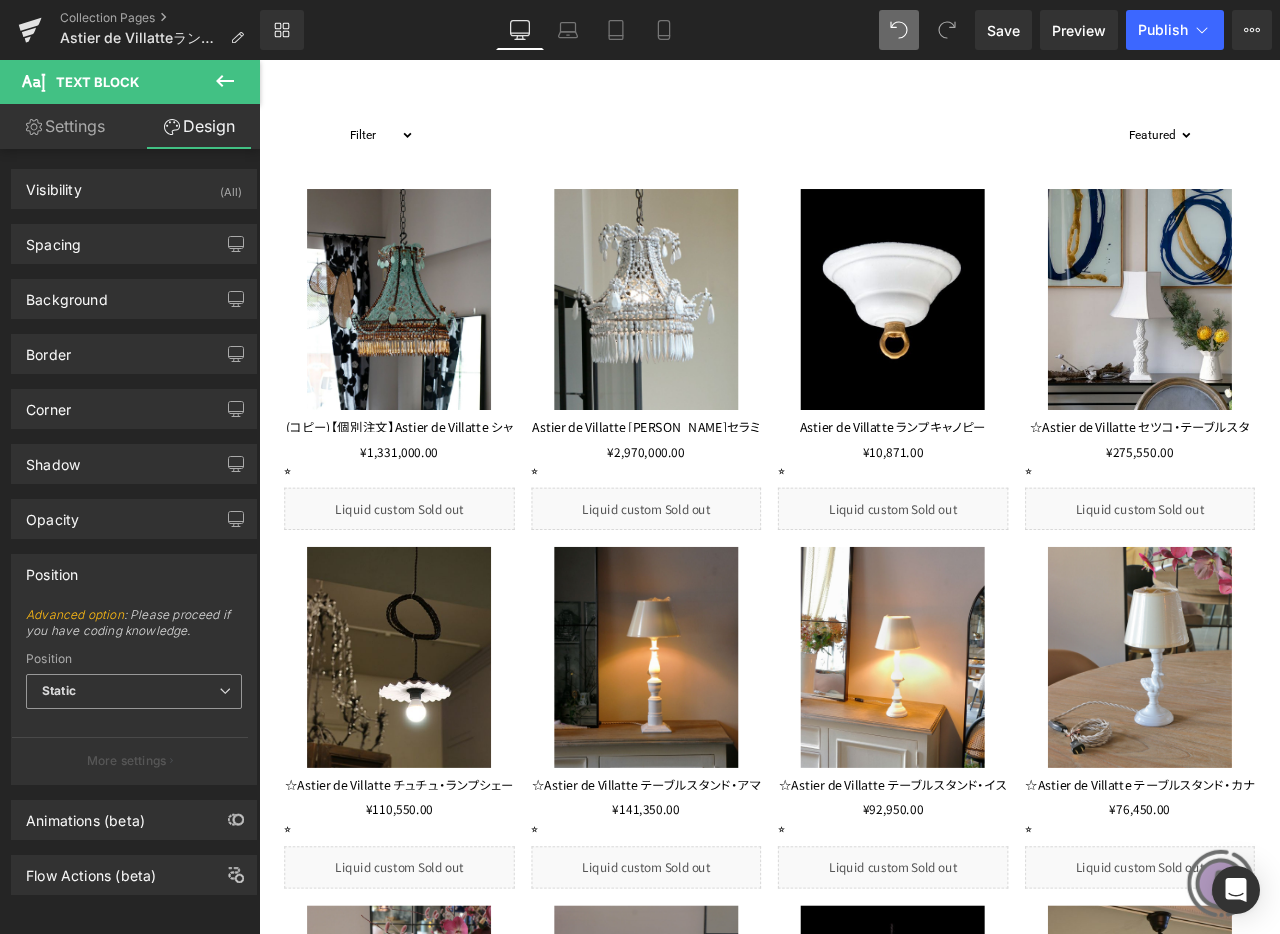 scroll, scrollTop: 18, scrollLeft: 0, axis: vertical 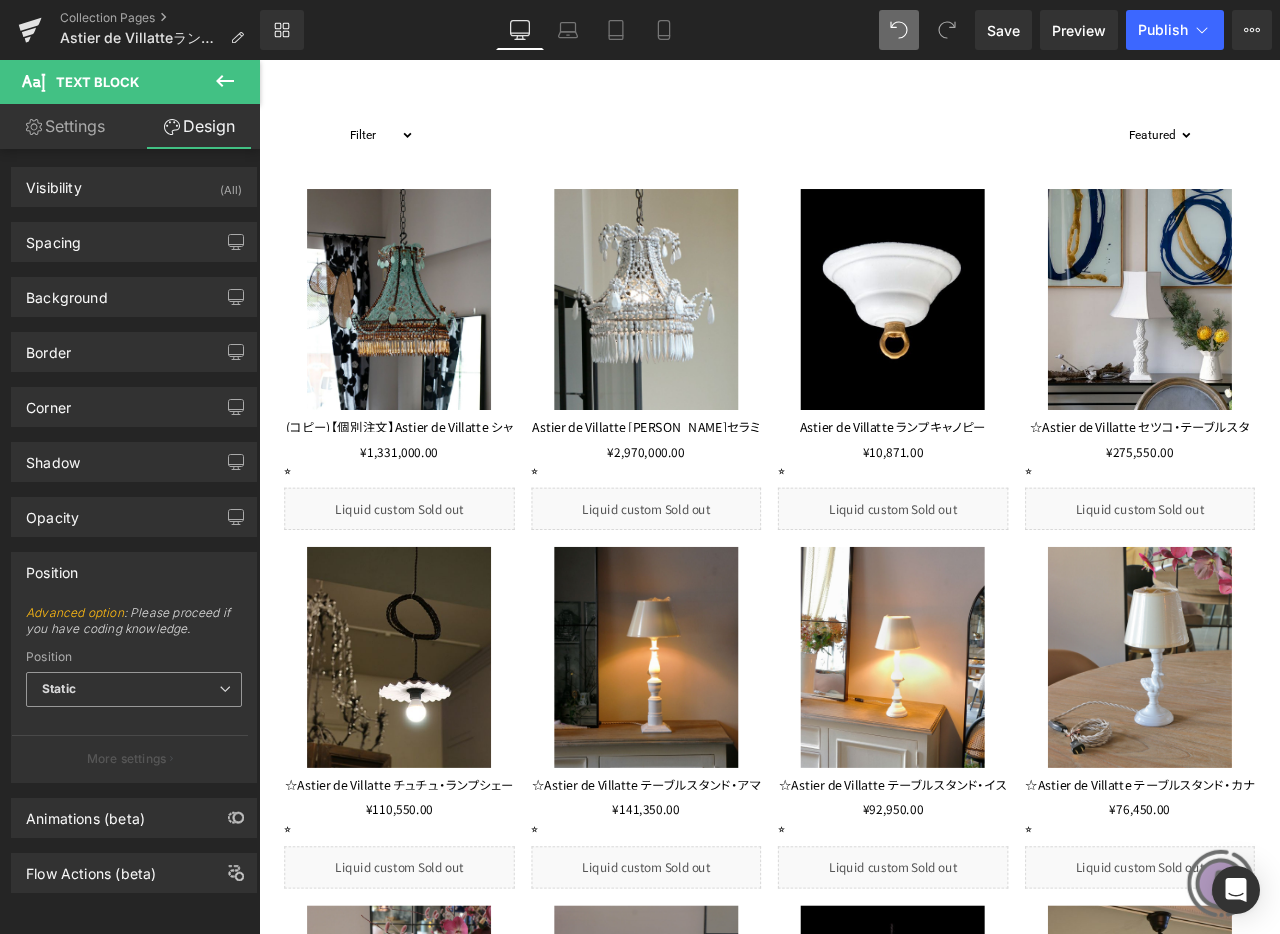 click on "Static" at bounding box center [134, 689] 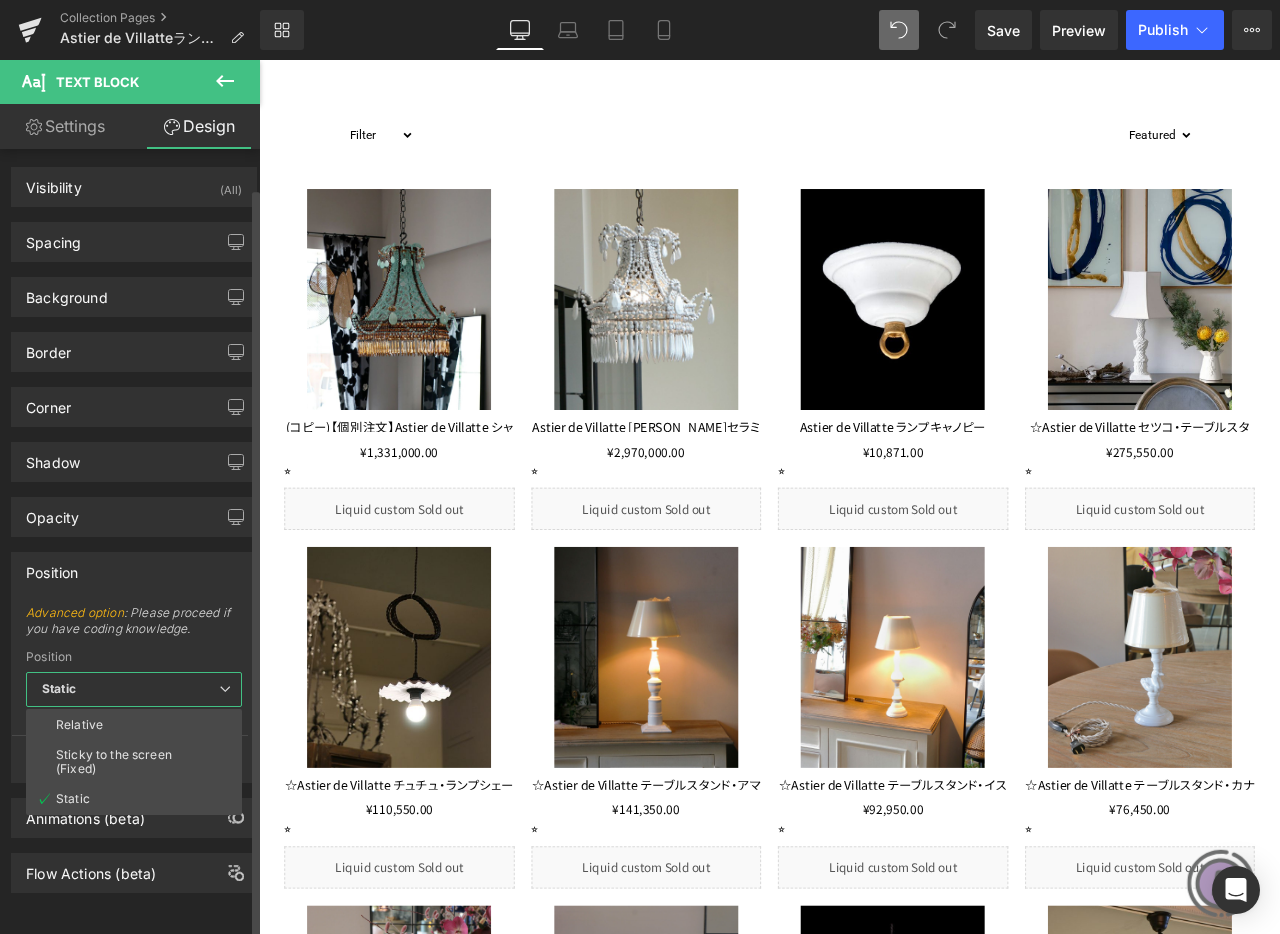 click on "Advanced option : Please proceed if you have coding knowledge." at bounding box center (134, 627) 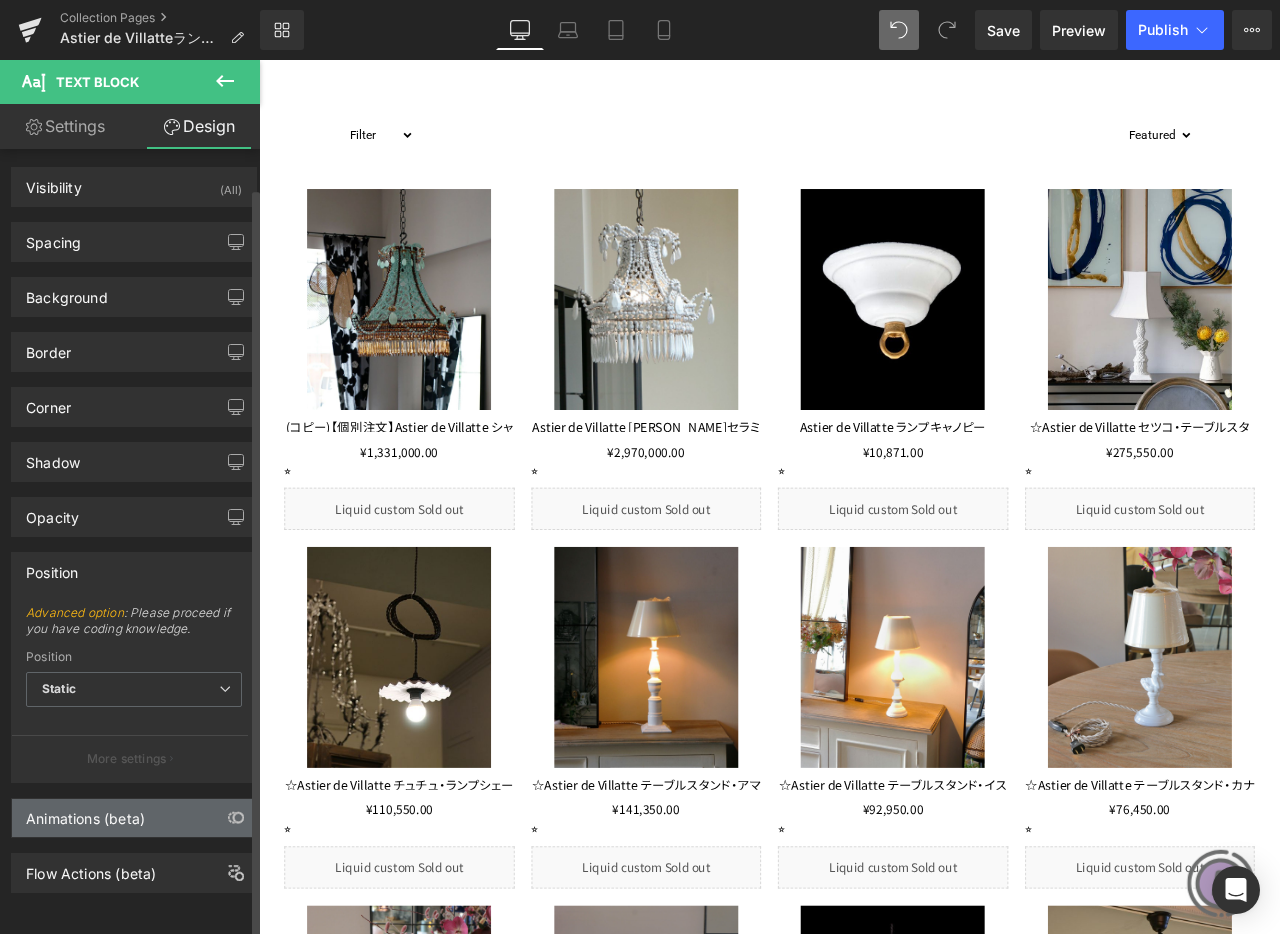 click on "Animations (beta)" at bounding box center [85, 813] 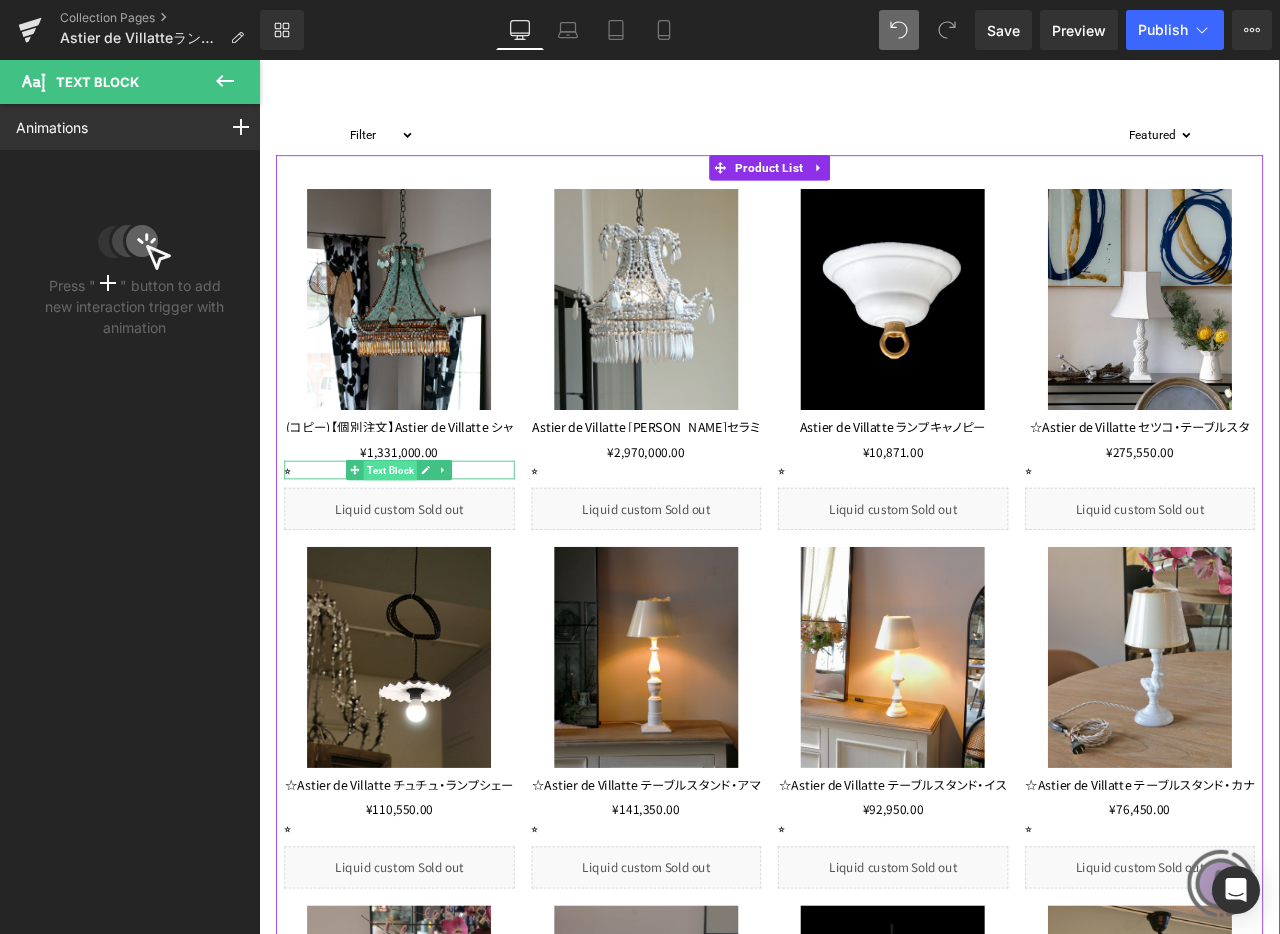 click on "Text Block" at bounding box center (414, 547) 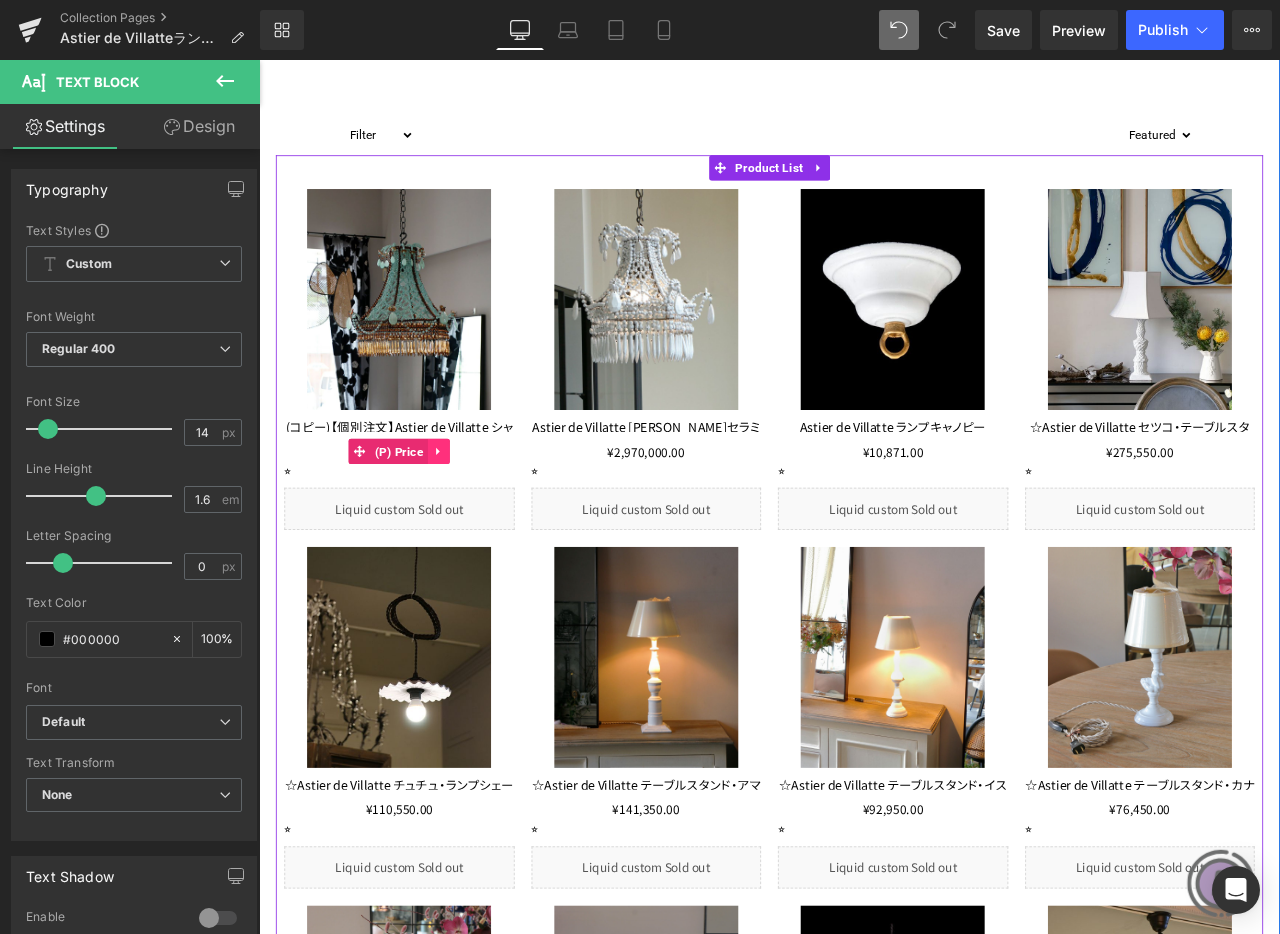 click at bounding box center (472, 524) 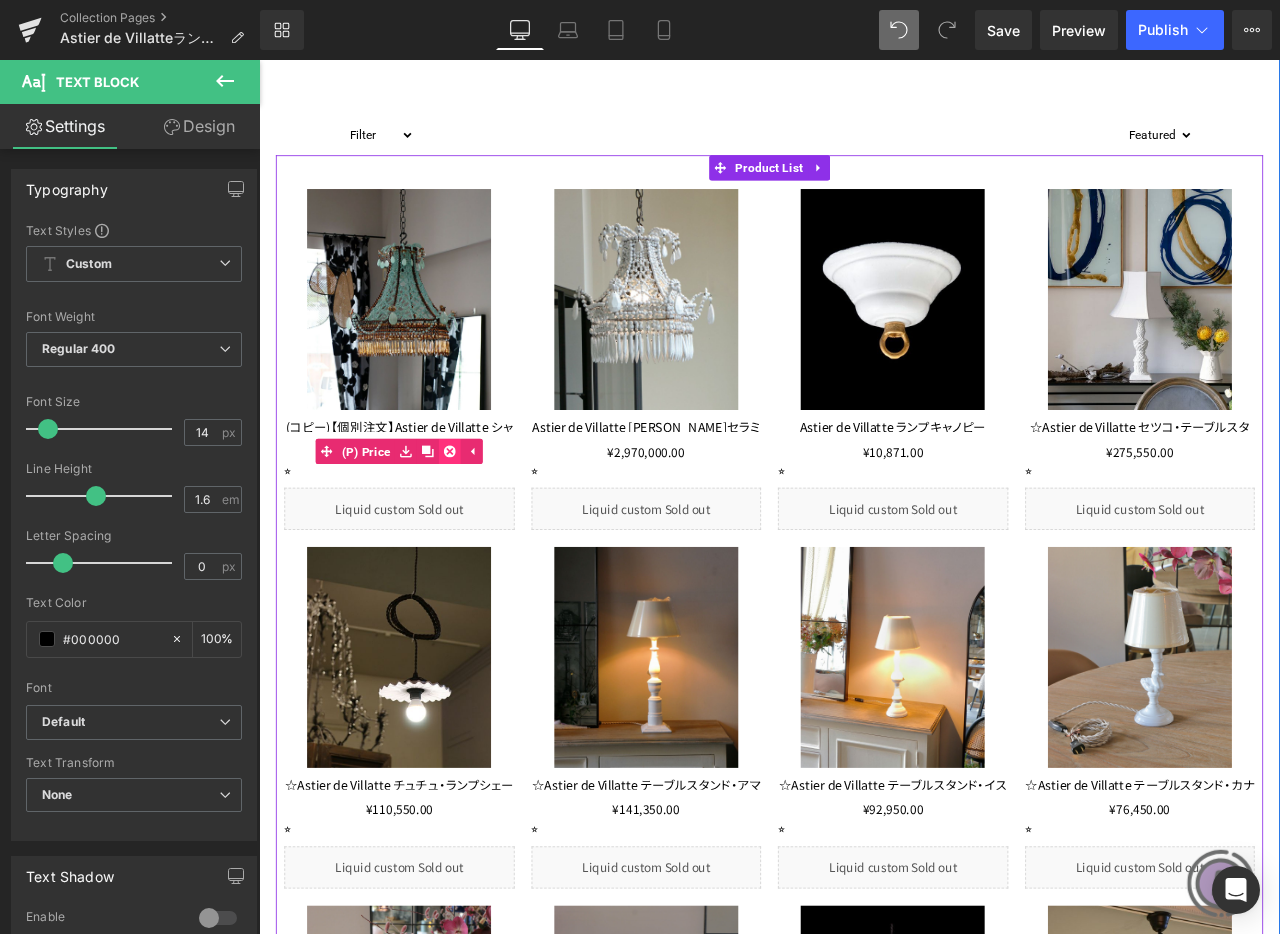 click 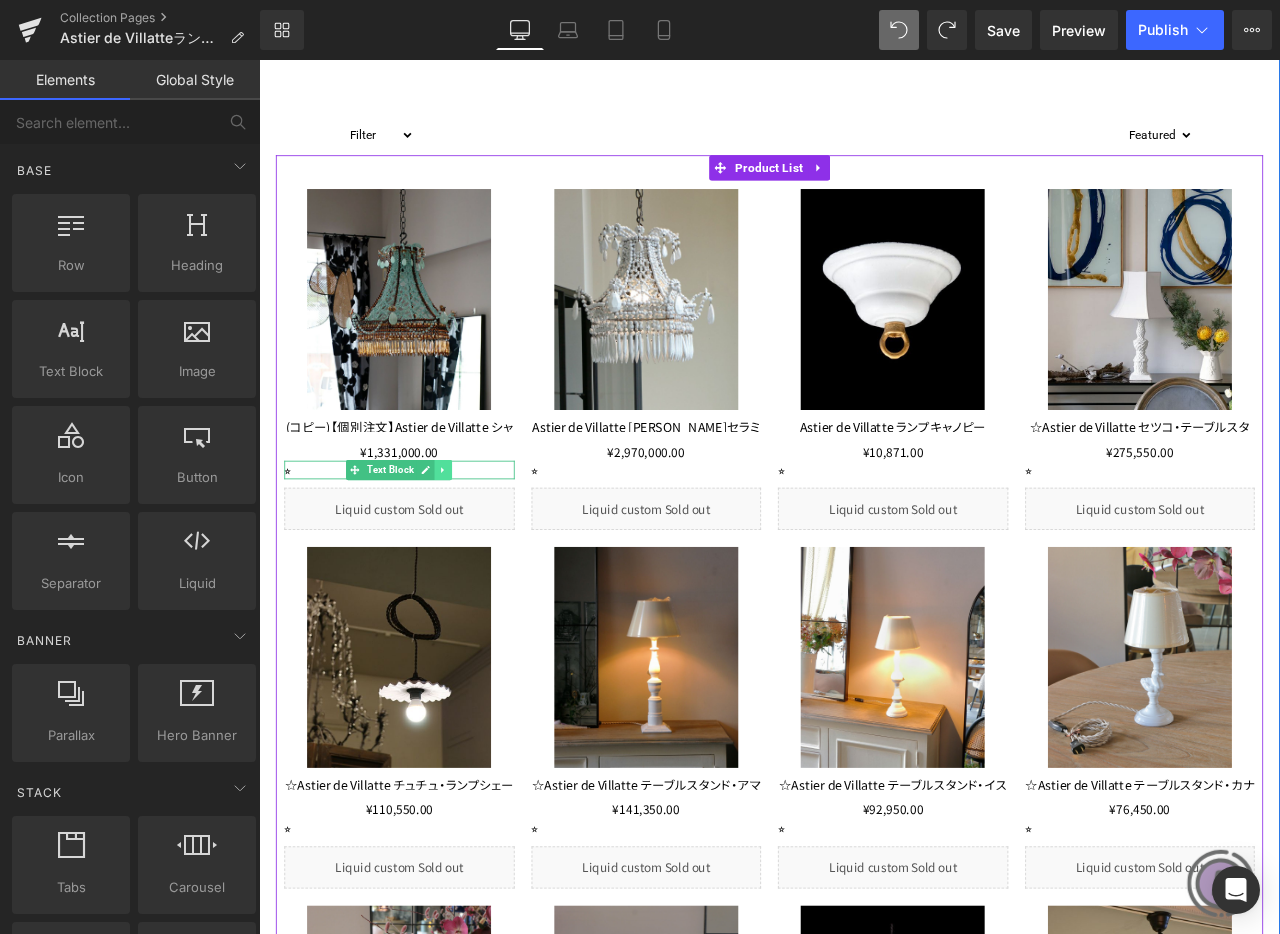 click 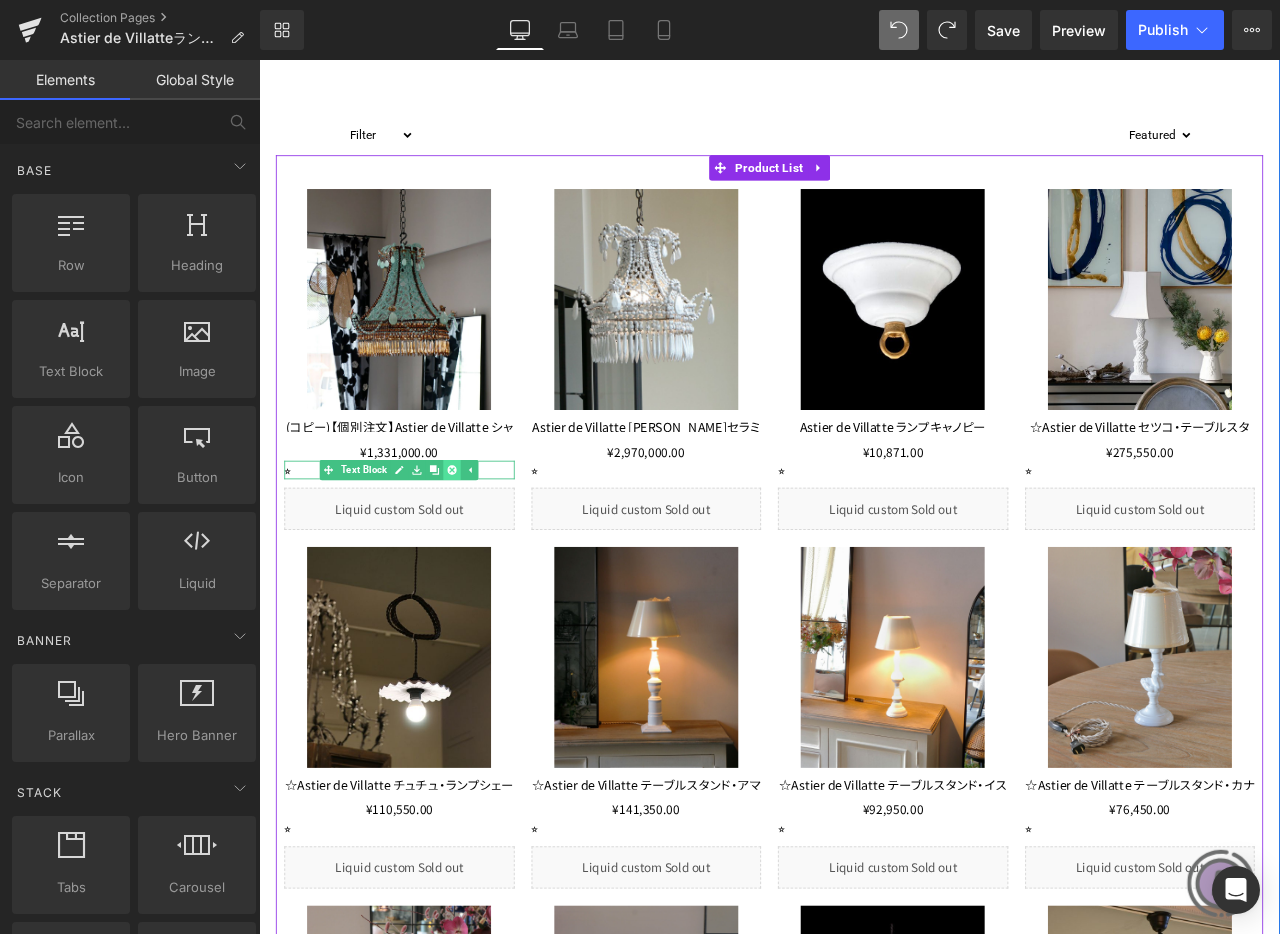 click 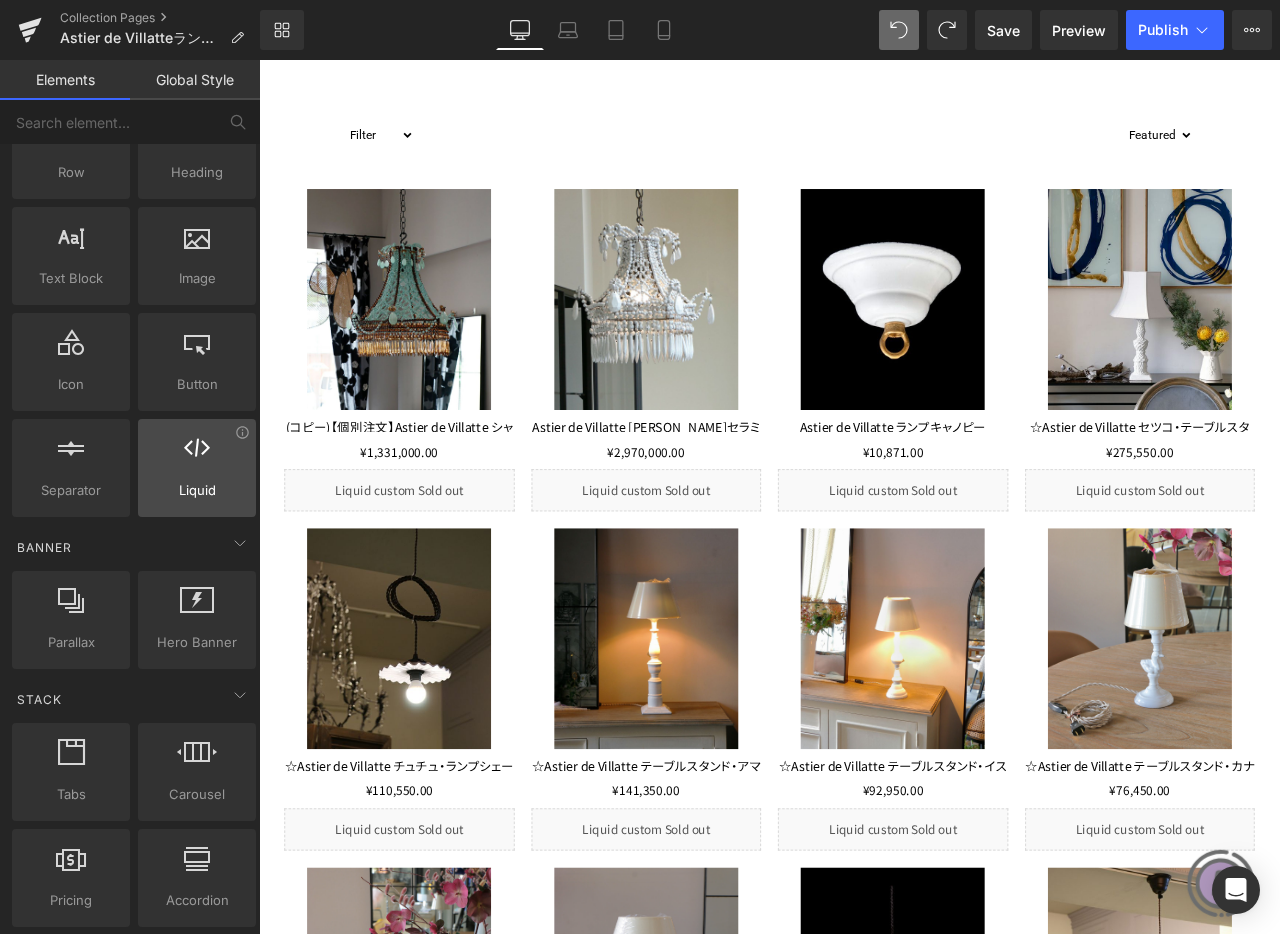 scroll, scrollTop: 0, scrollLeft: 0, axis: both 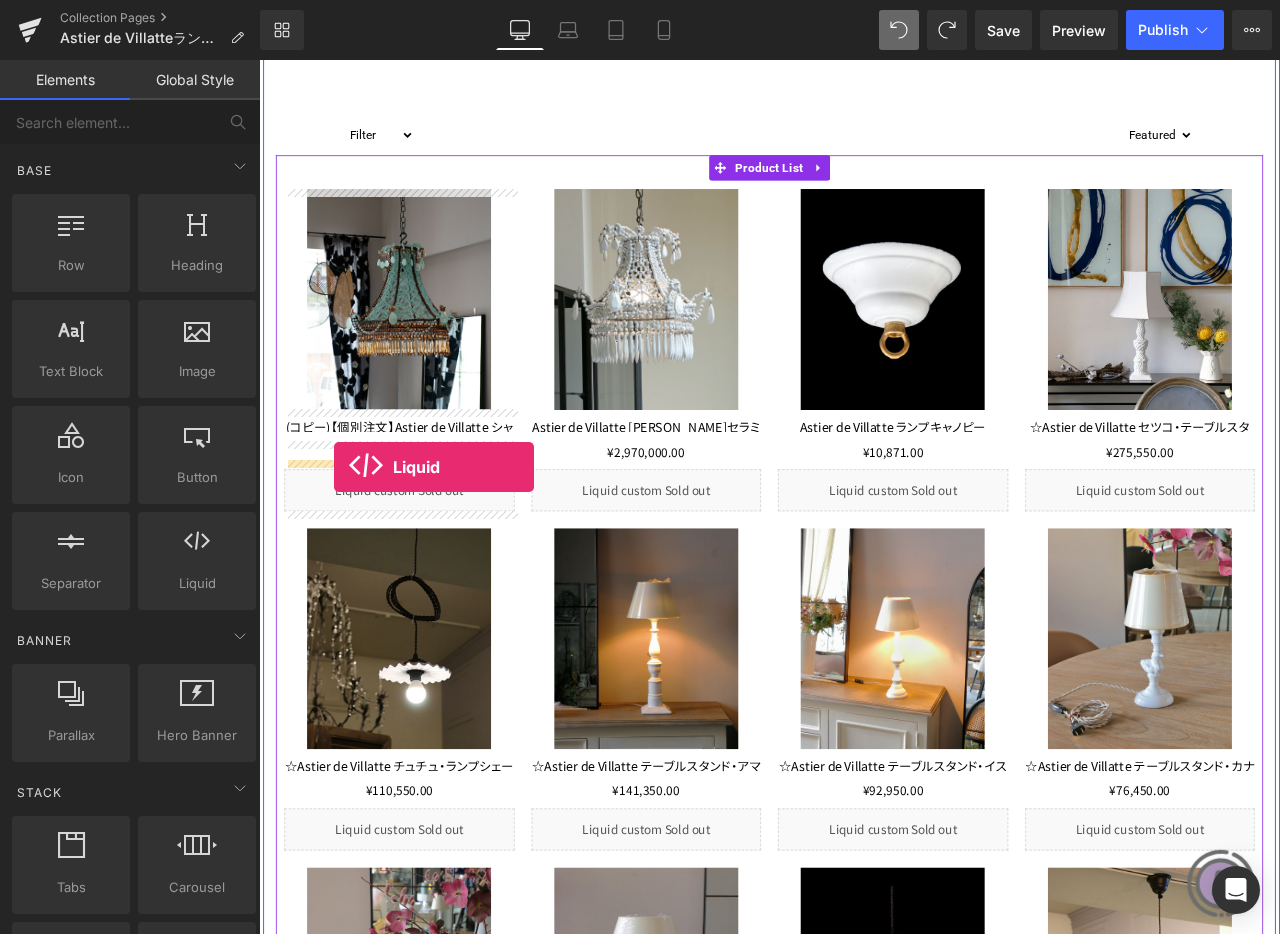 drag, startPoint x: 450, startPoint y: 635, endPoint x: 348, endPoint y: 542, distance: 138.03261 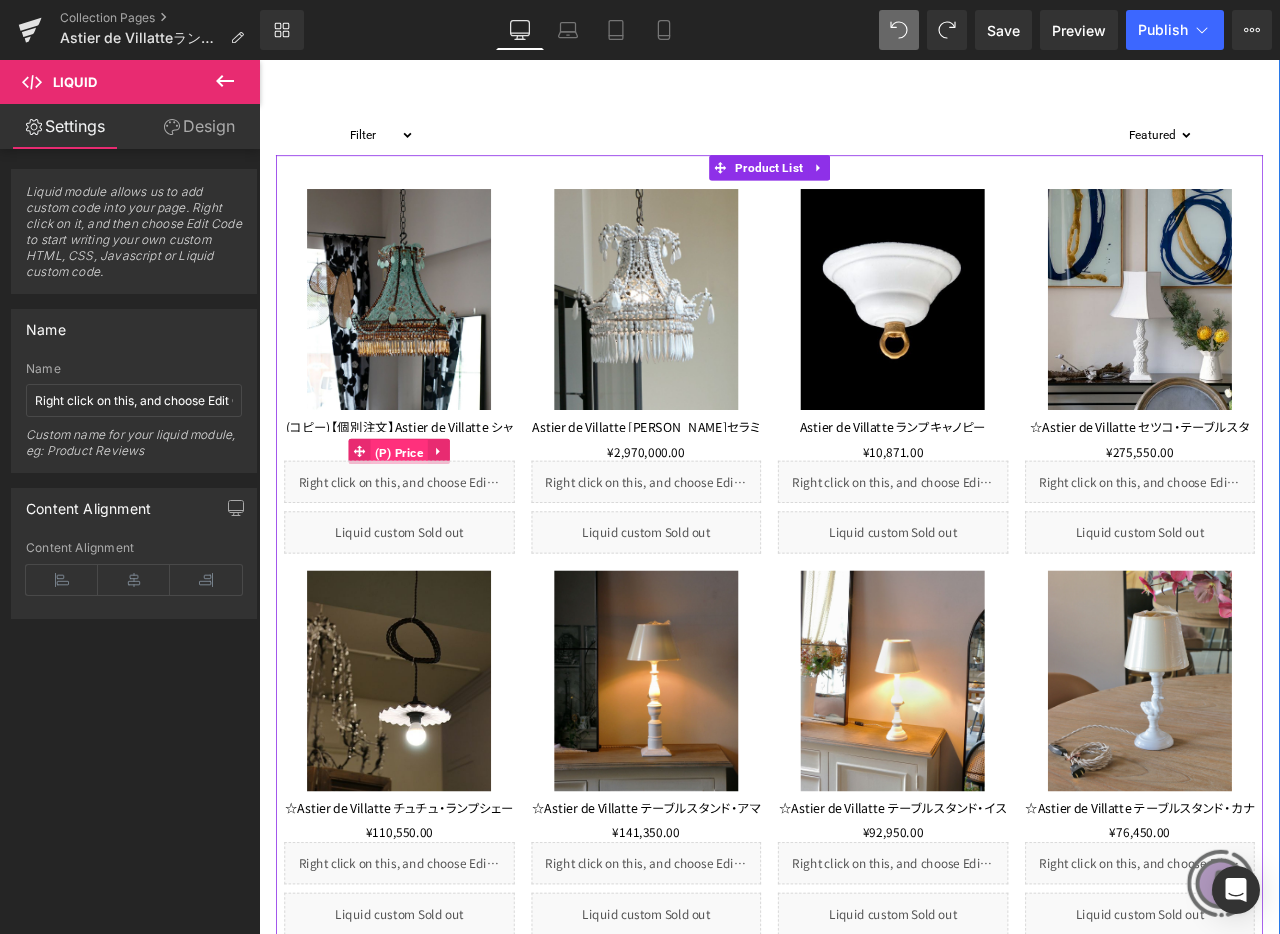 click on "(P) Price" at bounding box center [425, 525] 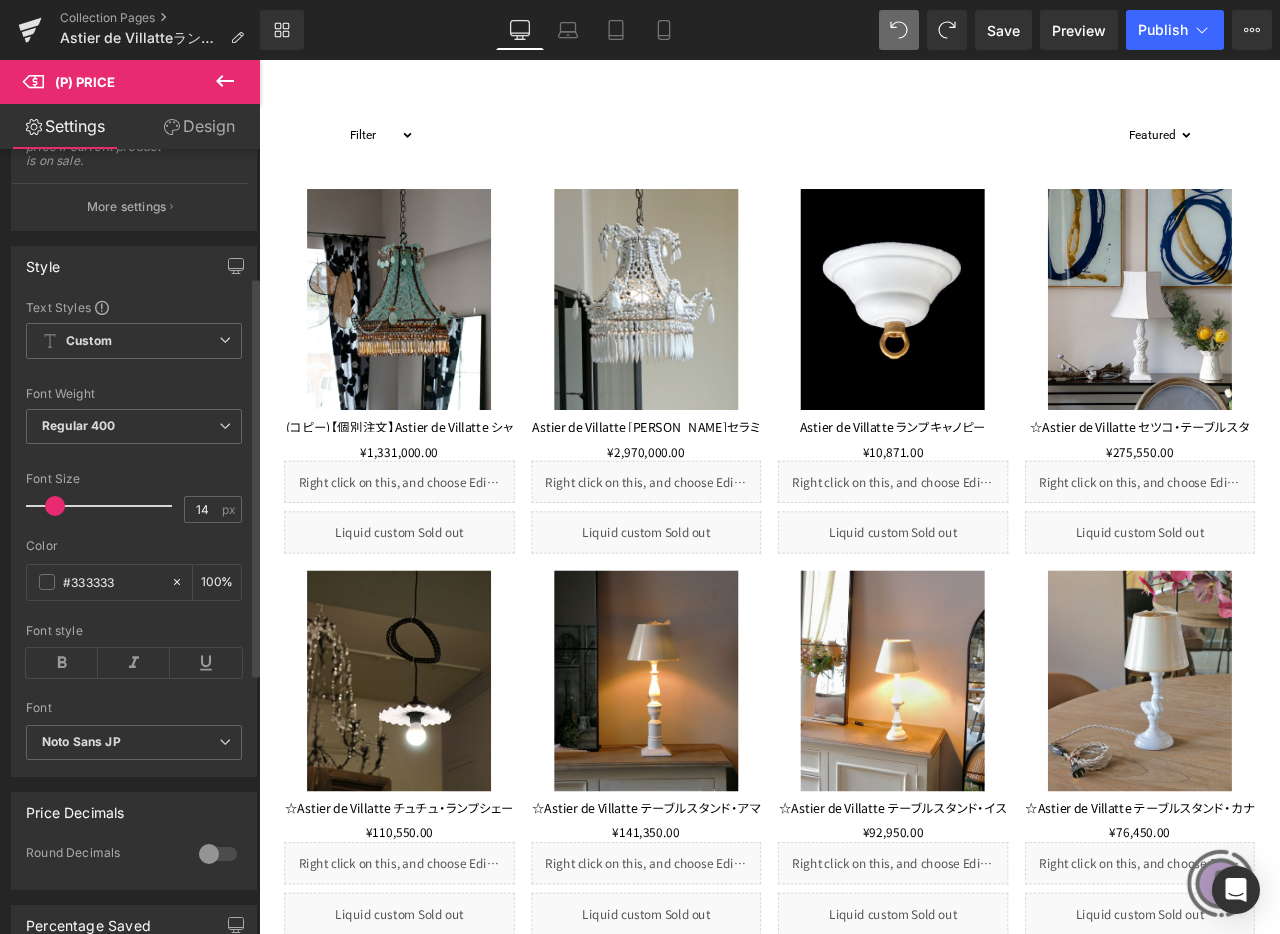 scroll, scrollTop: 0, scrollLeft: 0, axis: both 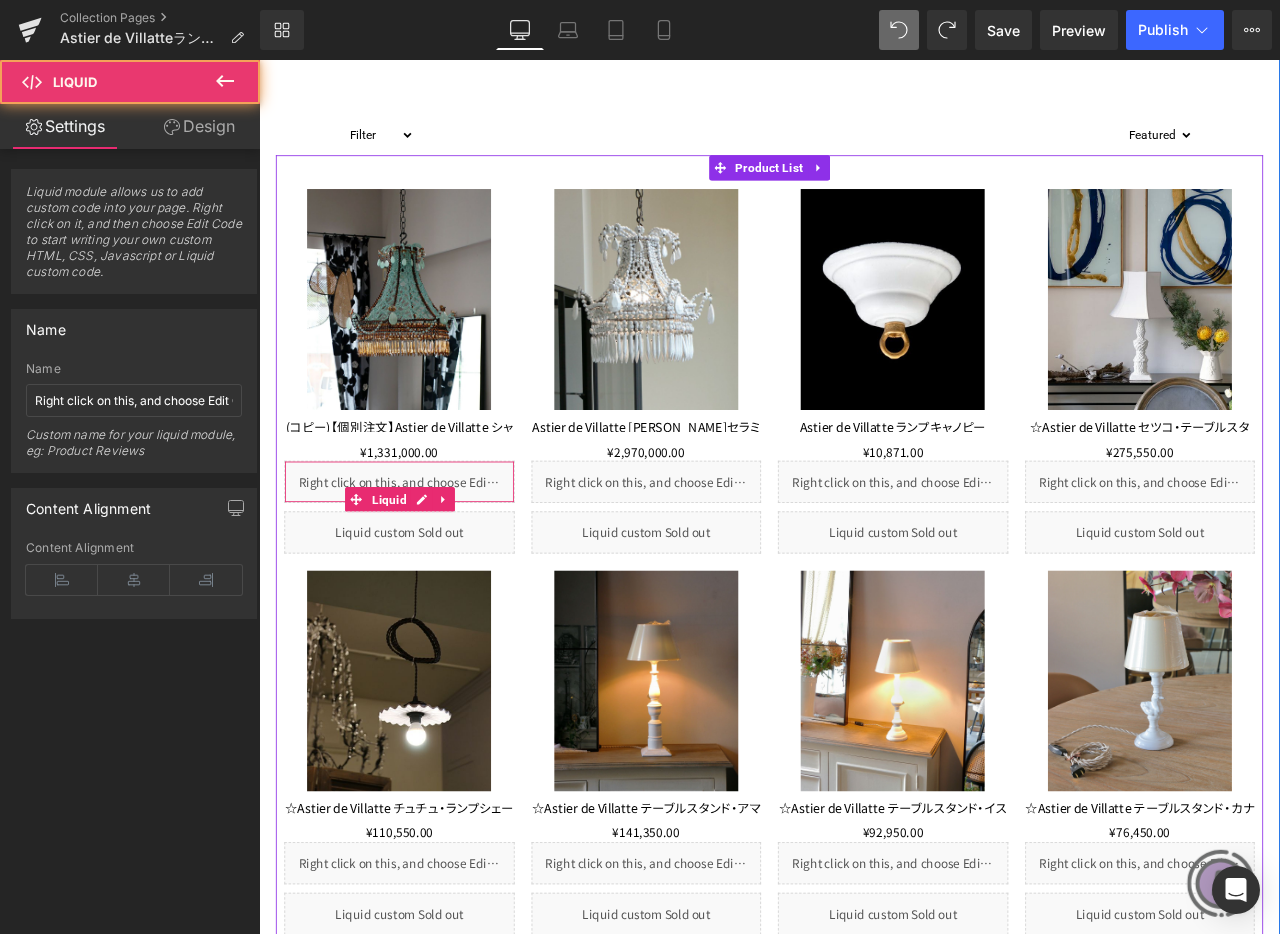 click on "Liquid" at bounding box center [425, 560] 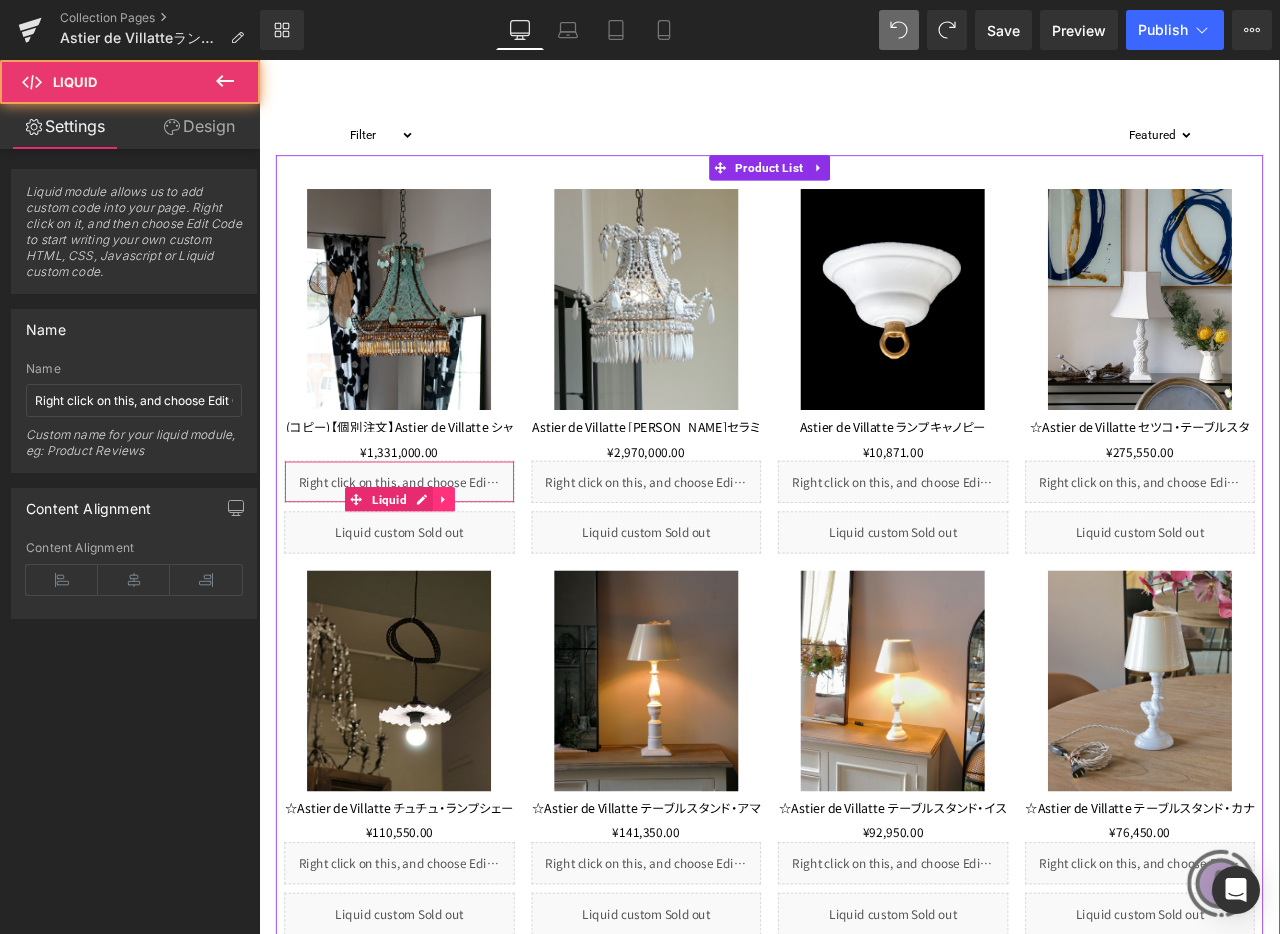 click 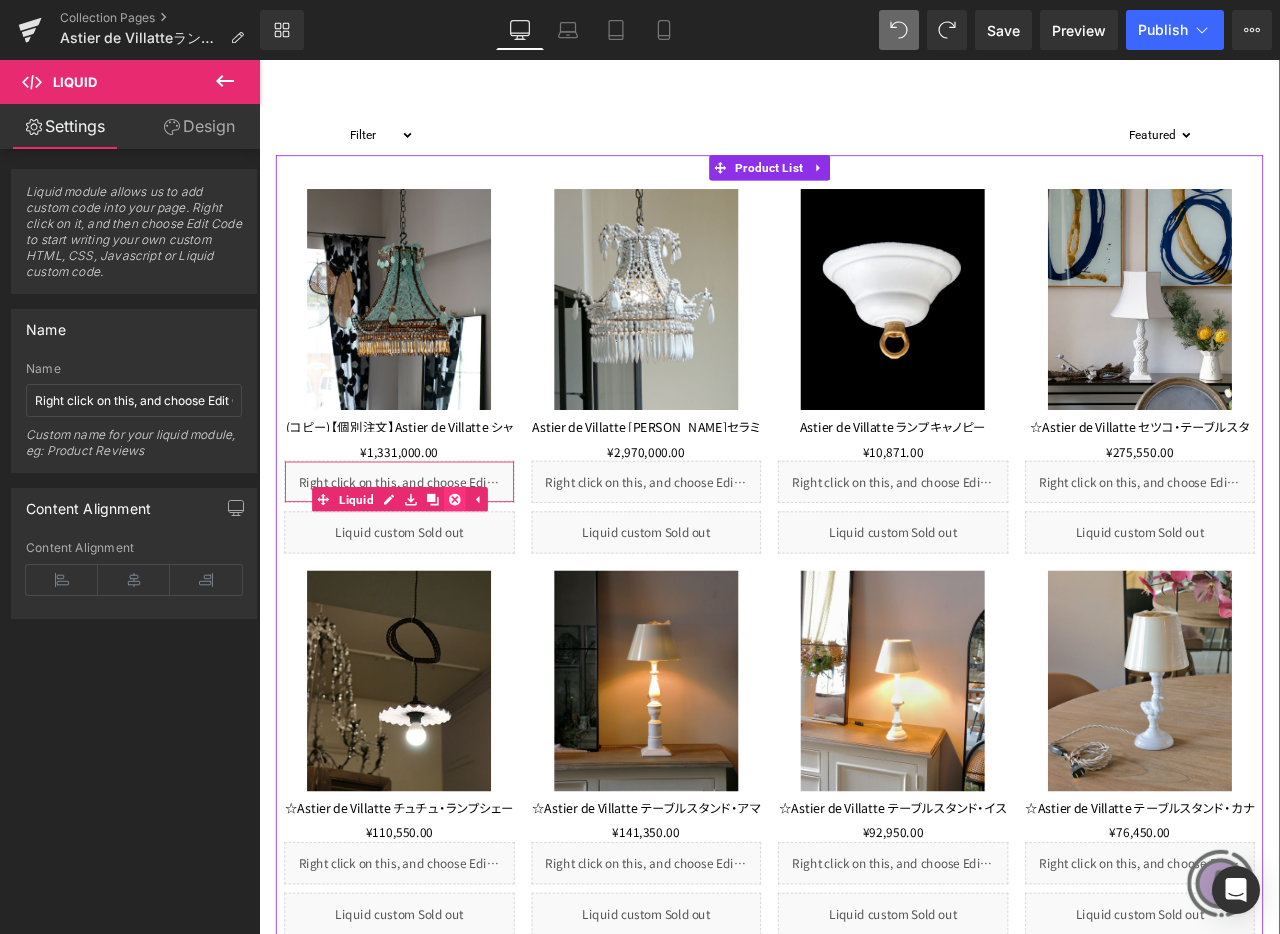 click 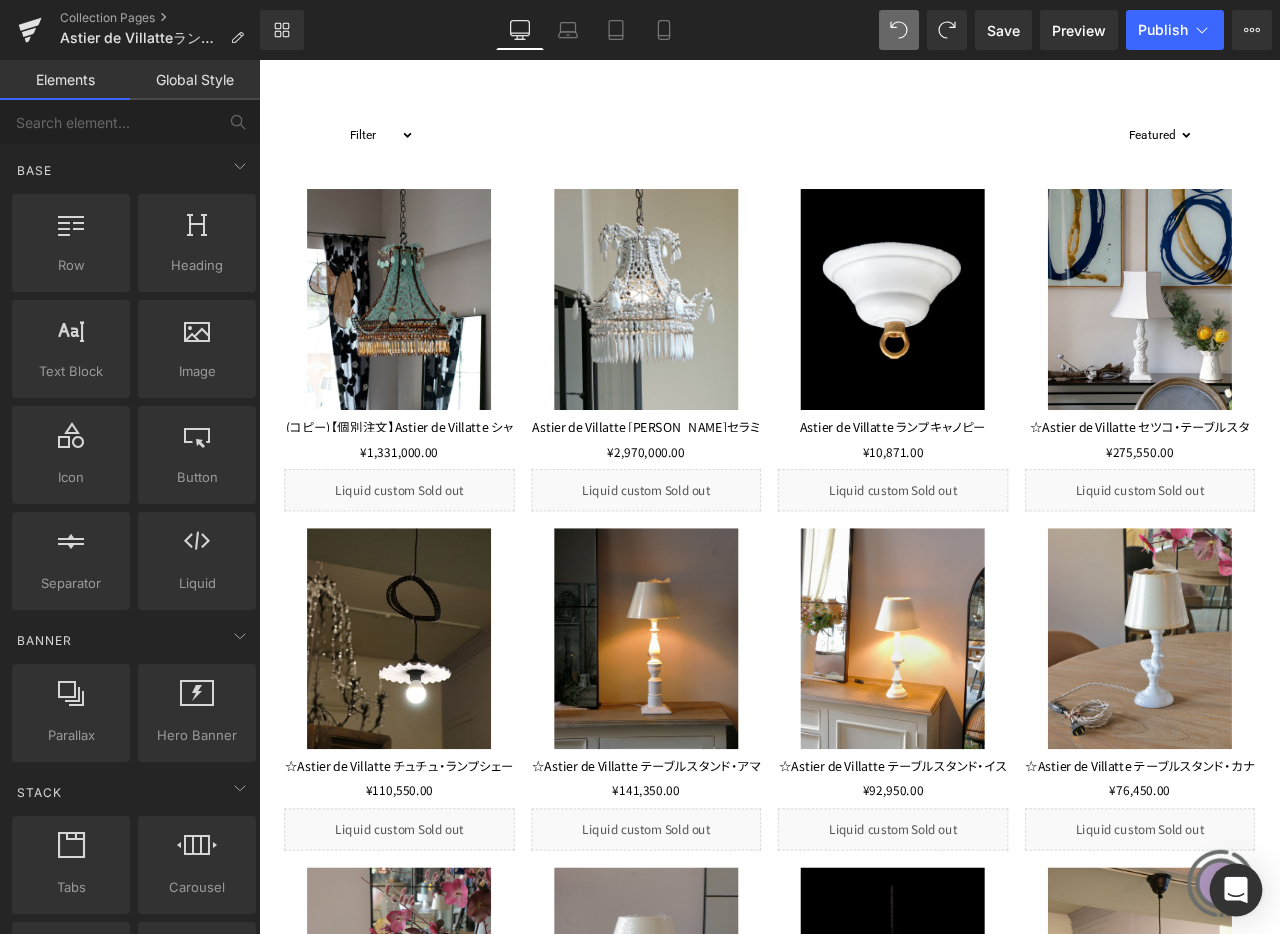 click 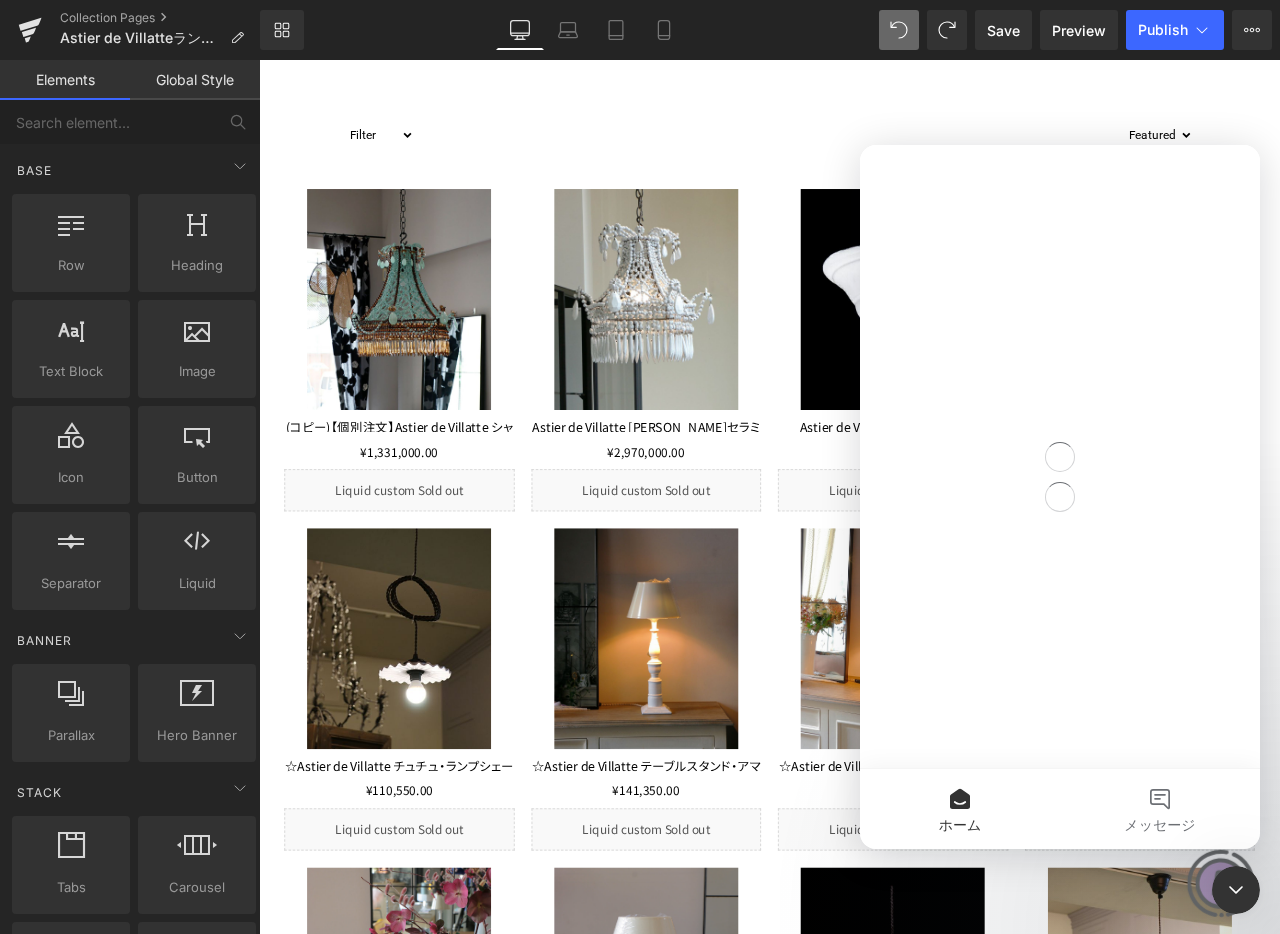 scroll, scrollTop: 0, scrollLeft: 0, axis: both 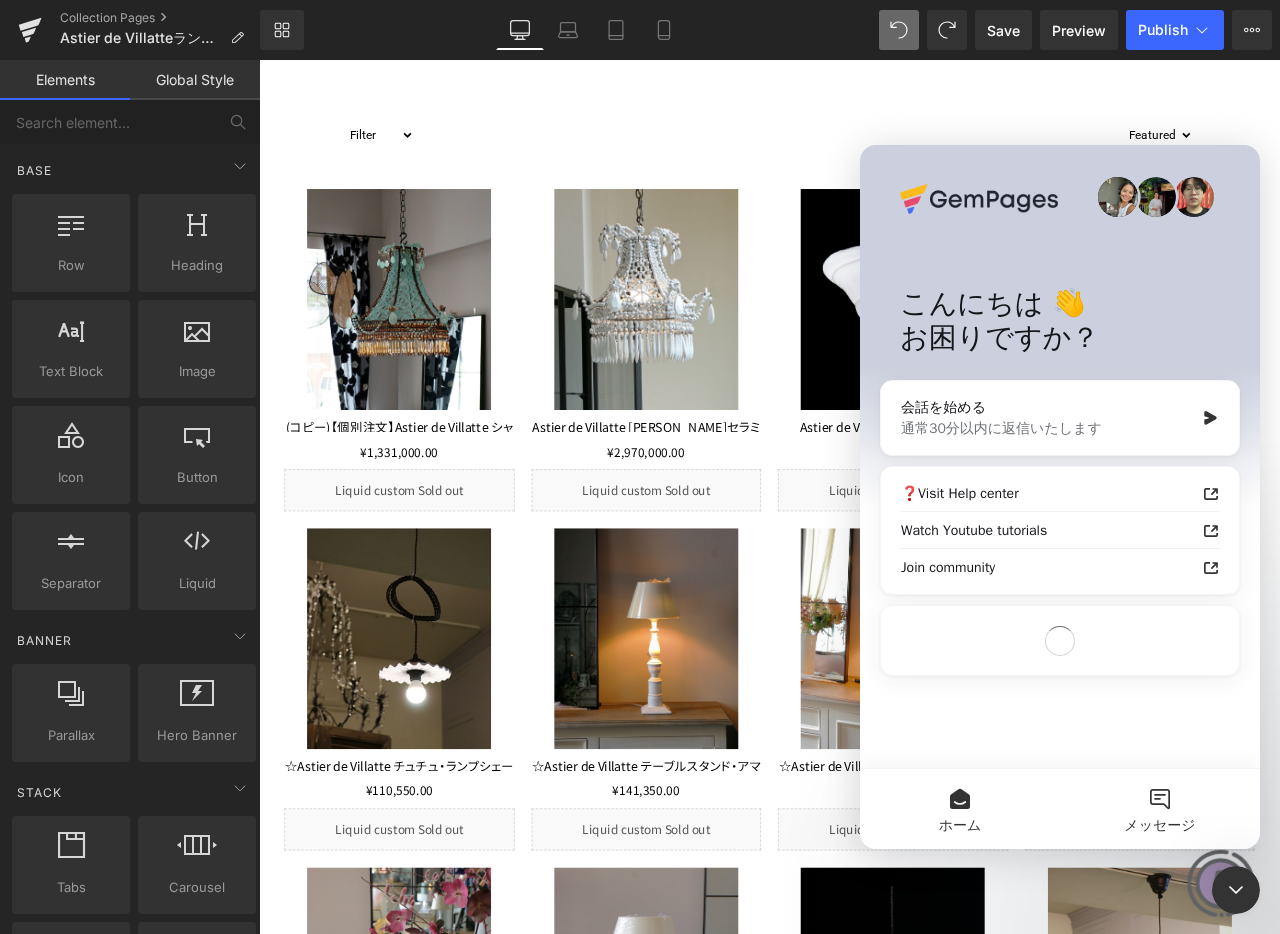 click on "メッセージ" at bounding box center [1160, 809] 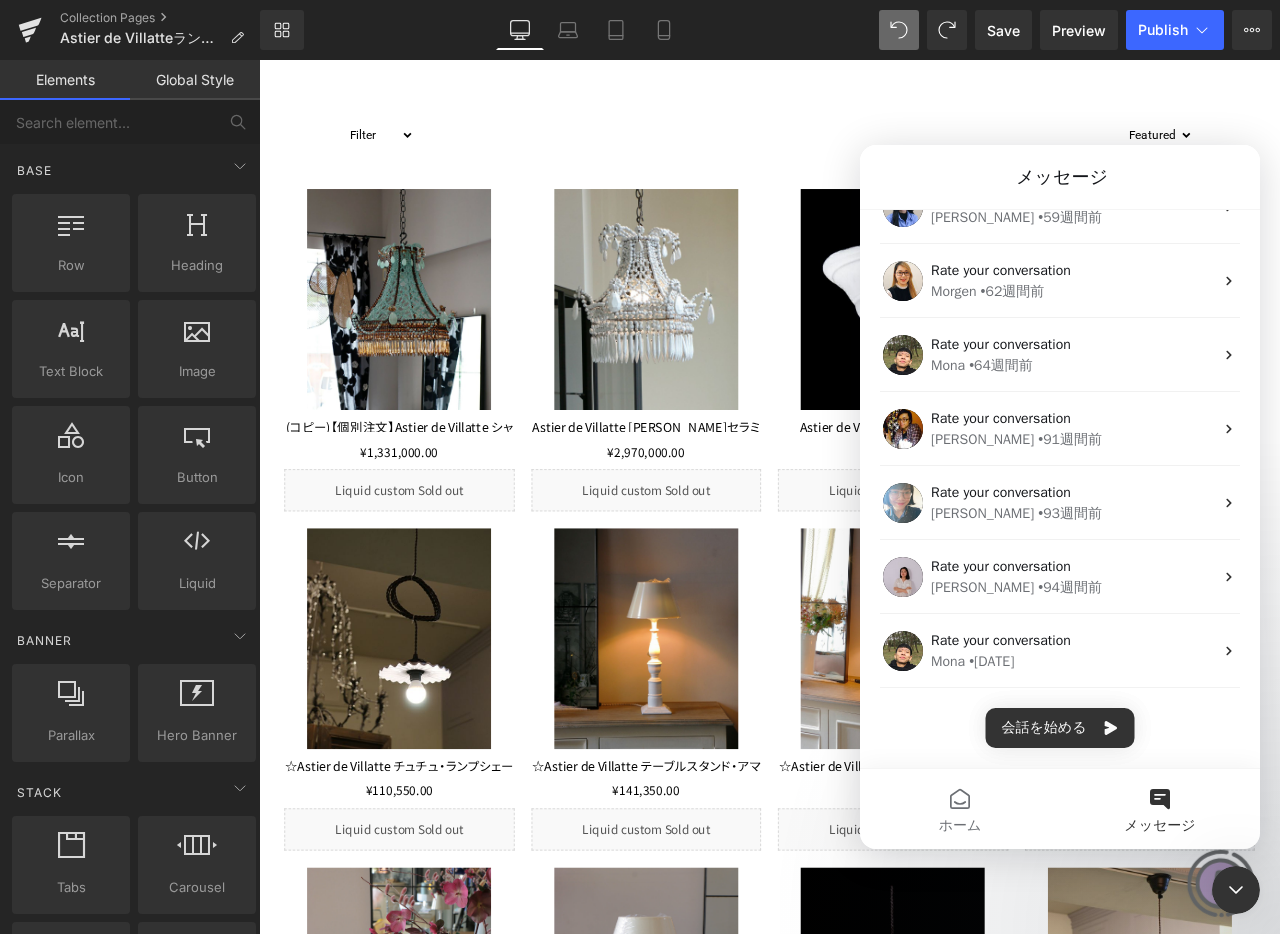 scroll, scrollTop: 261, scrollLeft: 0, axis: vertical 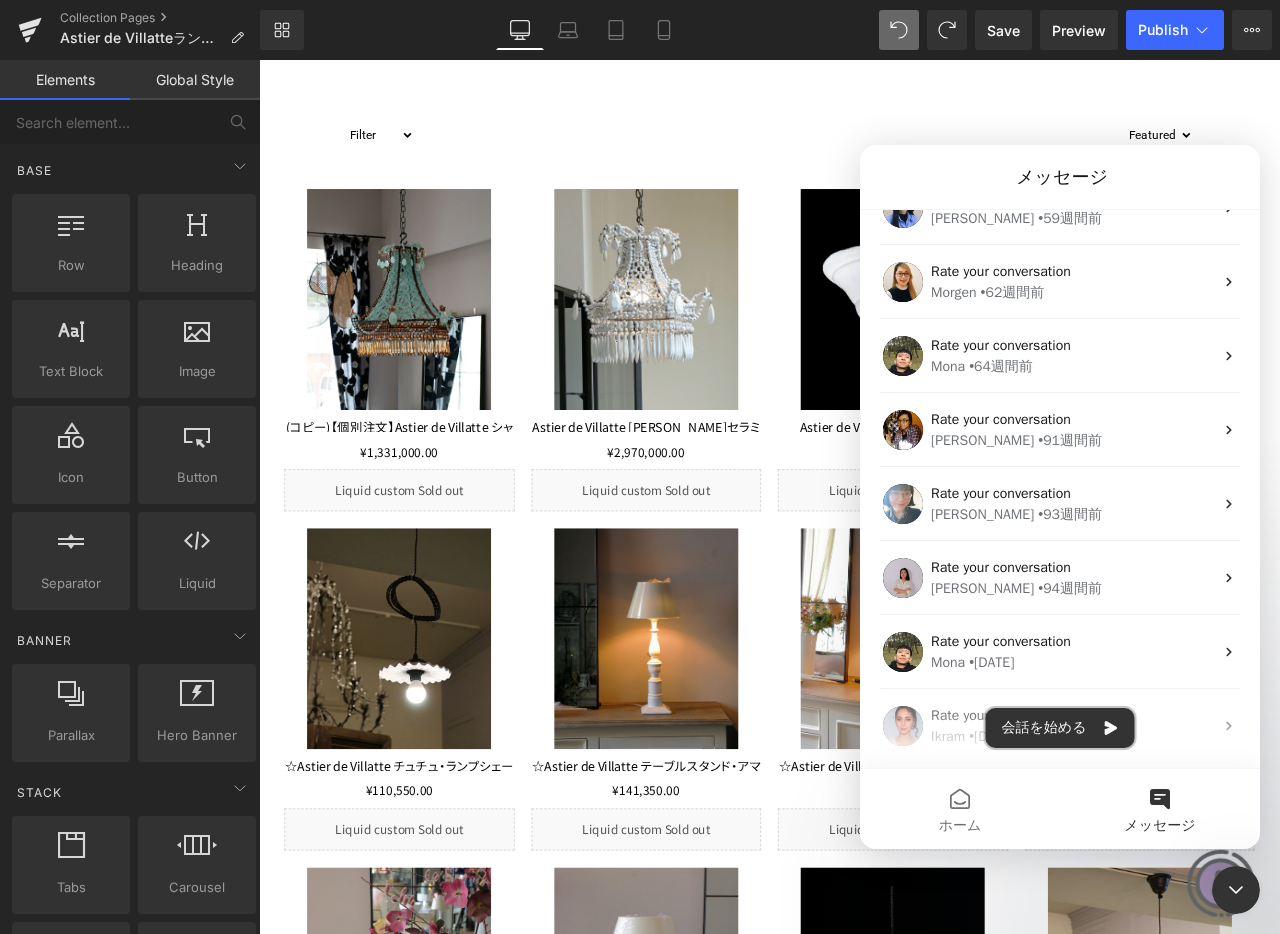 click on "会話を始める" at bounding box center [1060, 728] 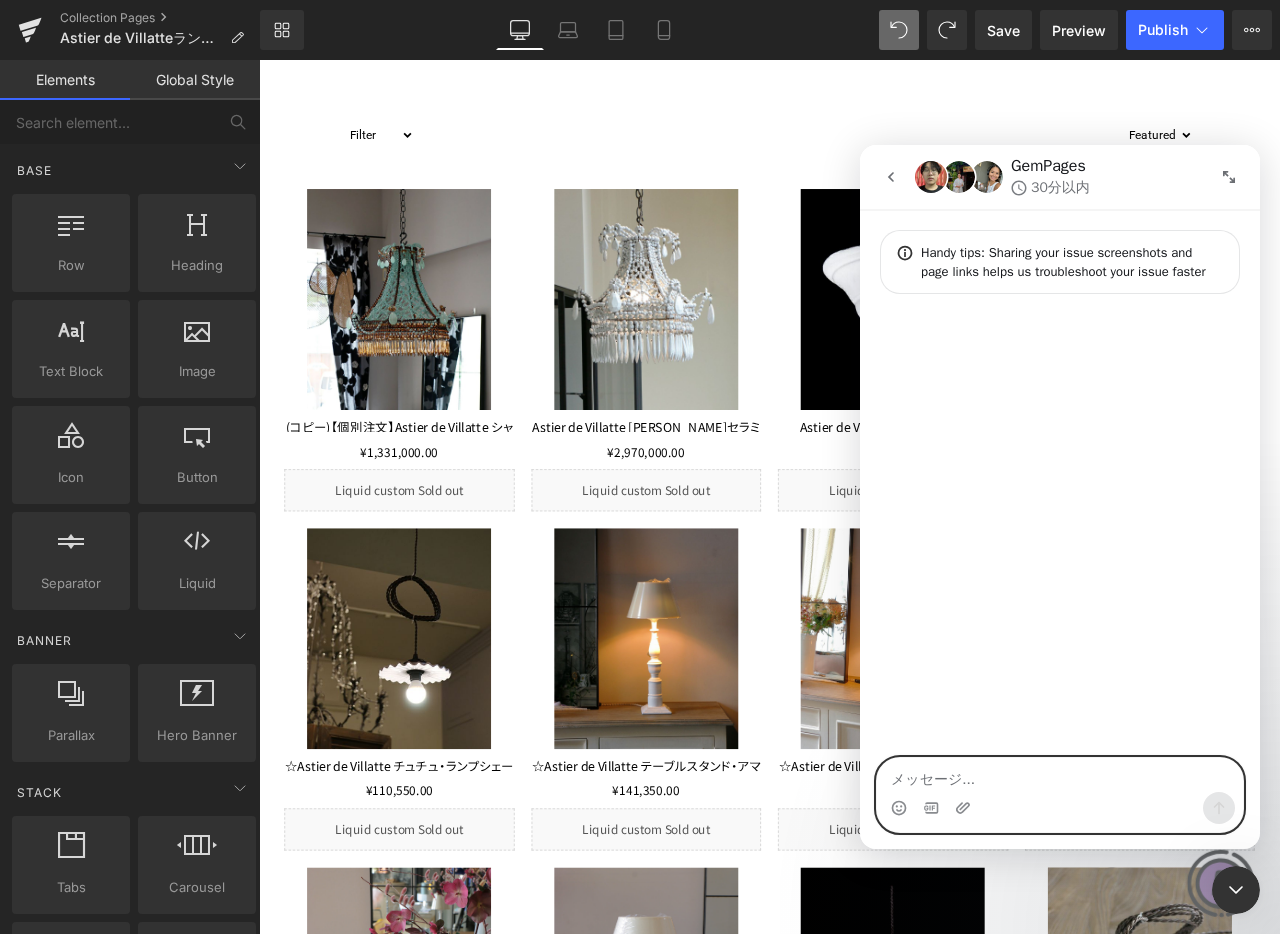 paste on "Hello,
I would like to know about setting product prices.
The prices of the products currently listed will change on [DATE].
In conjunction with that, I would like to add a note like this (image) below the prices in the collection list, but I am having trouble figuring out how to set it up." 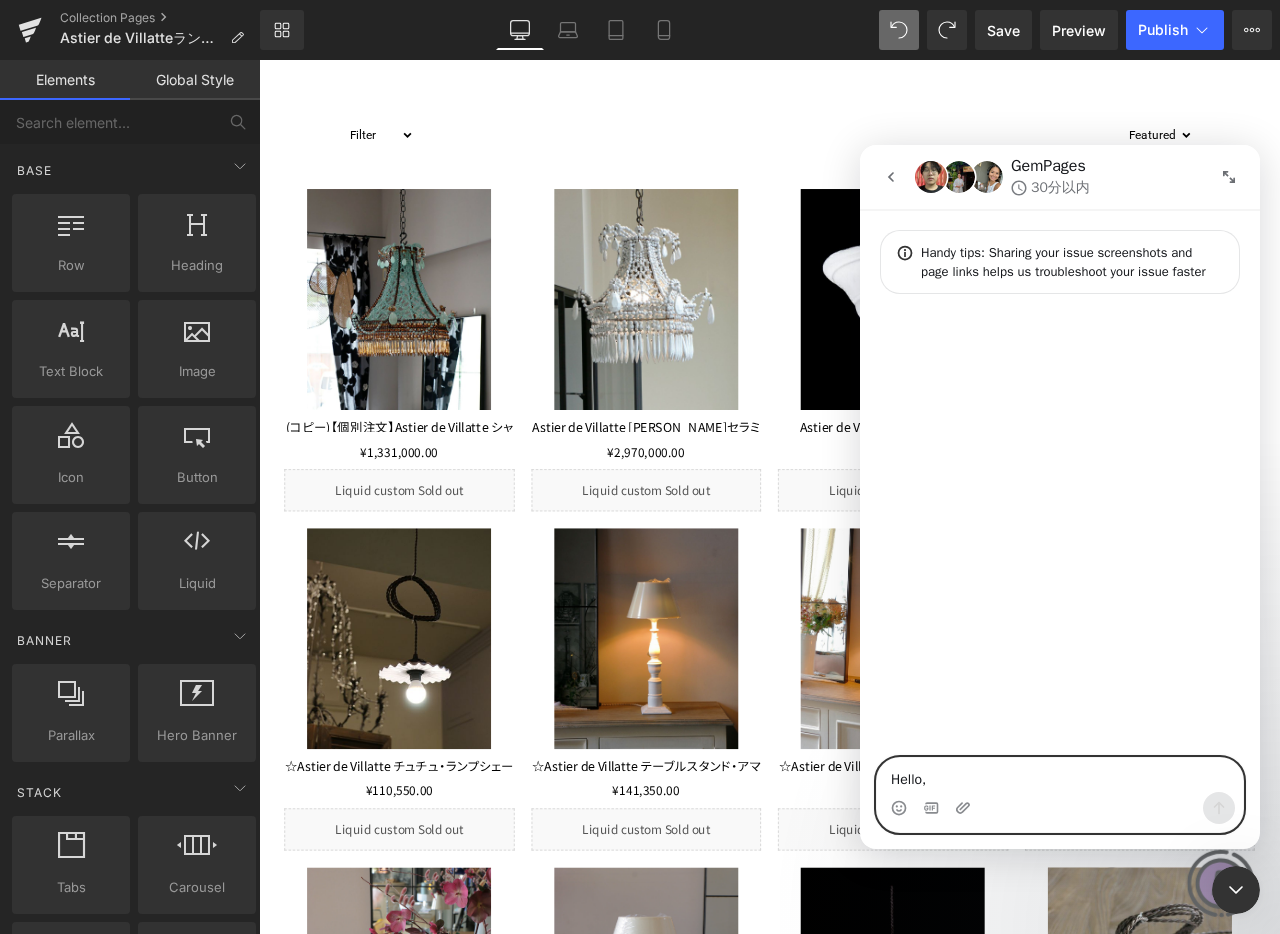 scroll, scrollTop: 12, scrollLeft: 0, axis: vertical 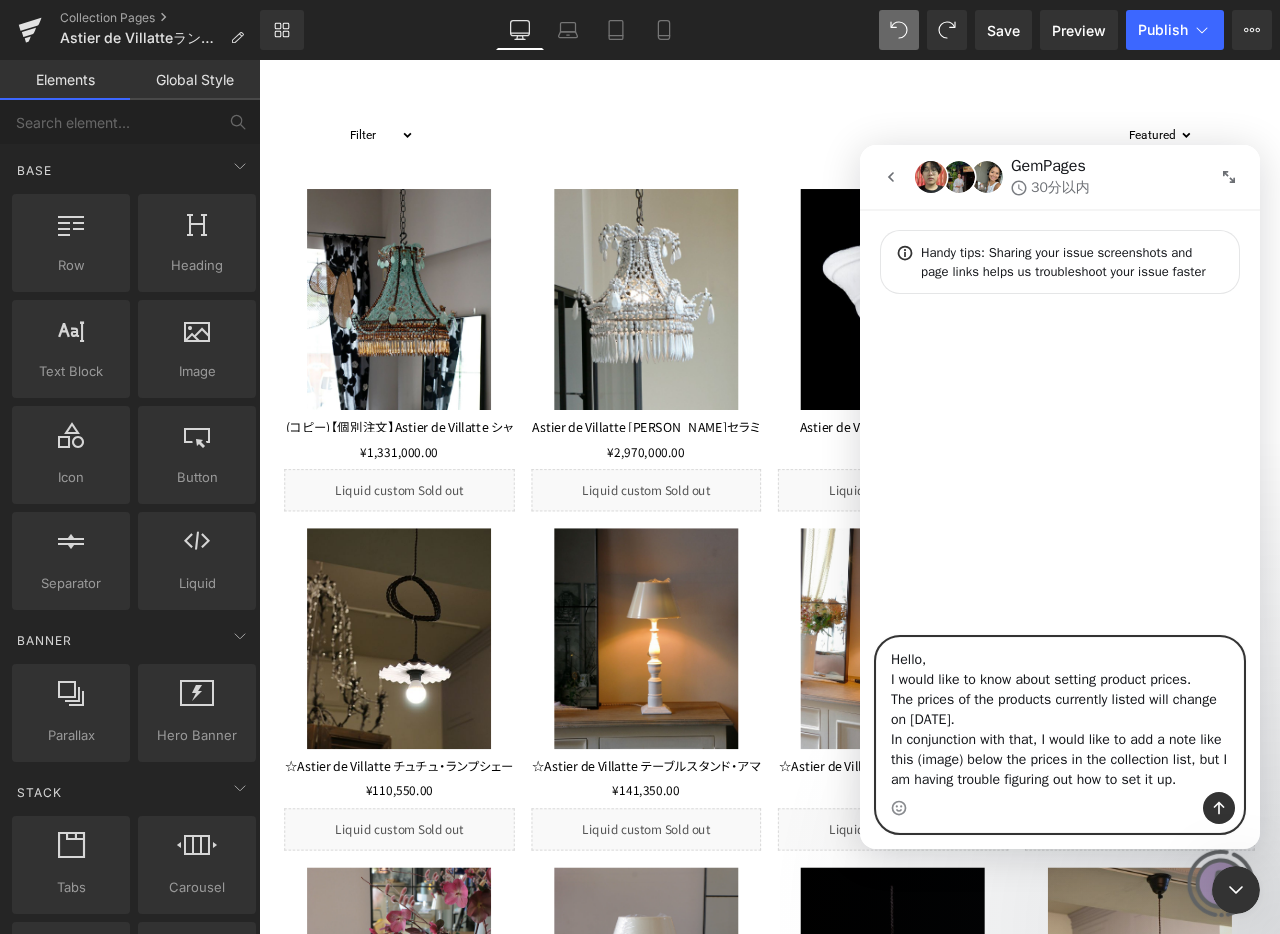 type on "Hello,
I would like to know about setting product prices.
The prices of the products currently listed will change on [DATE].
In conjunction with that, I would like to add a note like this (image) below the prices in the collection list, but I am having trouble figuring out how to set it up." 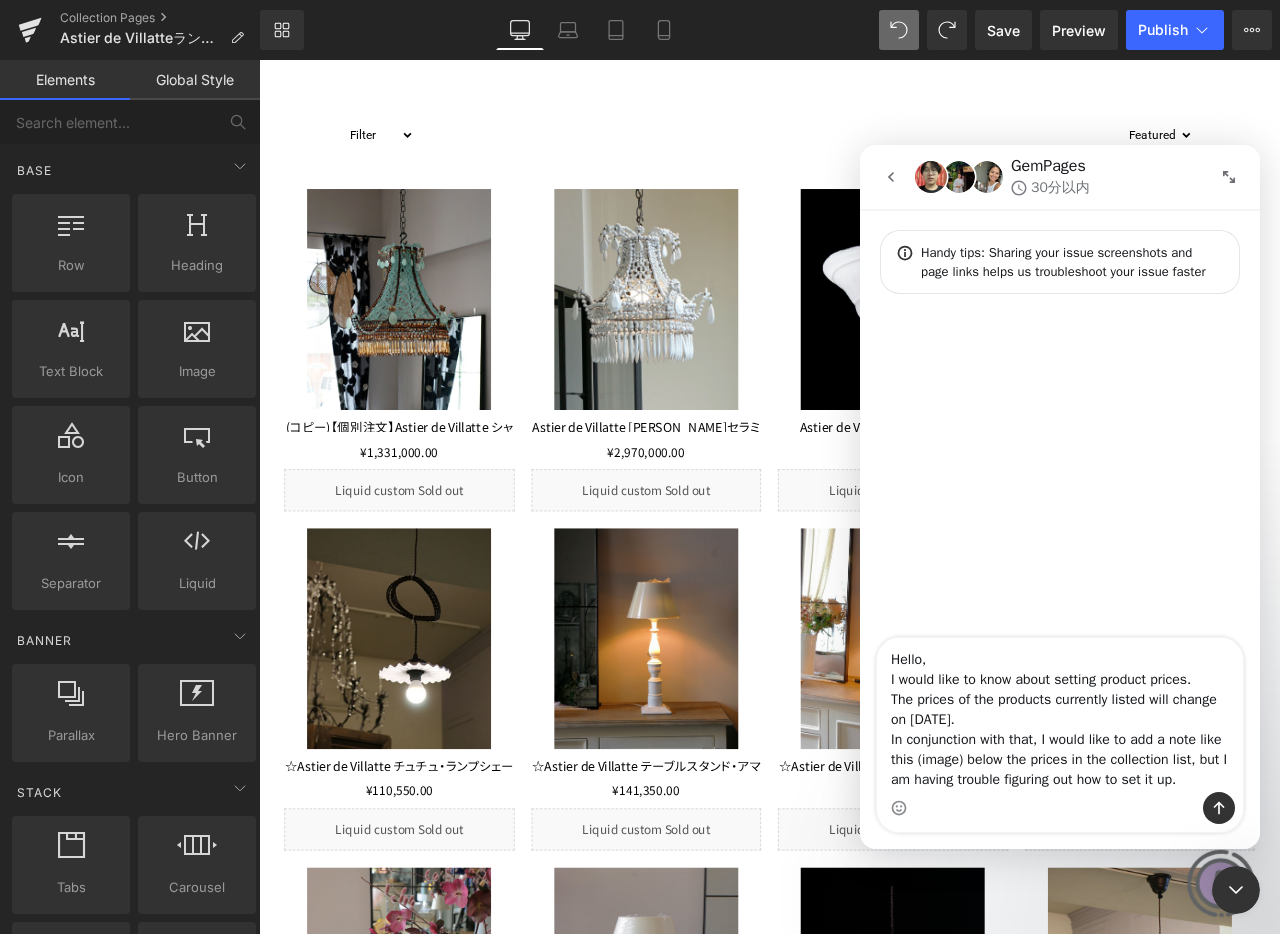 click at bounding box center (1060, 808) 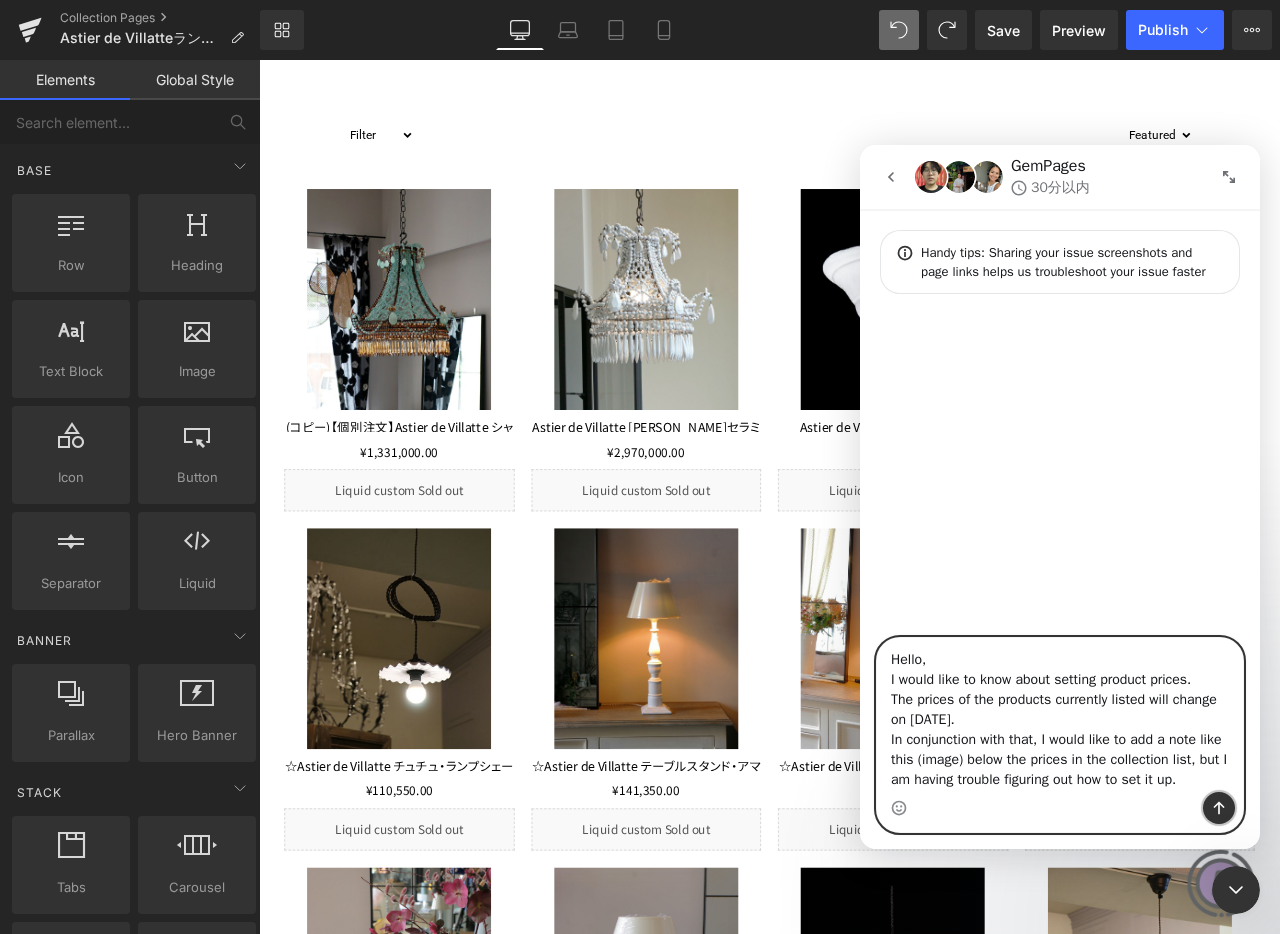 click at bounding box center (1219, 808) 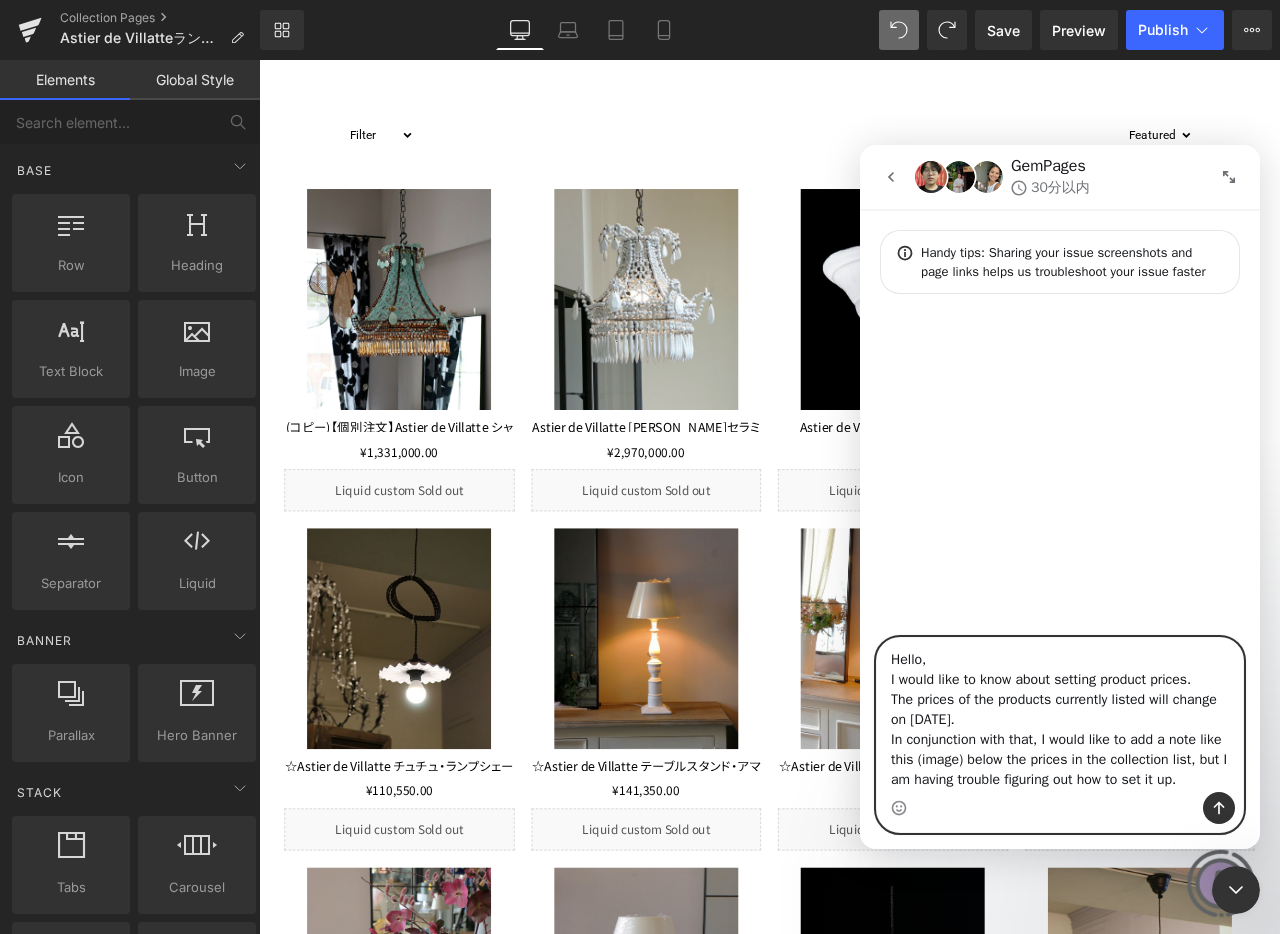 type 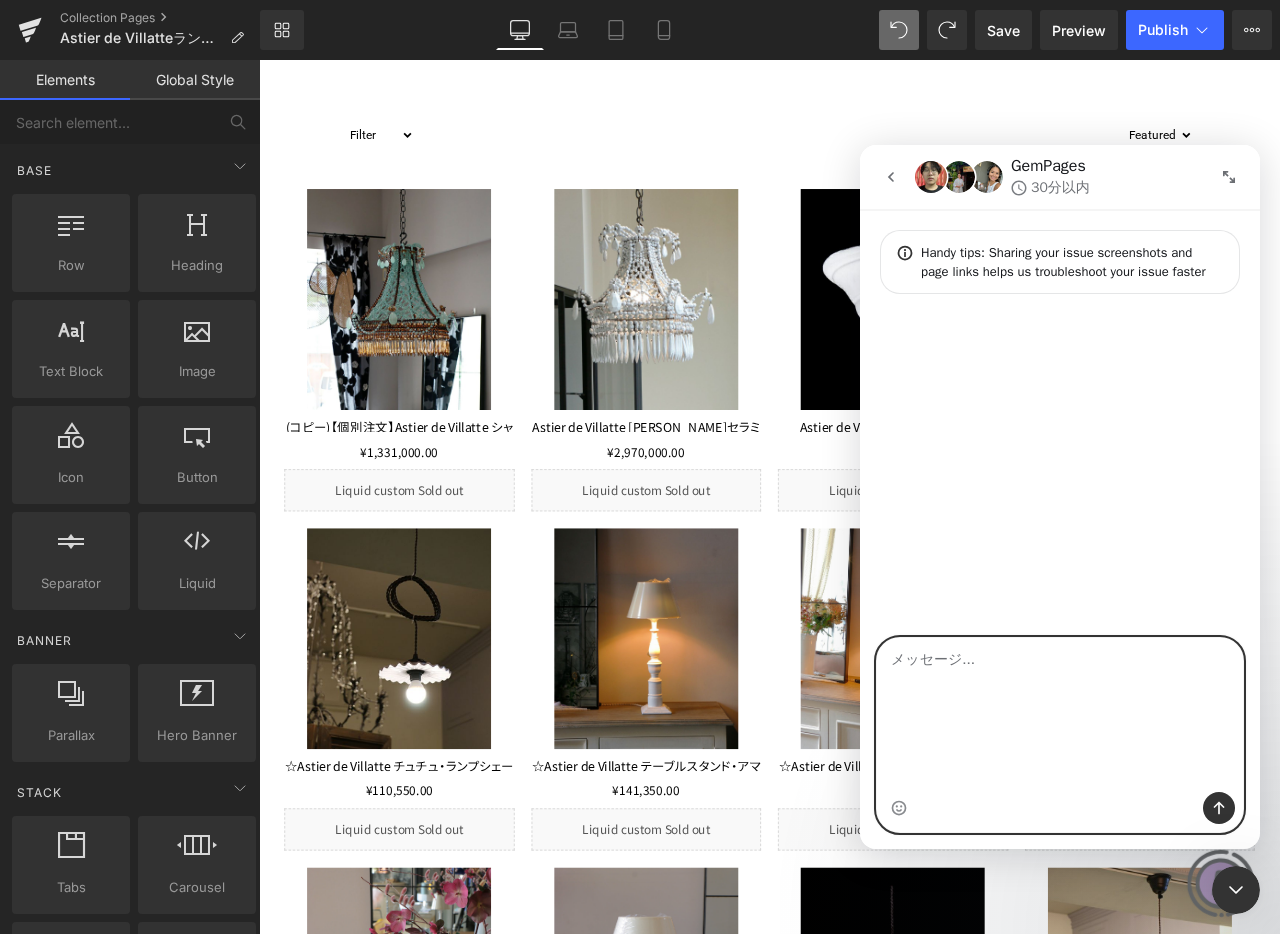 scroll, scrollTop: 0, scrollLeft: 0, axis: both 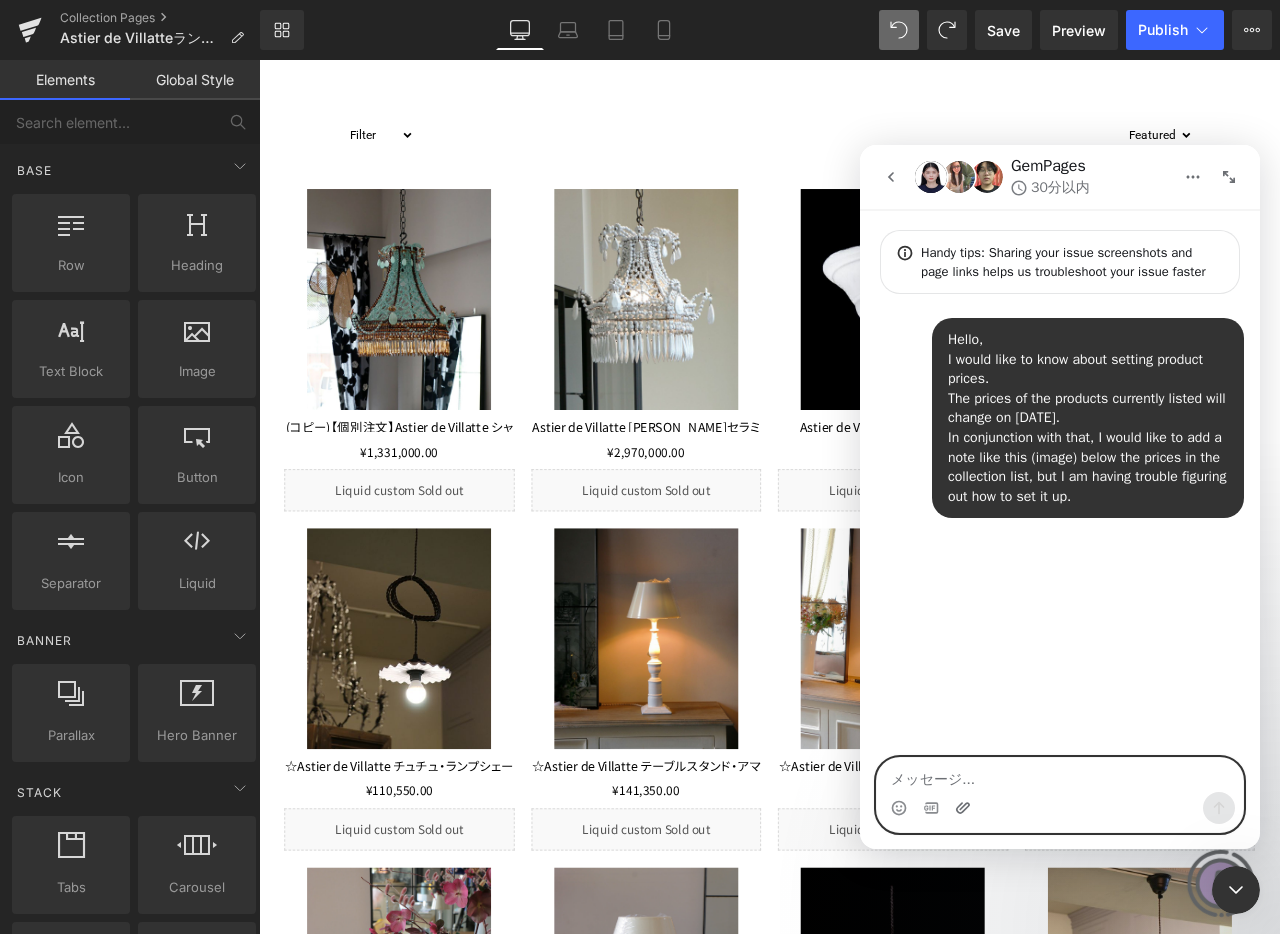 click 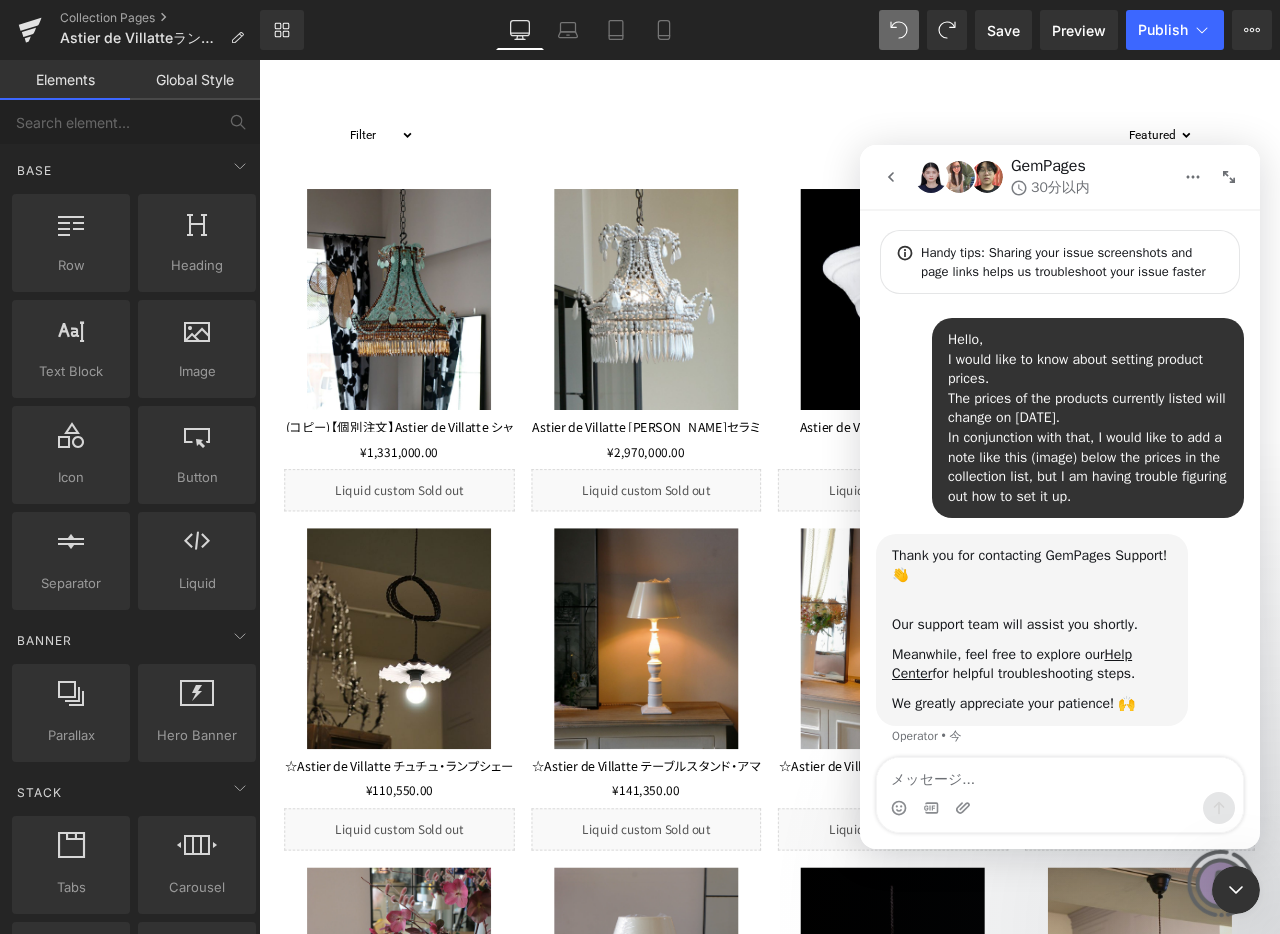 scroll, scrollTop: 10, scrollLeft: 0, axis: vertical 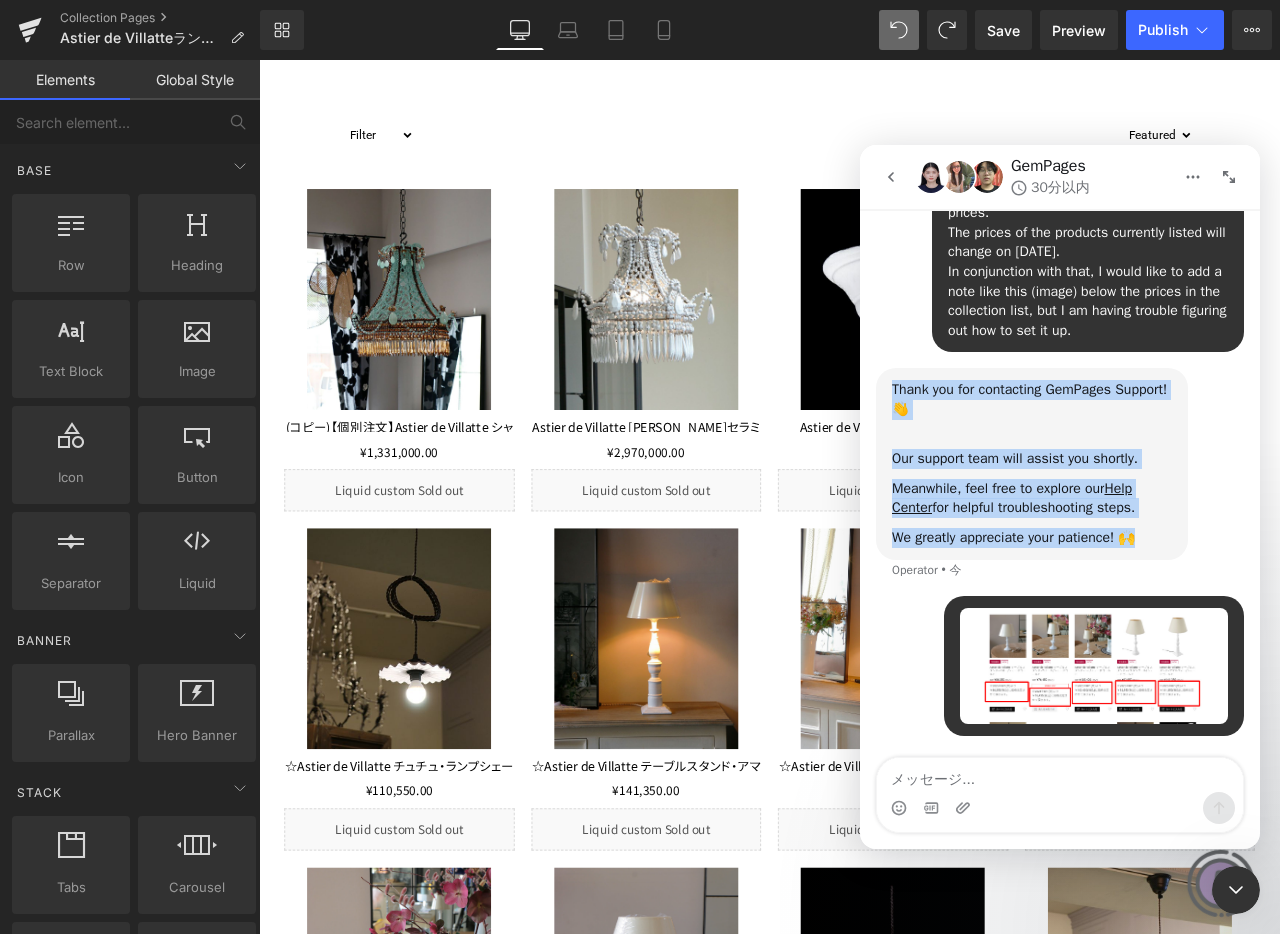 drag, startPoint x: 1166, startPoint y: 537, endPoint x: 888, endPoint y: 394, distance: 312.62277 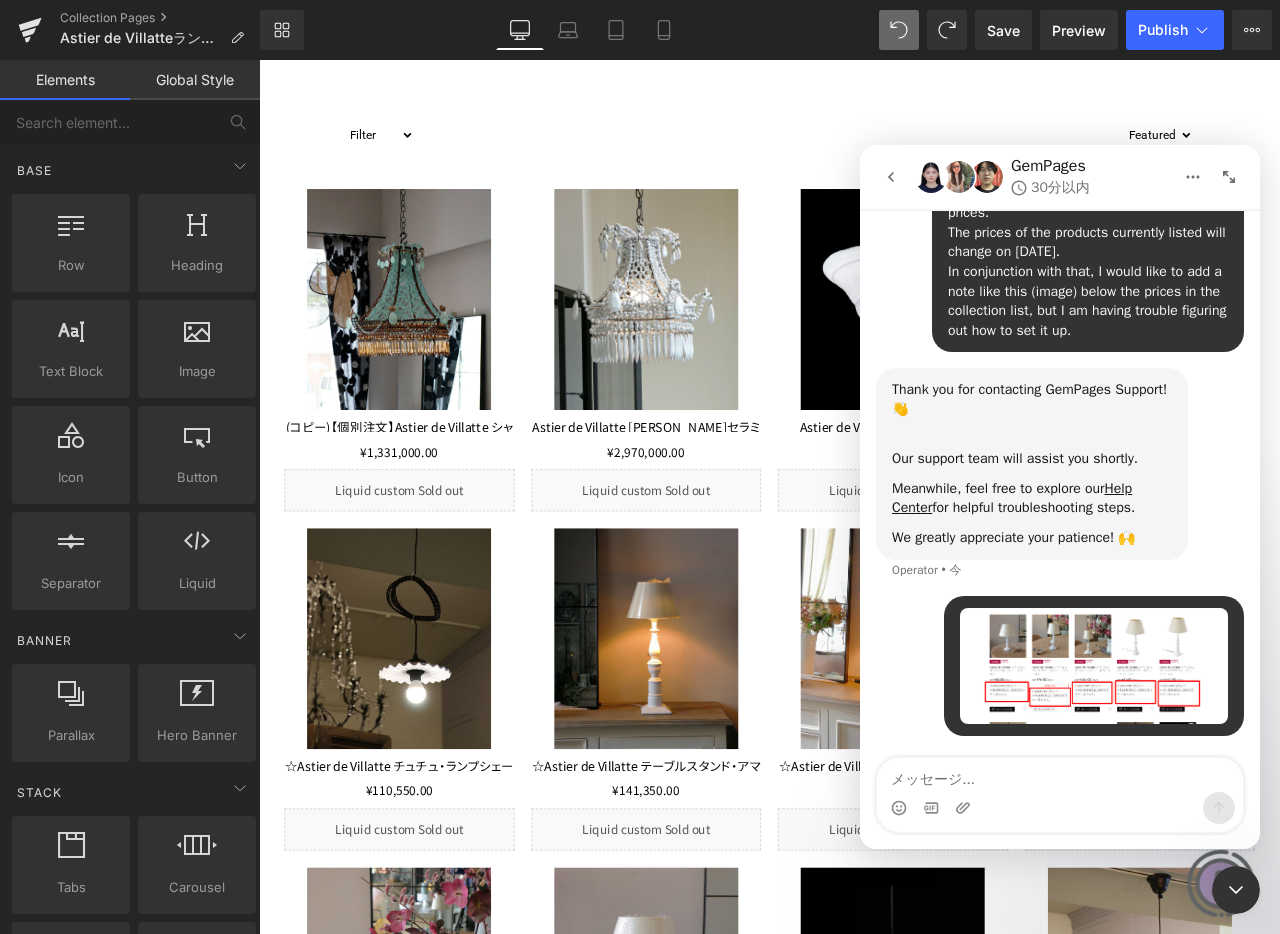 click on "Blanc    •   今" at bounding box center [1060, 678] 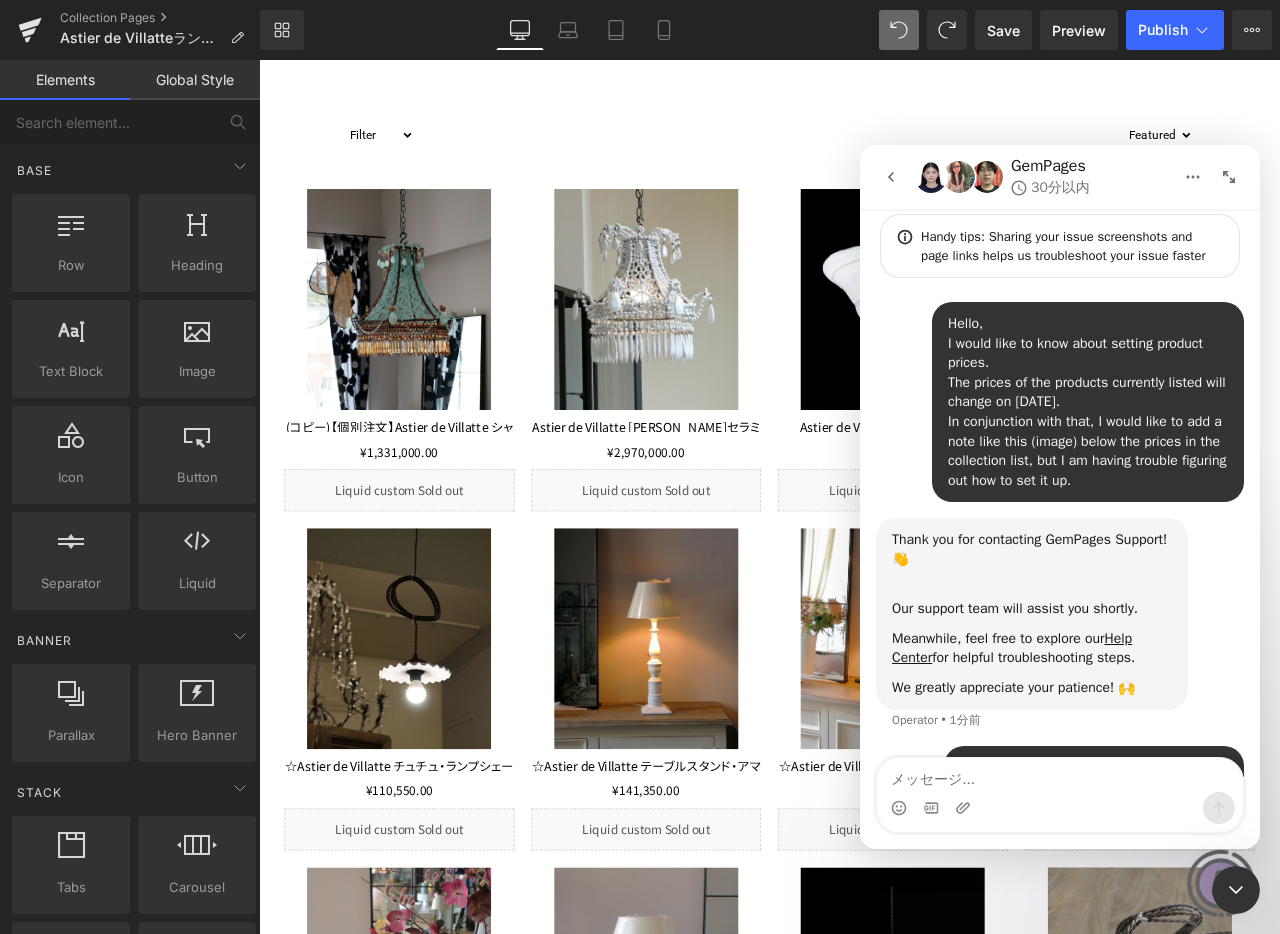 scroll, scrollTop: 166, scrollLeft: 0, axis: vertical 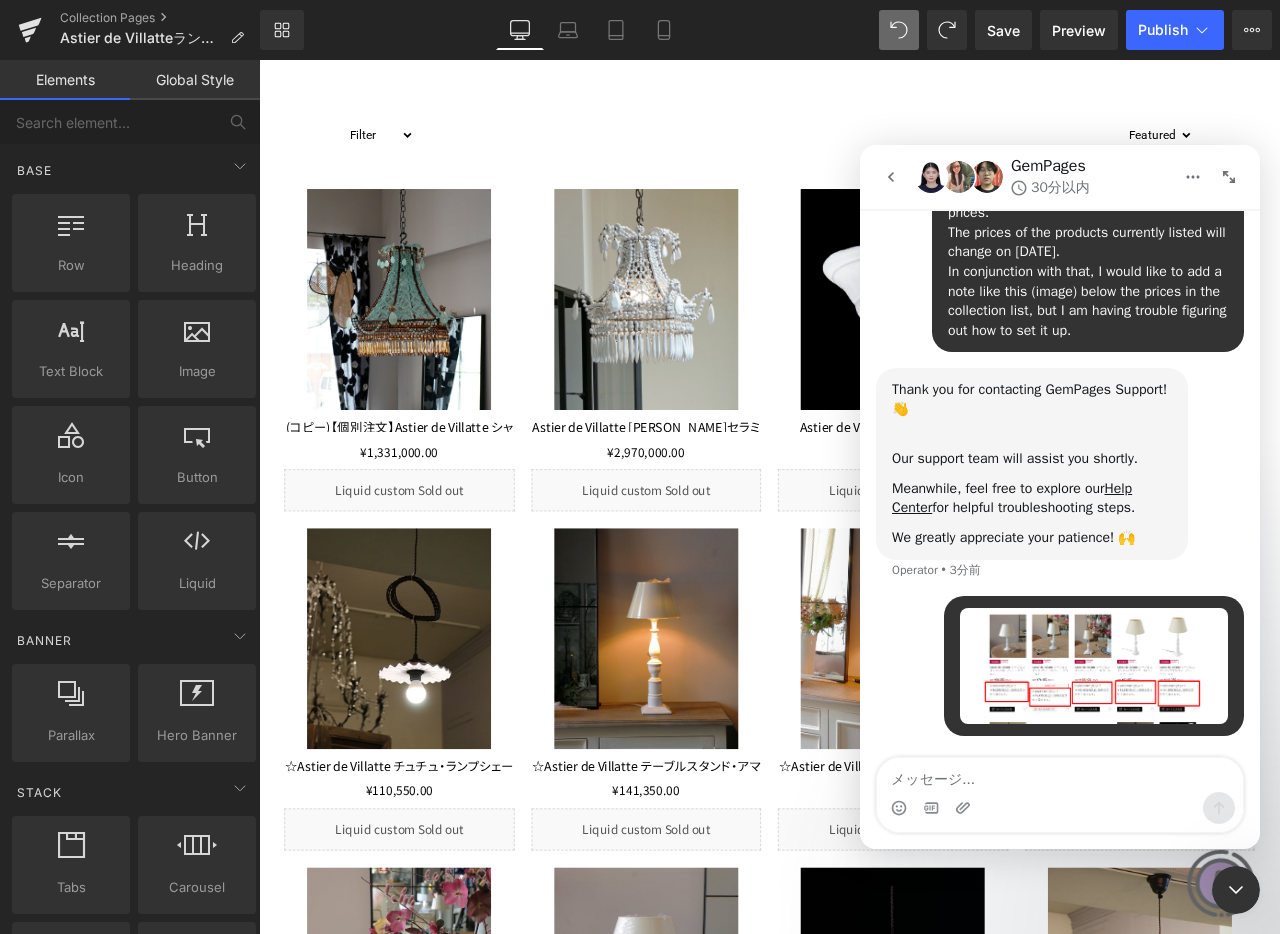 click at bounding box center (640, 437) 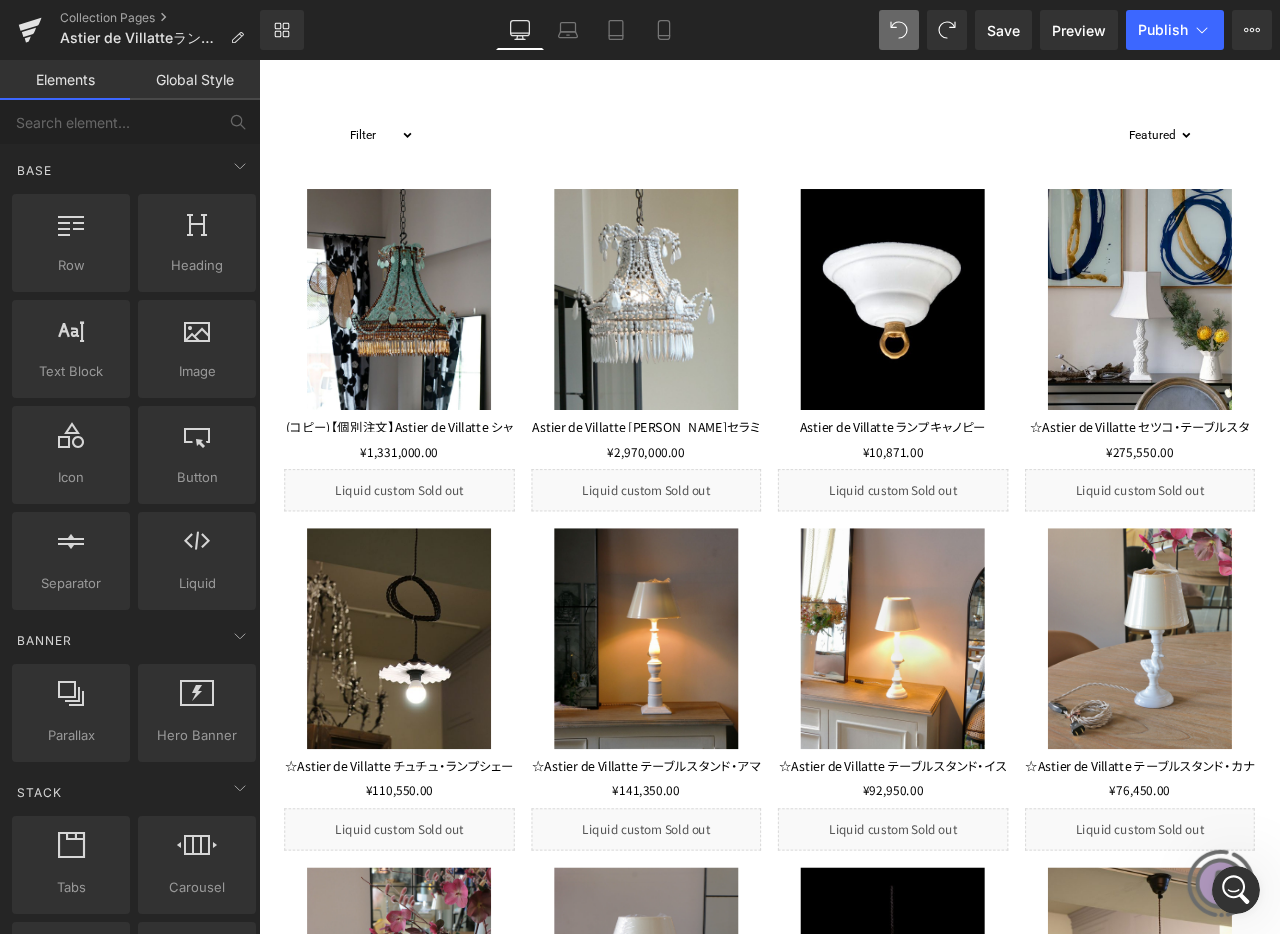 scroll, scrollTop: 0, scrollLeft: 0, axis: both 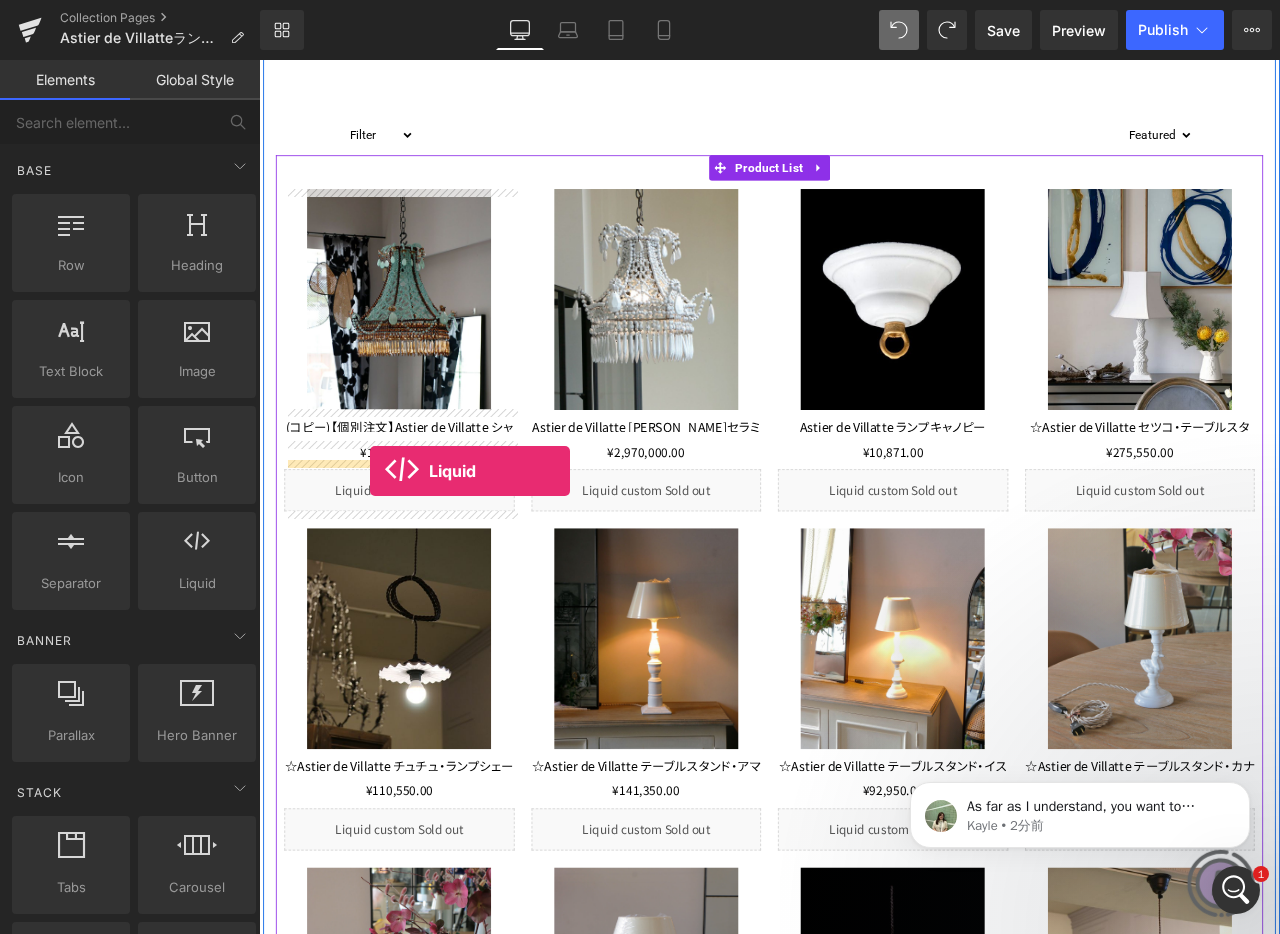 drag, startPoint x: 459, startPoint y: 638, endPoint x: 391, endPoint y: 547, distance: 113.600174 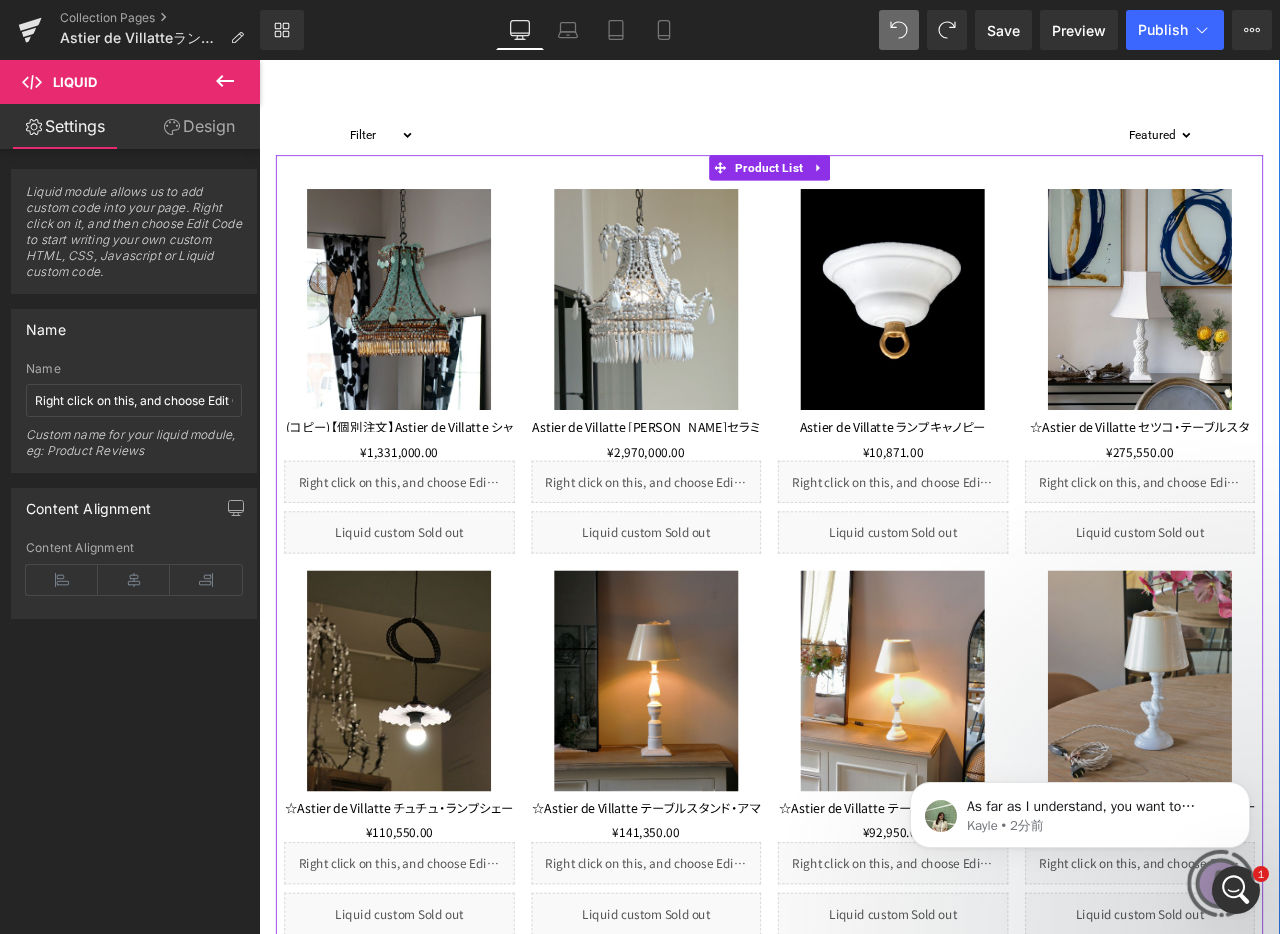 click on "Liquid" at bounding box center (425, 560) 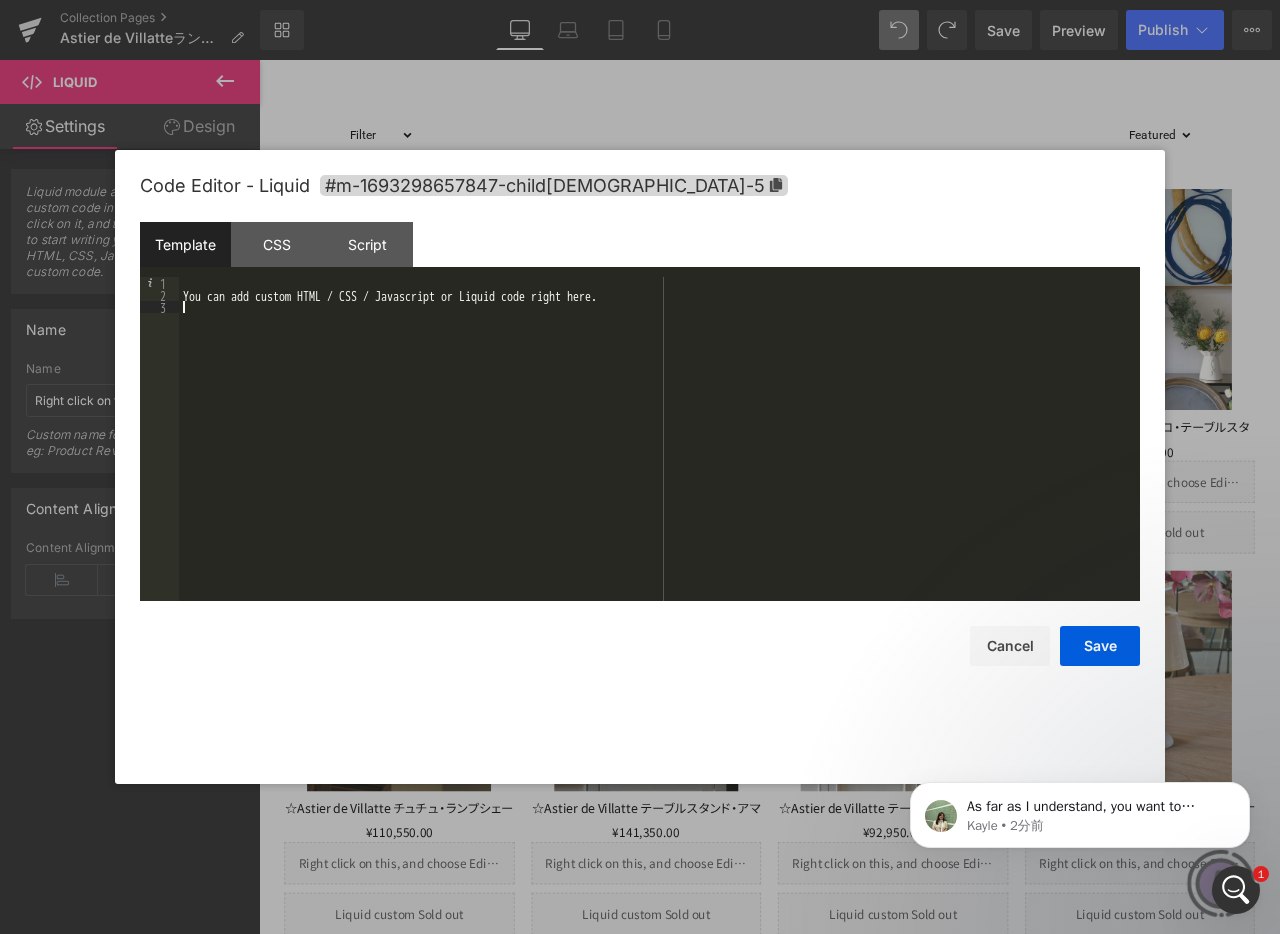 click on "You can add custom HTML / CSS / Javascript or Liquid code right here." at bounding box center (659, 451) 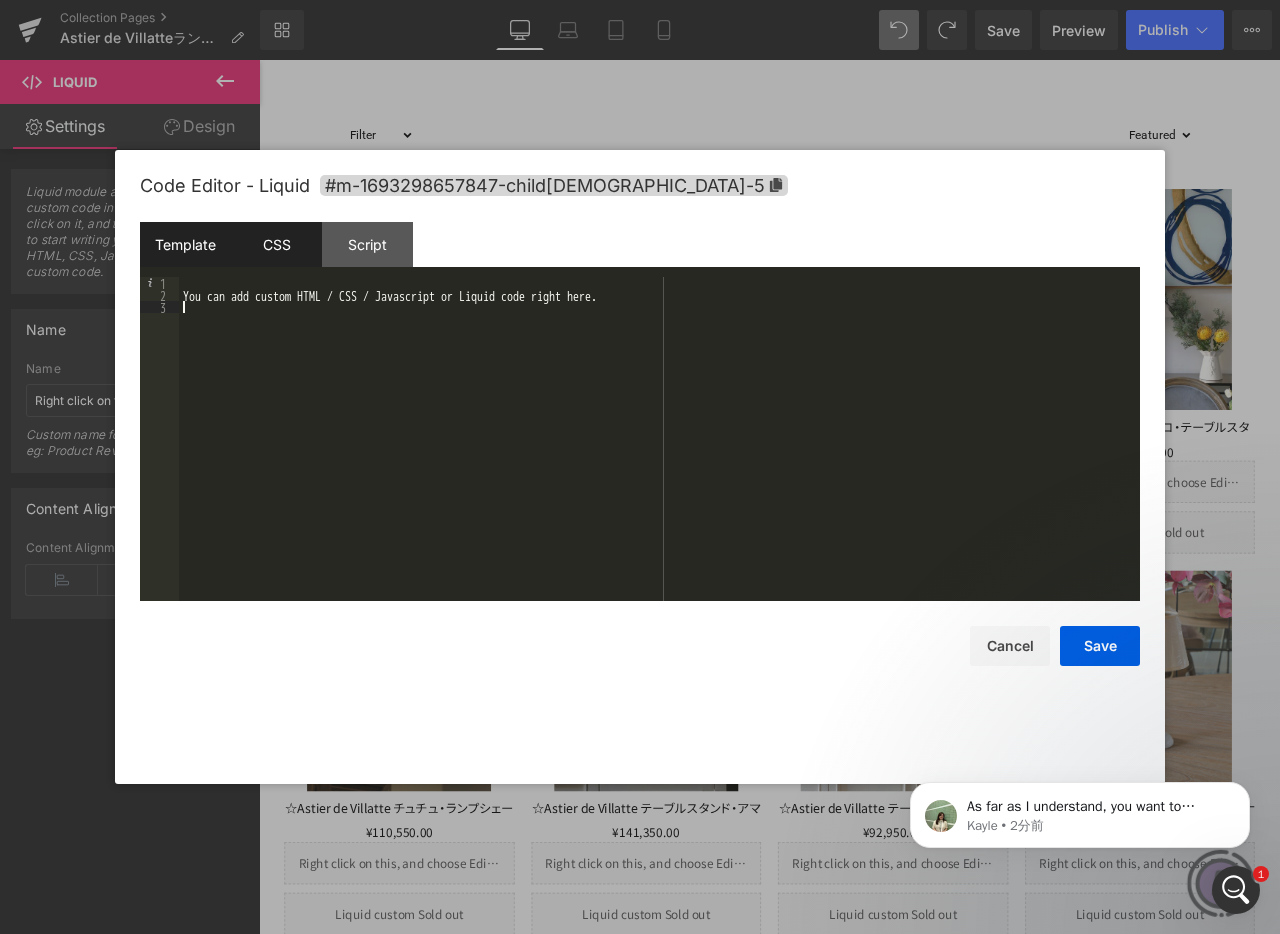 click on "CSS" at bounding box center (276, 244) 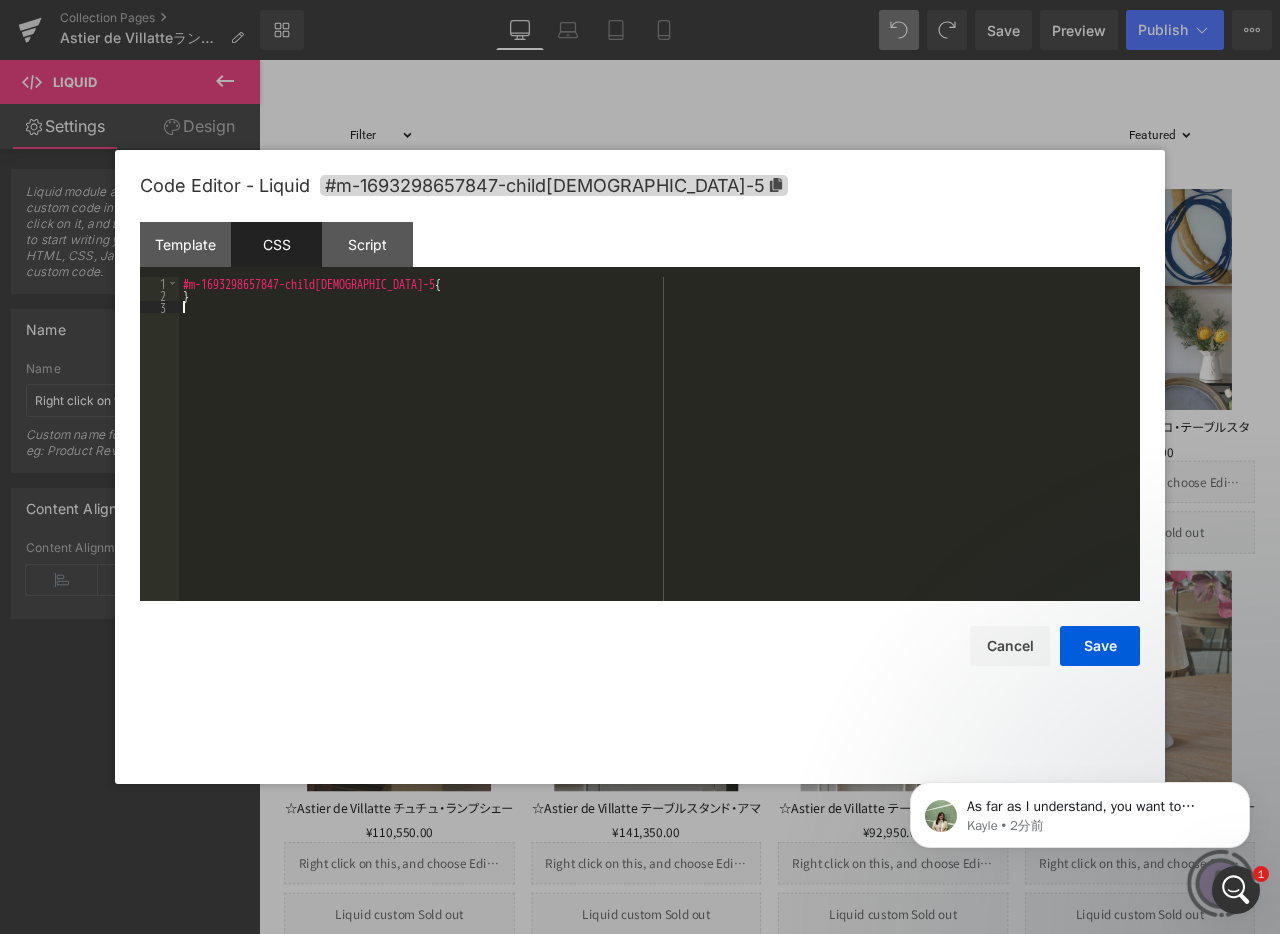 click on "#m-1693298657847-child[DEMOGRAPHIC_DATA]-5 { }" at bounding box center [659, 451] 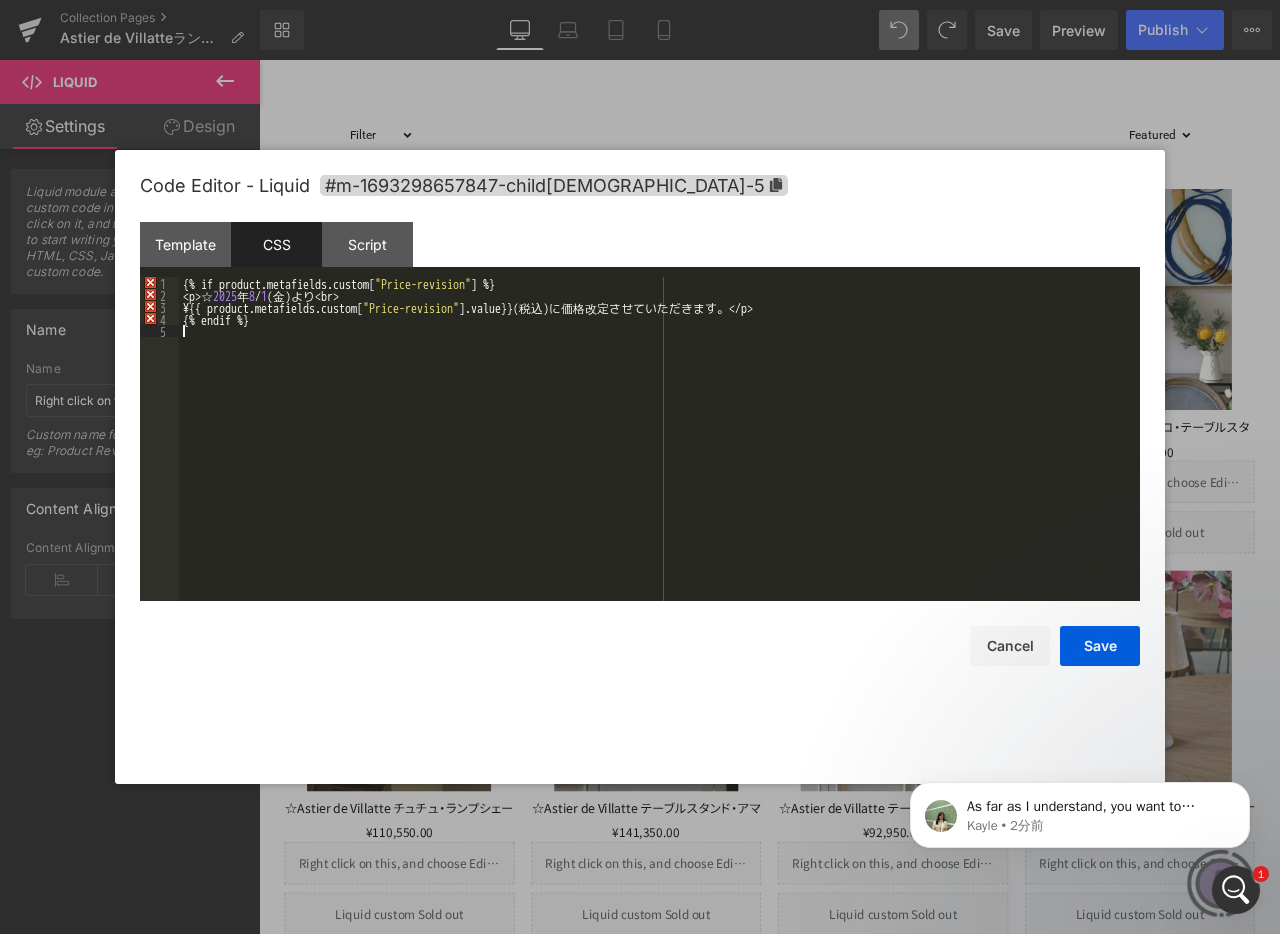click on "{ % if product.metafields.custom[ " Price-revision " ] % }   < p >☆ [DATE] [DATE] よ り < br >   ¥ { { product.metafields.custom[ " Price-revision " ].value  }} ( 税 込 ) に 価 格 改 定 さ せ て い た だ き ま す 。 </ p > { % endif % }" at bounding box center [659, 451] 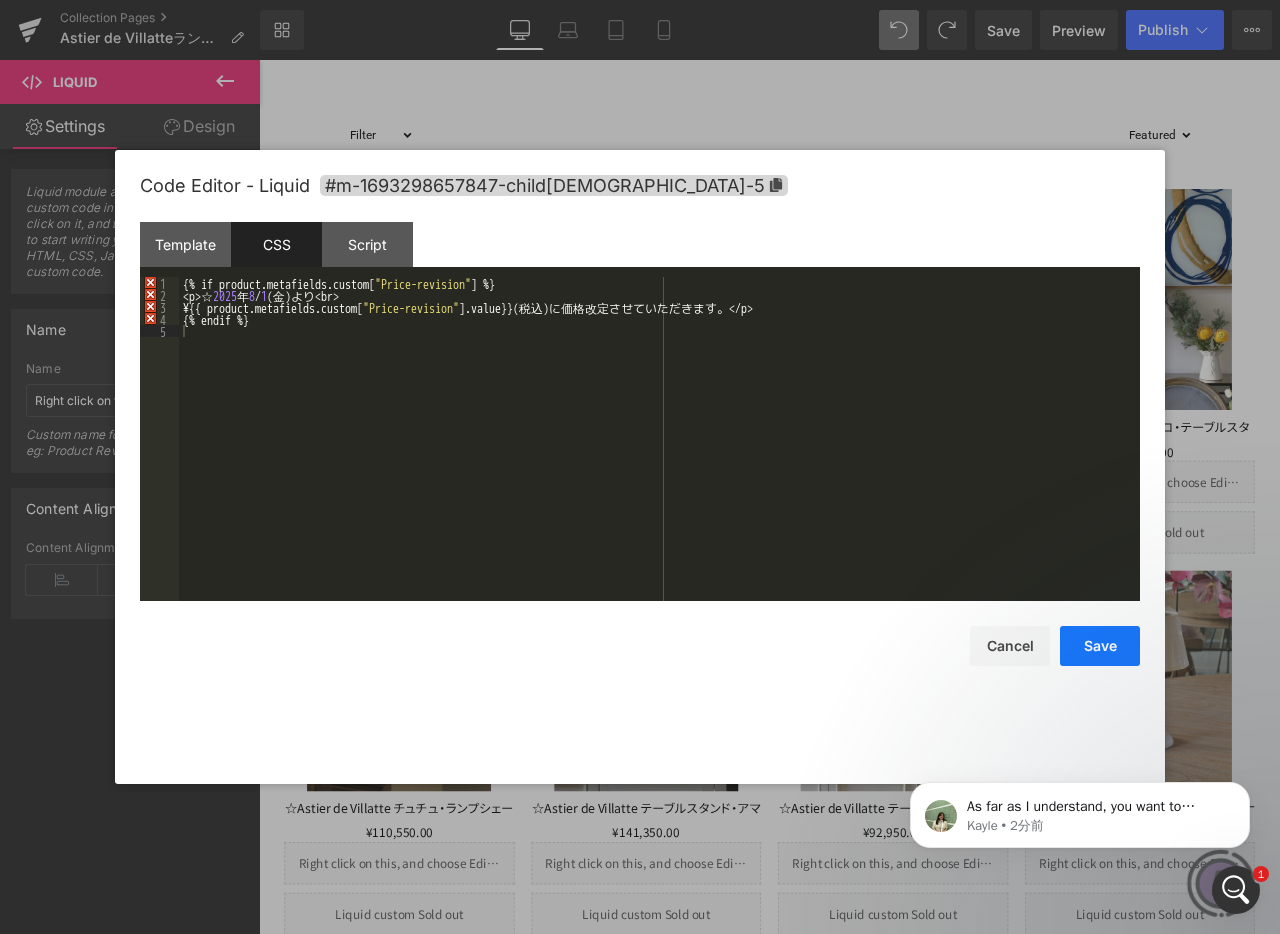 click on "Save" at bounding box center (1100, 646) 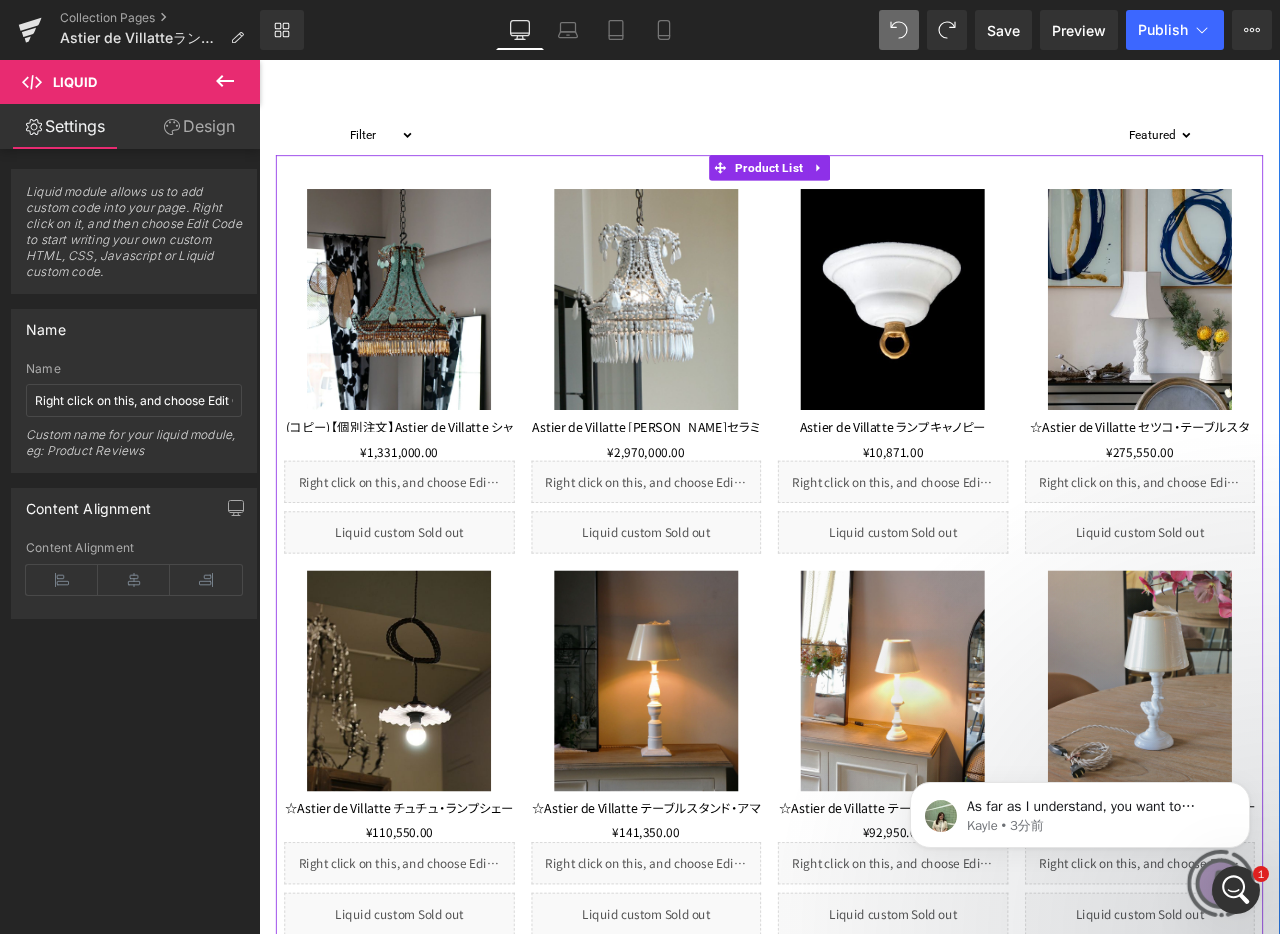 click on "Liquid" at bounding box center (425, 560) 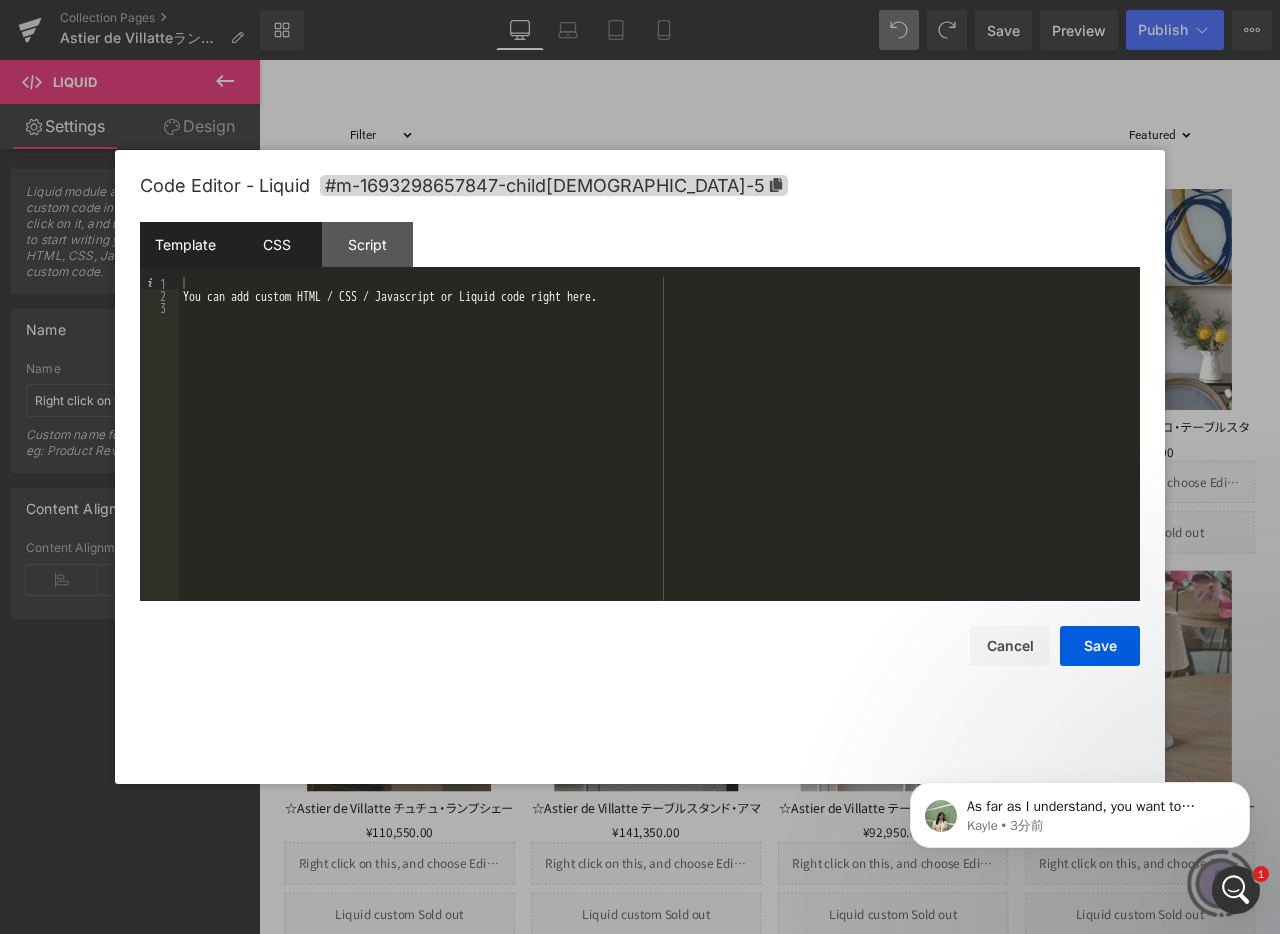 click on "CSS" at bounding box center (276, 244) 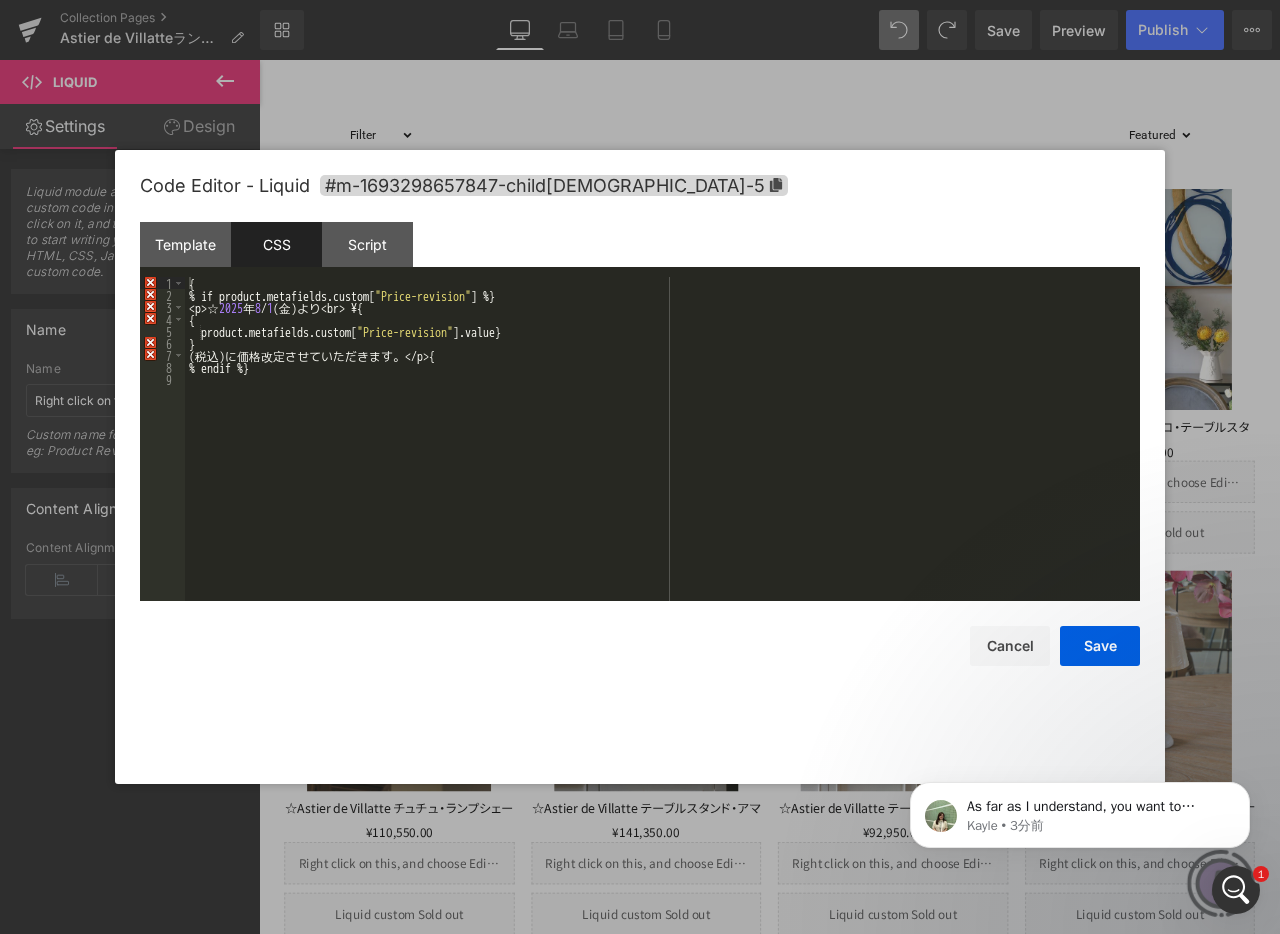 click on "{   % if product.metafields.custom[ " Price-revision " ] % } < p >☆ [DATE] [DATE] よ り < br > ¥ {   {      product.metafields.custom[ " Price-revision " ].value } } ( 税 込 ) に 価 格 改 定 さ せ て い た だ き ま す 。 </ p > {   % endif % }" at bounding box center [662, 451] 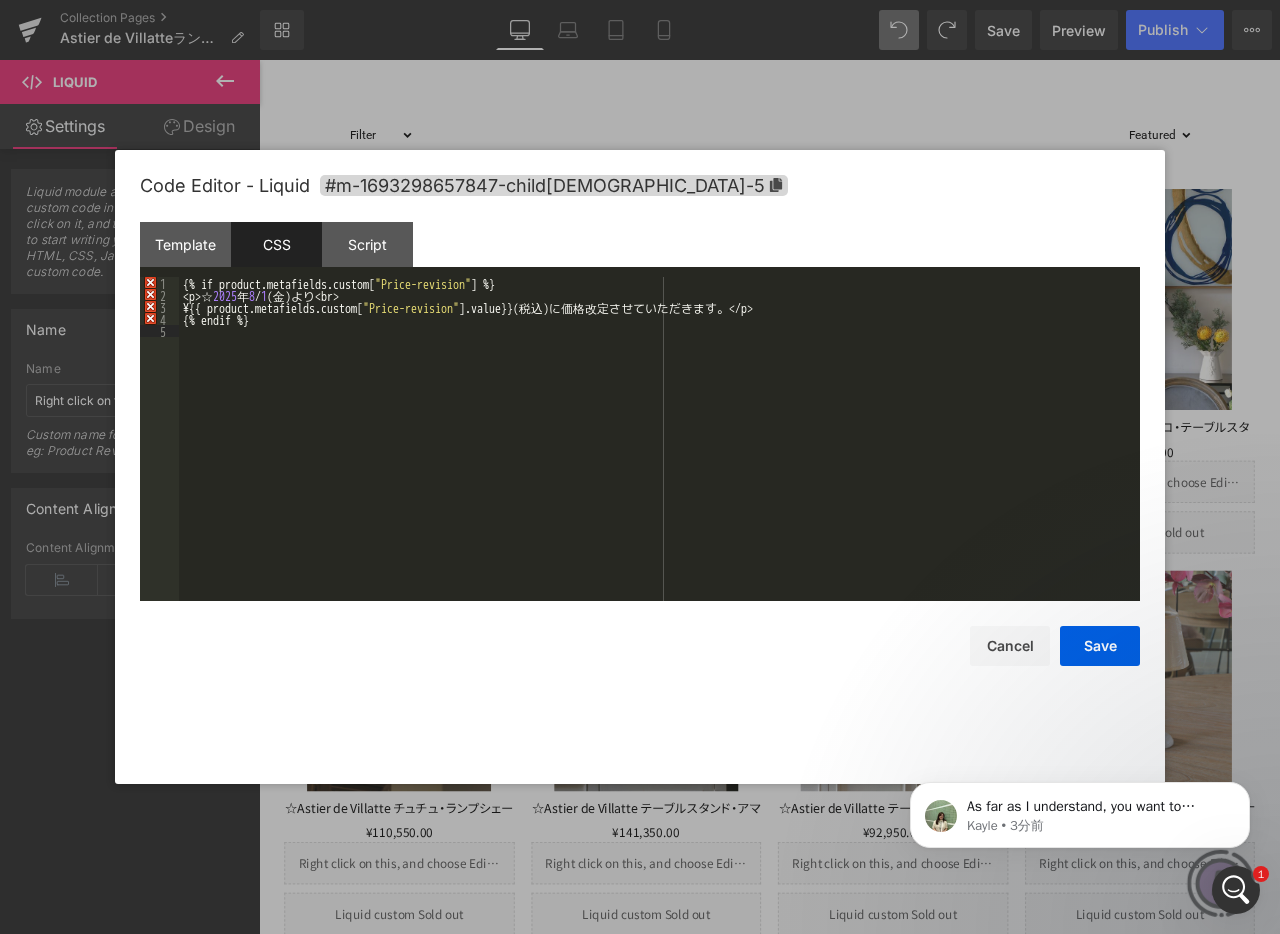 click on "{ % if product.metafields.custom[ " Price-revision " ] % }   < p >☆ [DATE] [DATE] よ り < br >   ¥ { { product.metafields.custom[ " Price-revision " ].value  }} ( 税 込 ) に 価 格 改 定 さ せ て い た だ き ま す 。 </ p > { % endif % }" at bounding box center [659, 451] 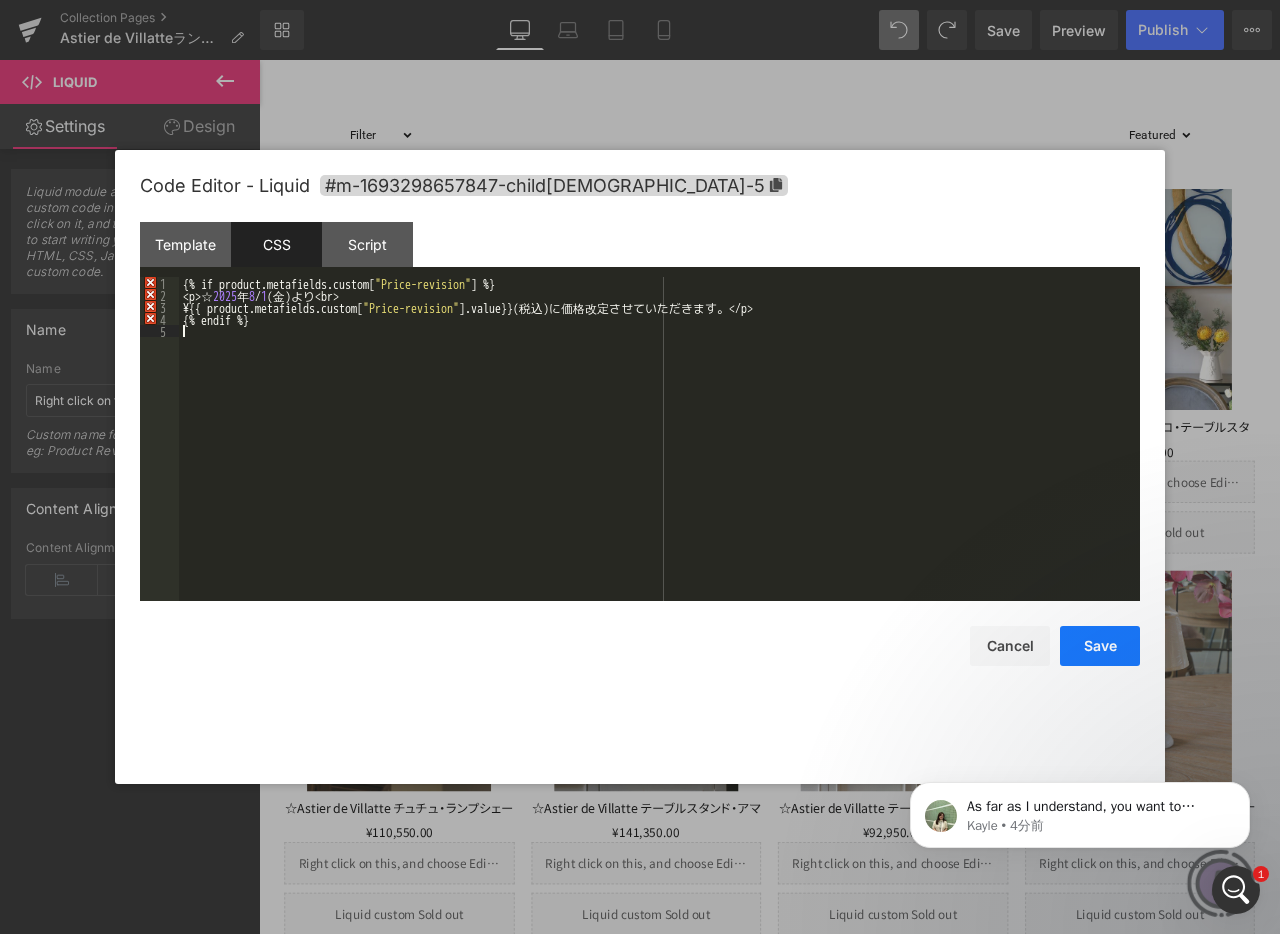 click on "Save" at bounding box center [1100, 646] 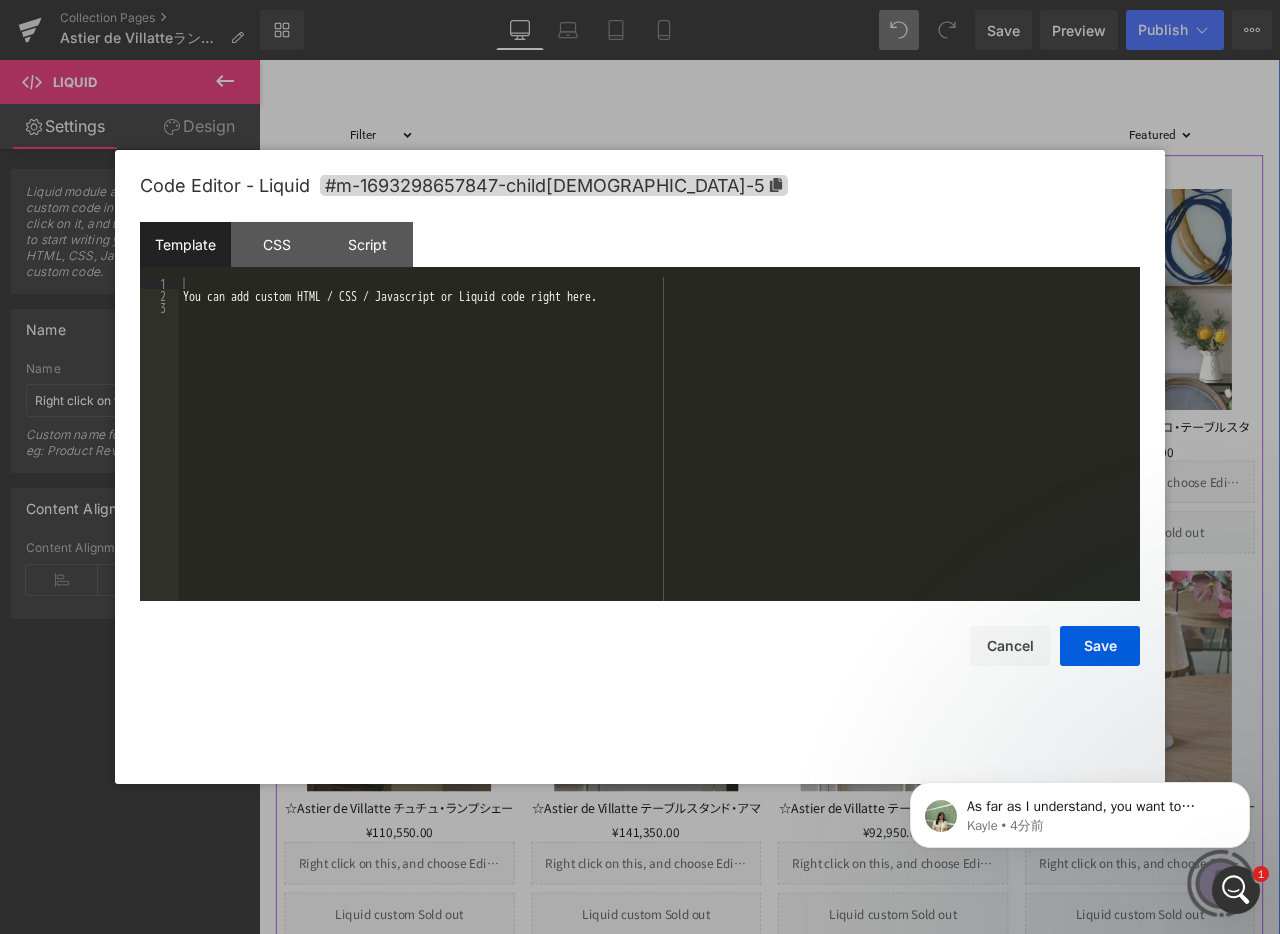 click on "Liquid" at bounding box center (425, 560) 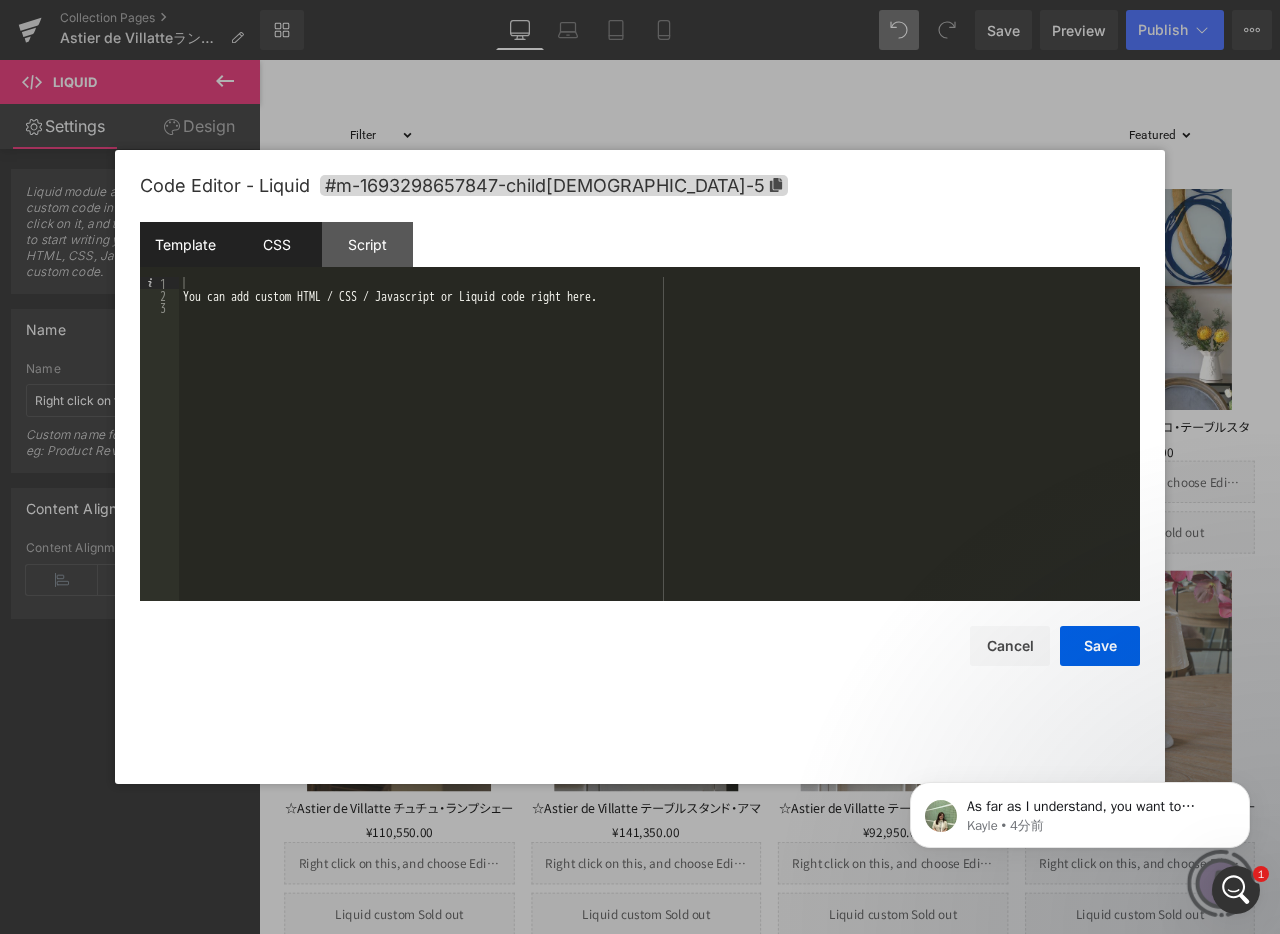 click on "CSS" at bounding box center (276, 244) 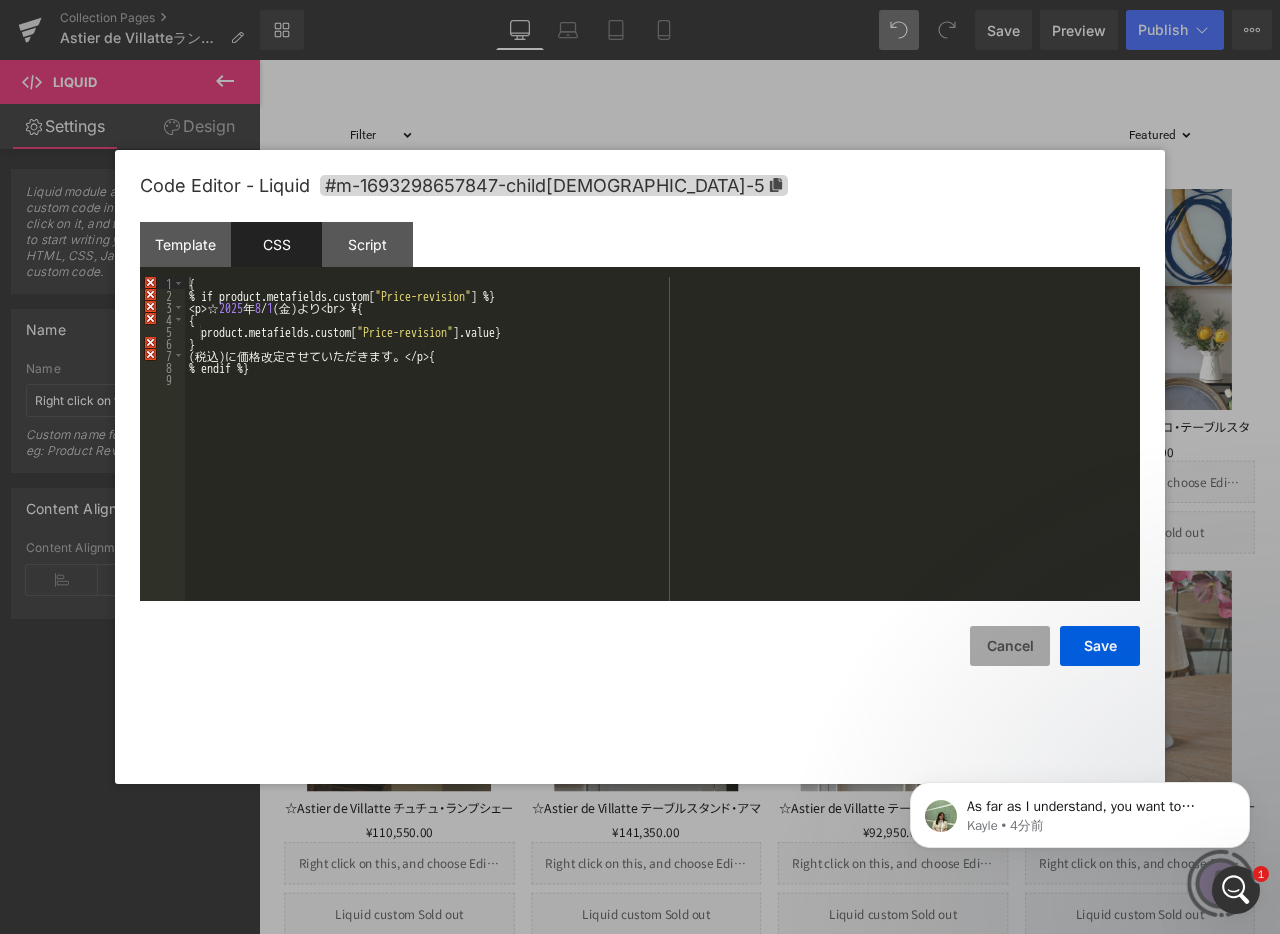 click on "Cancel" at bounding box center [1010, 646] 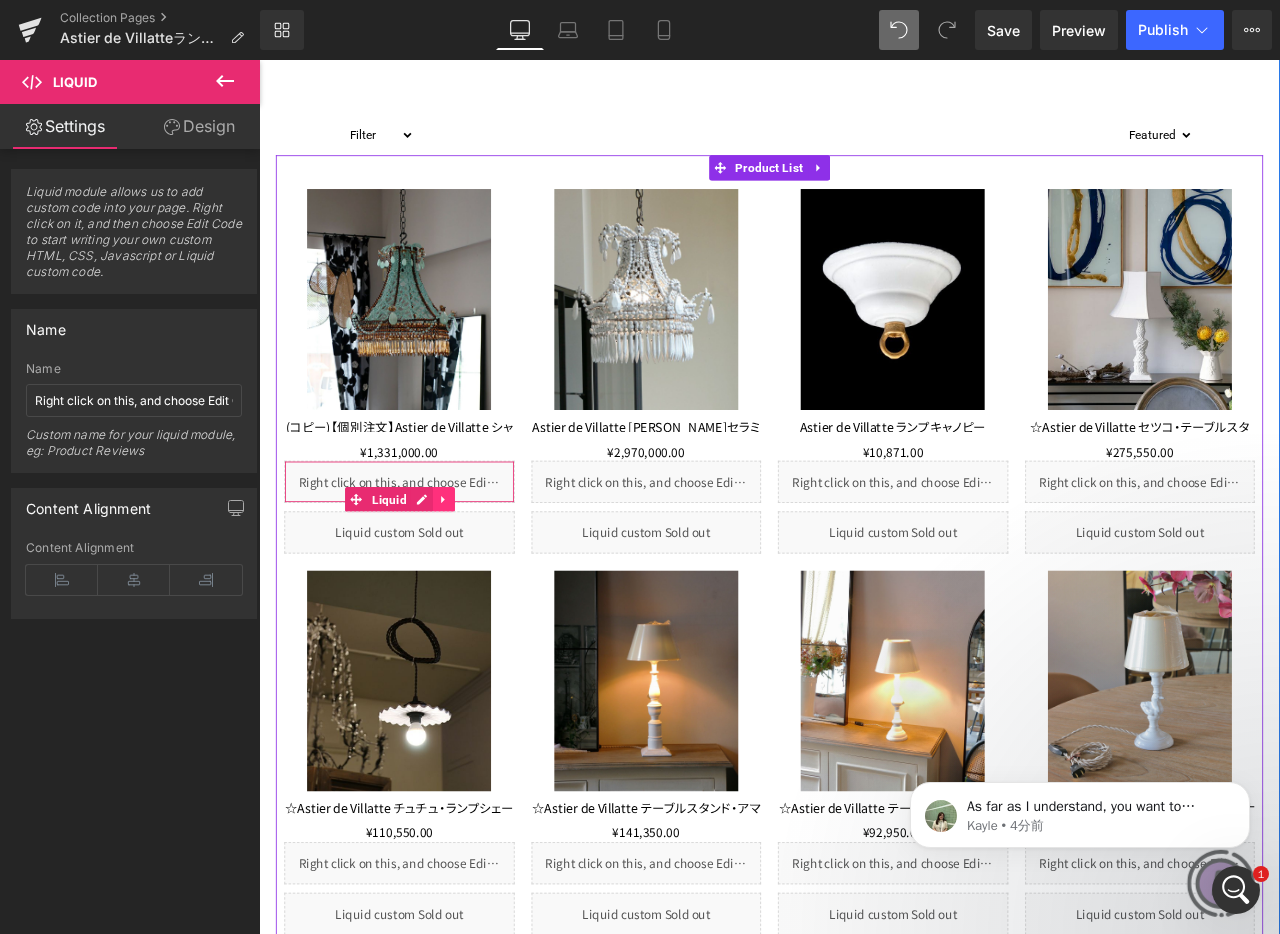 click 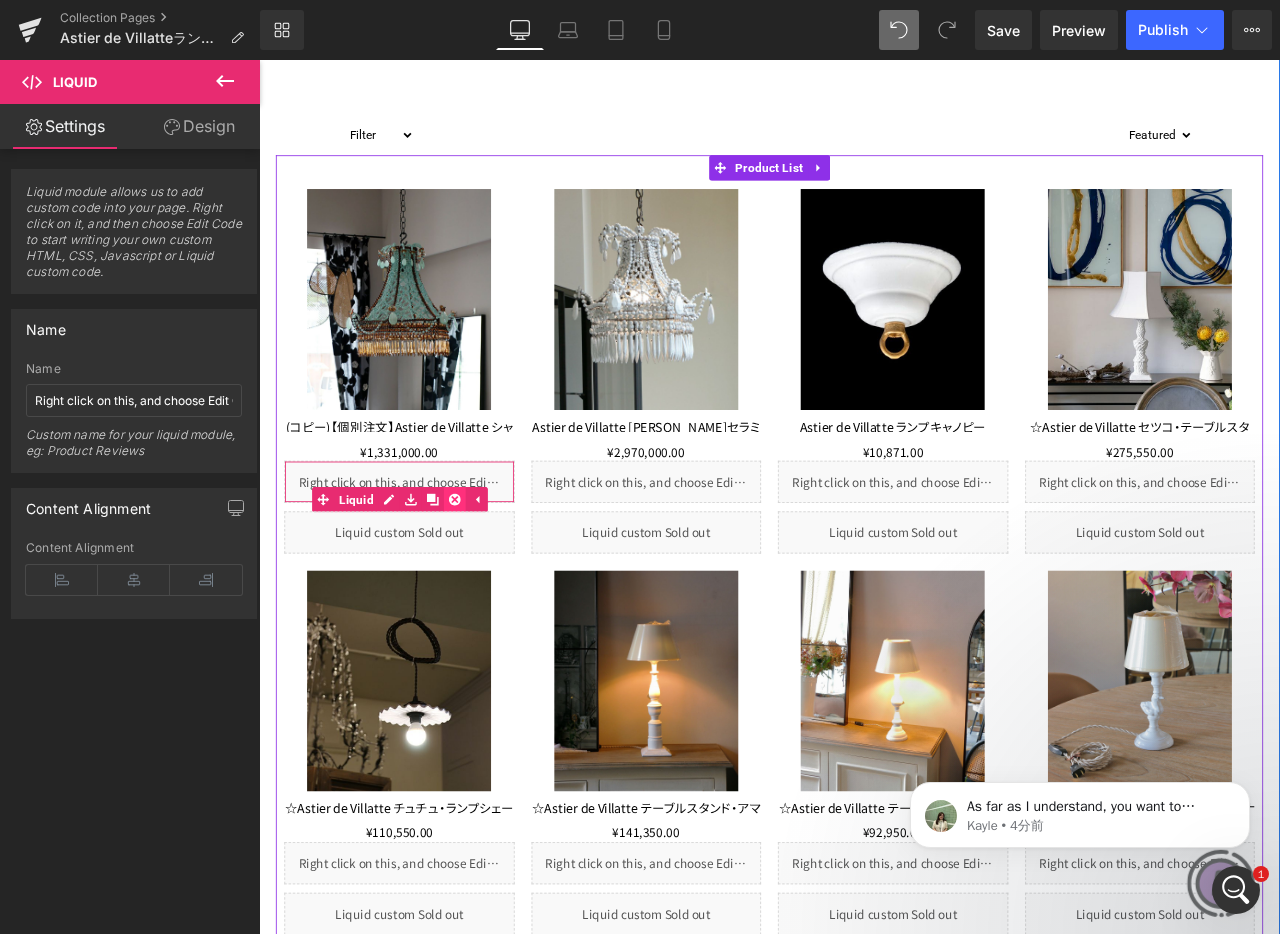 click at bounding box center (491, 581) 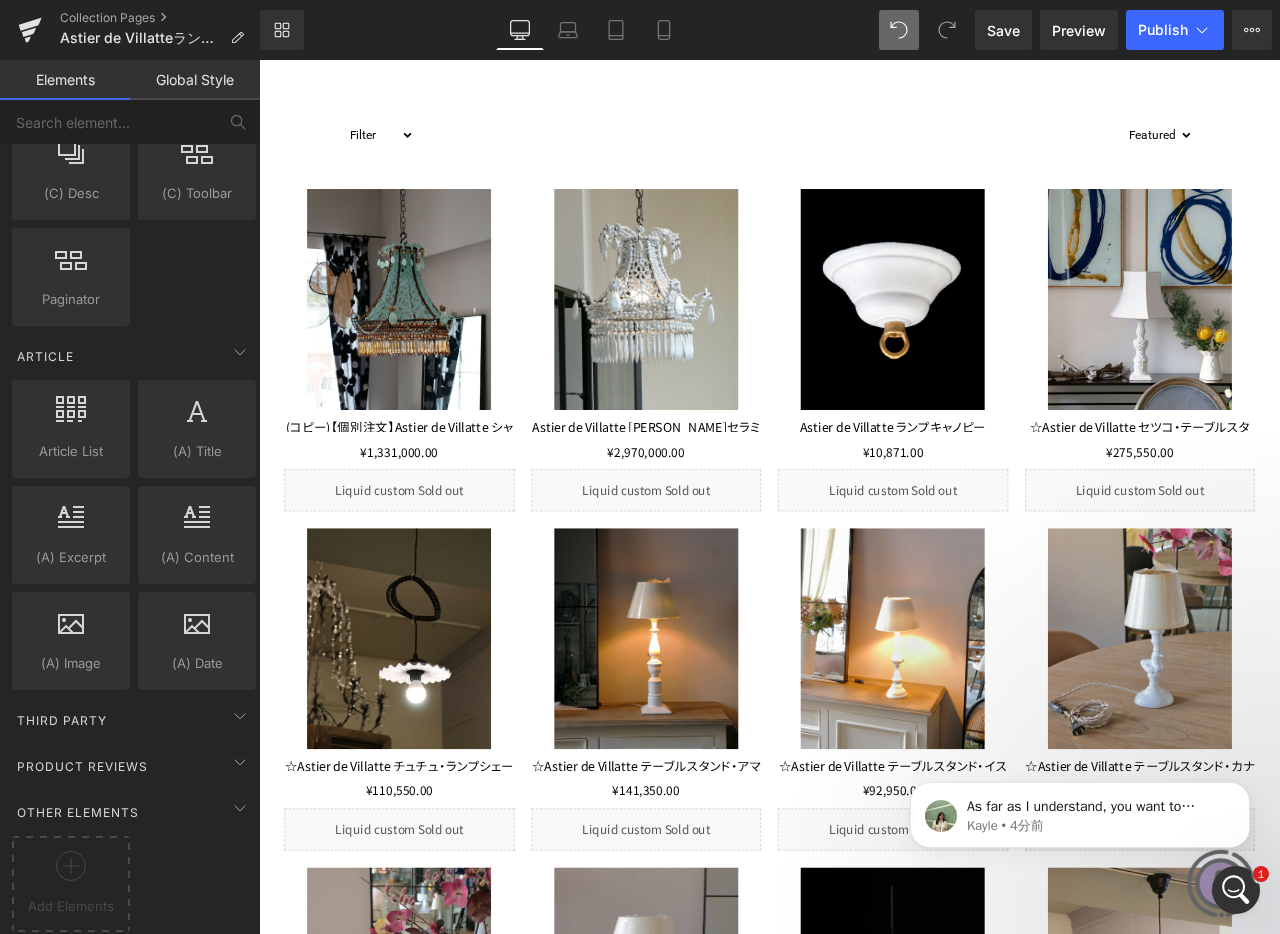 scroll, scrollTop: 3622, scrollLeft: 0, axis: vertical 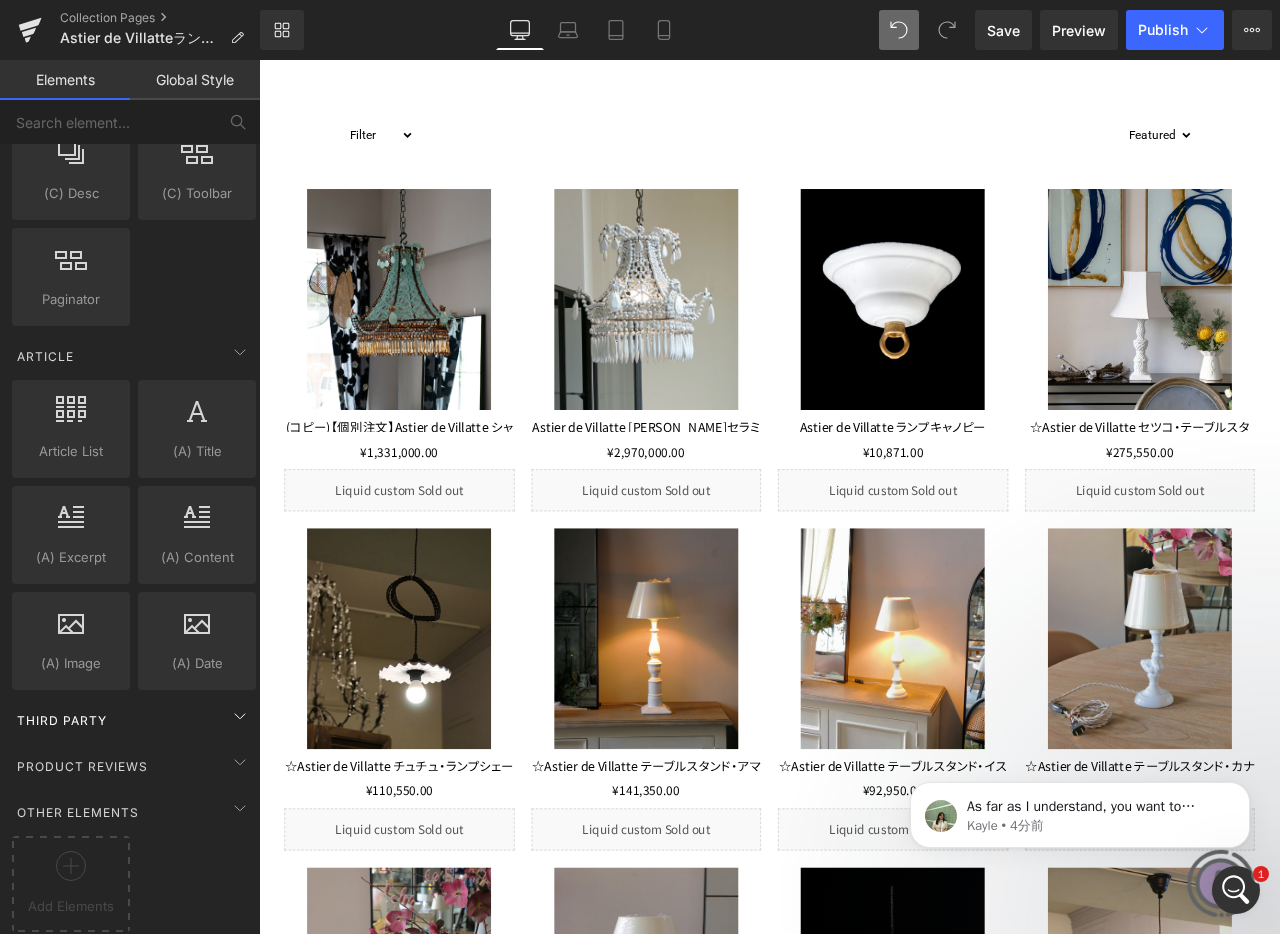 click on "Third Party" at bounding box center [134, 720] 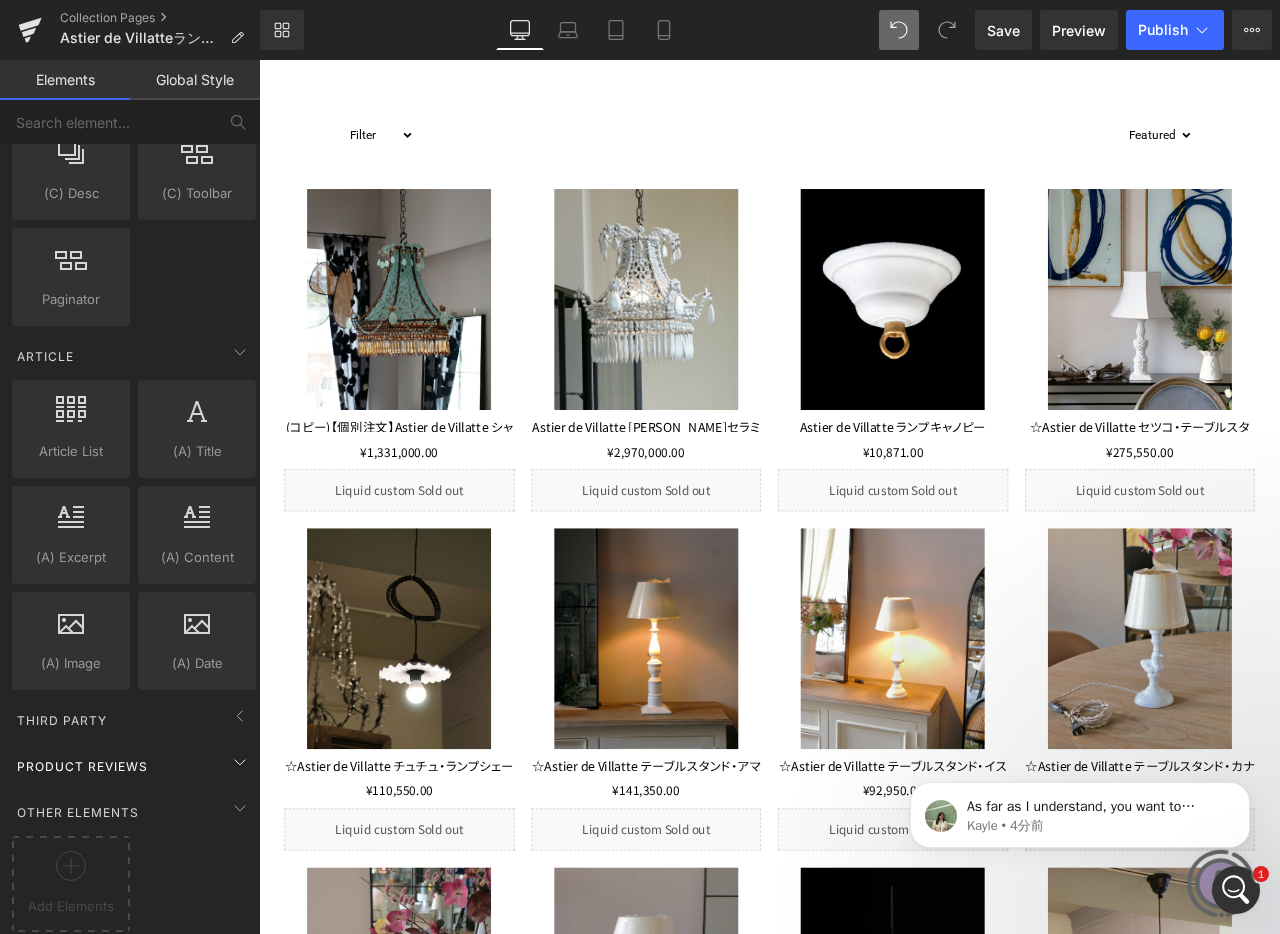 click on "Product Reviews" at bounding box center [82, 766] 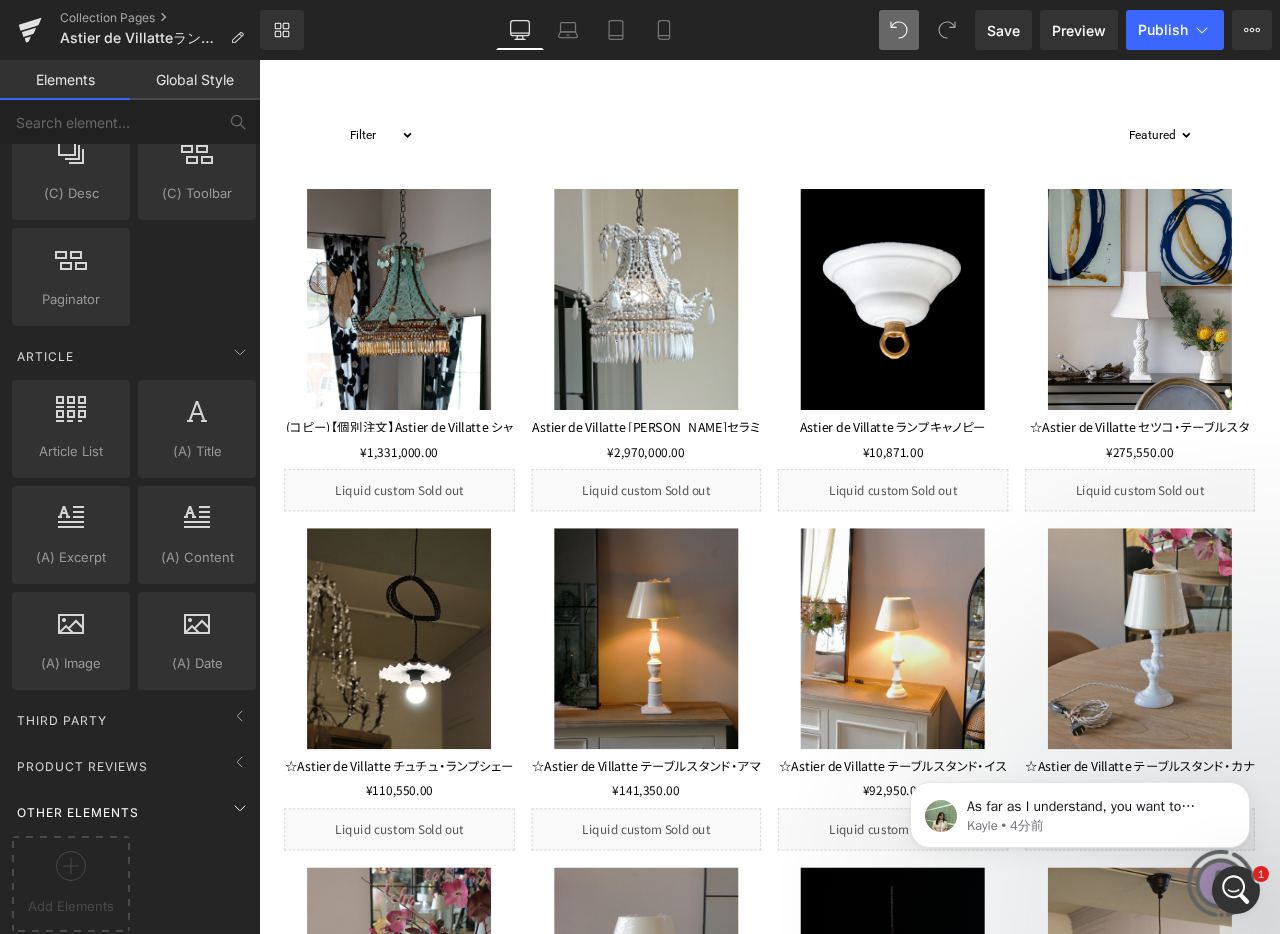 click on "Other Elements" at bounding box center (78, 812) 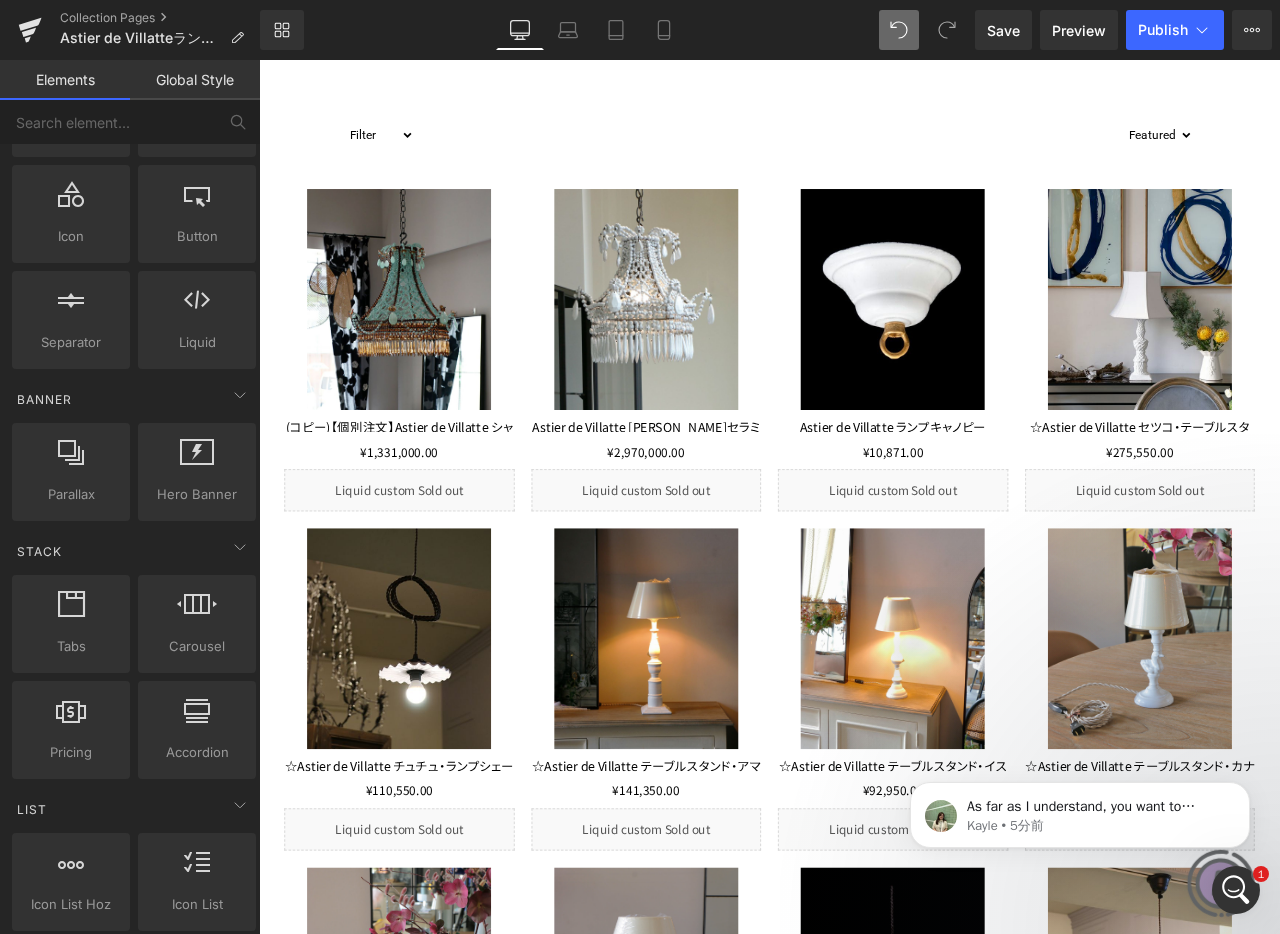 scroll, scrollTop: 0, scrollLeft: 0, axis: both 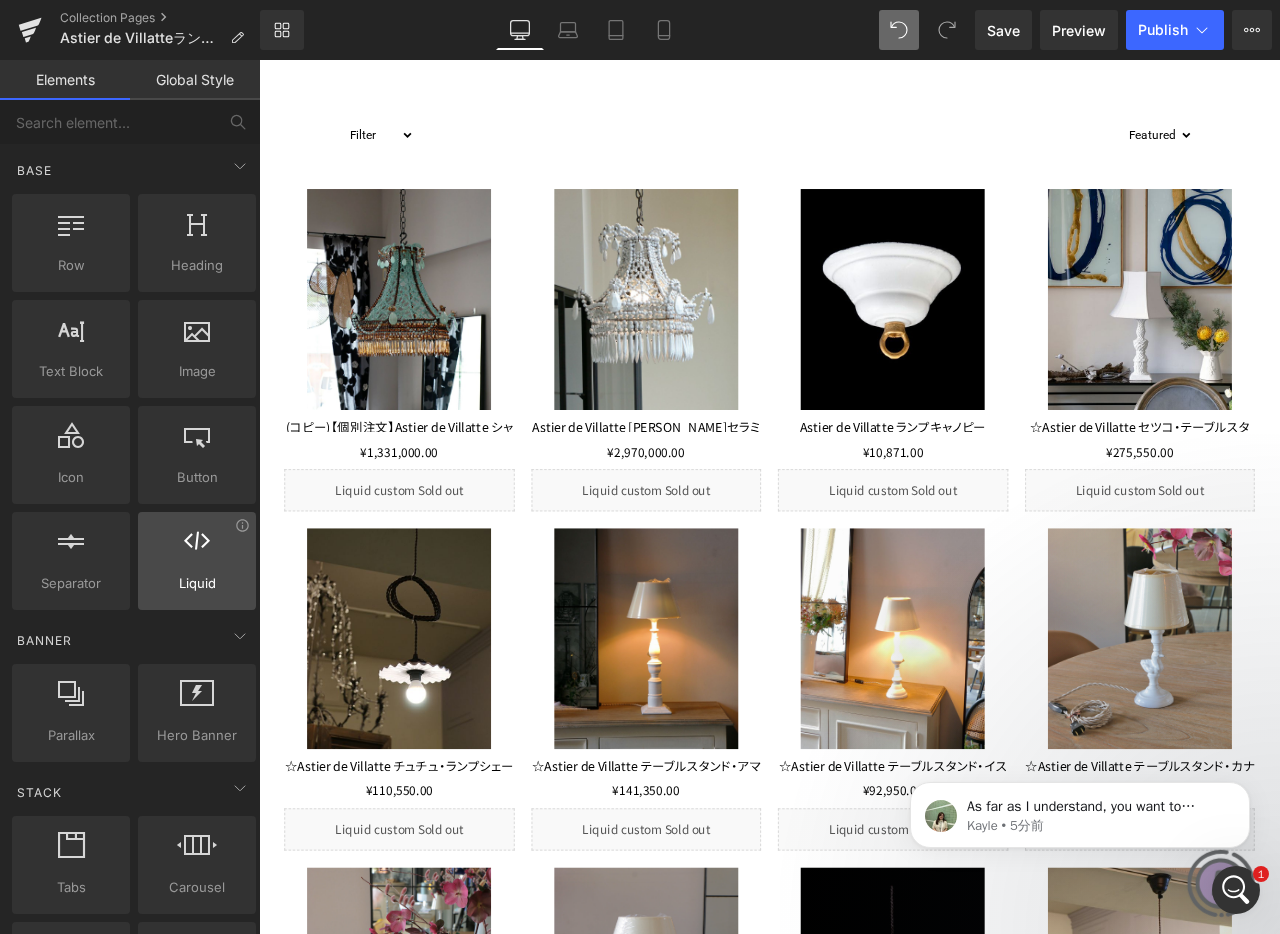 click at bounding box center (197, 550) 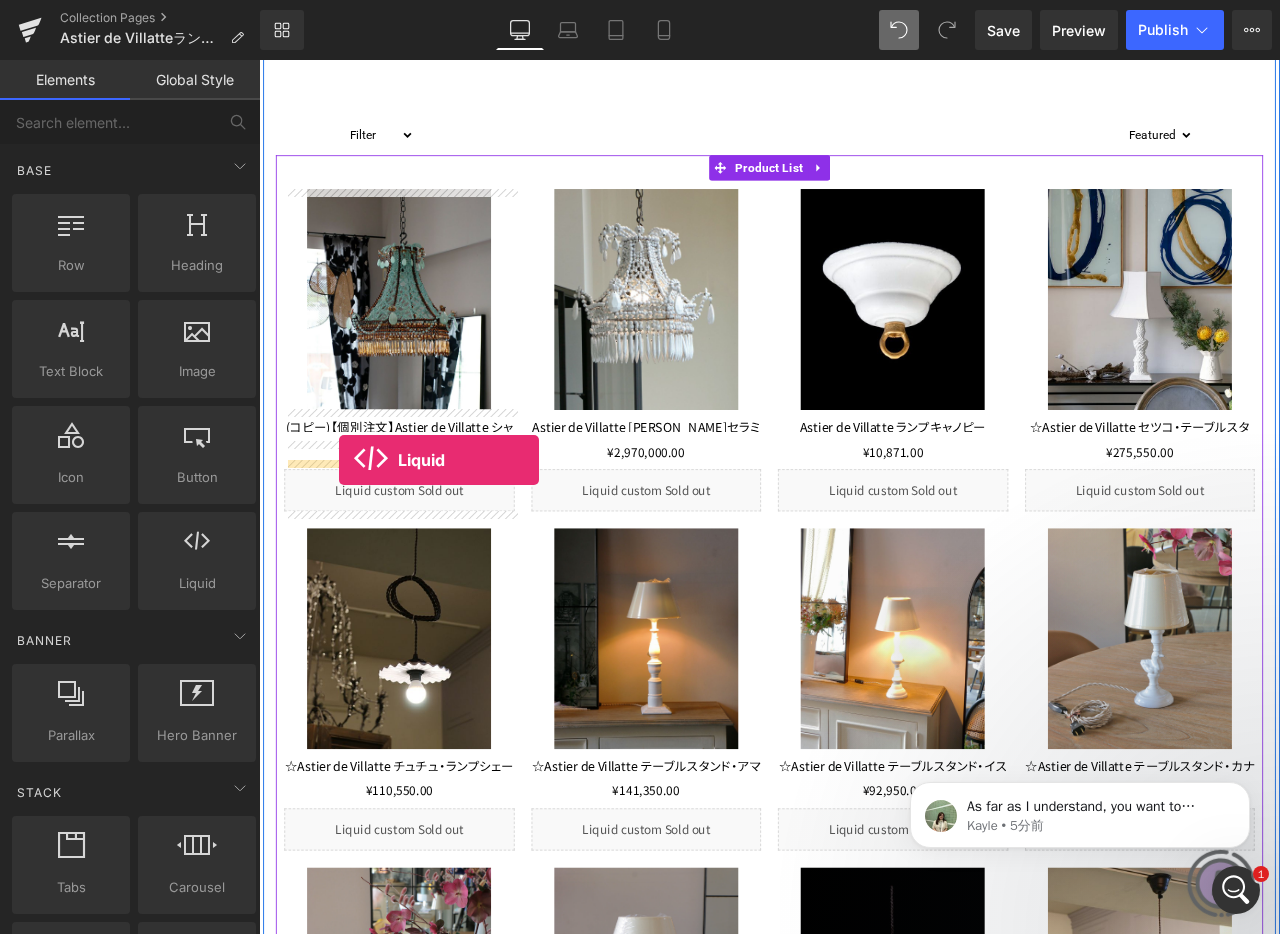 drag, startPoint x: 443, startPoint y: 631, endPoint x: 354, endPoint y: 534, distance: 131.64346 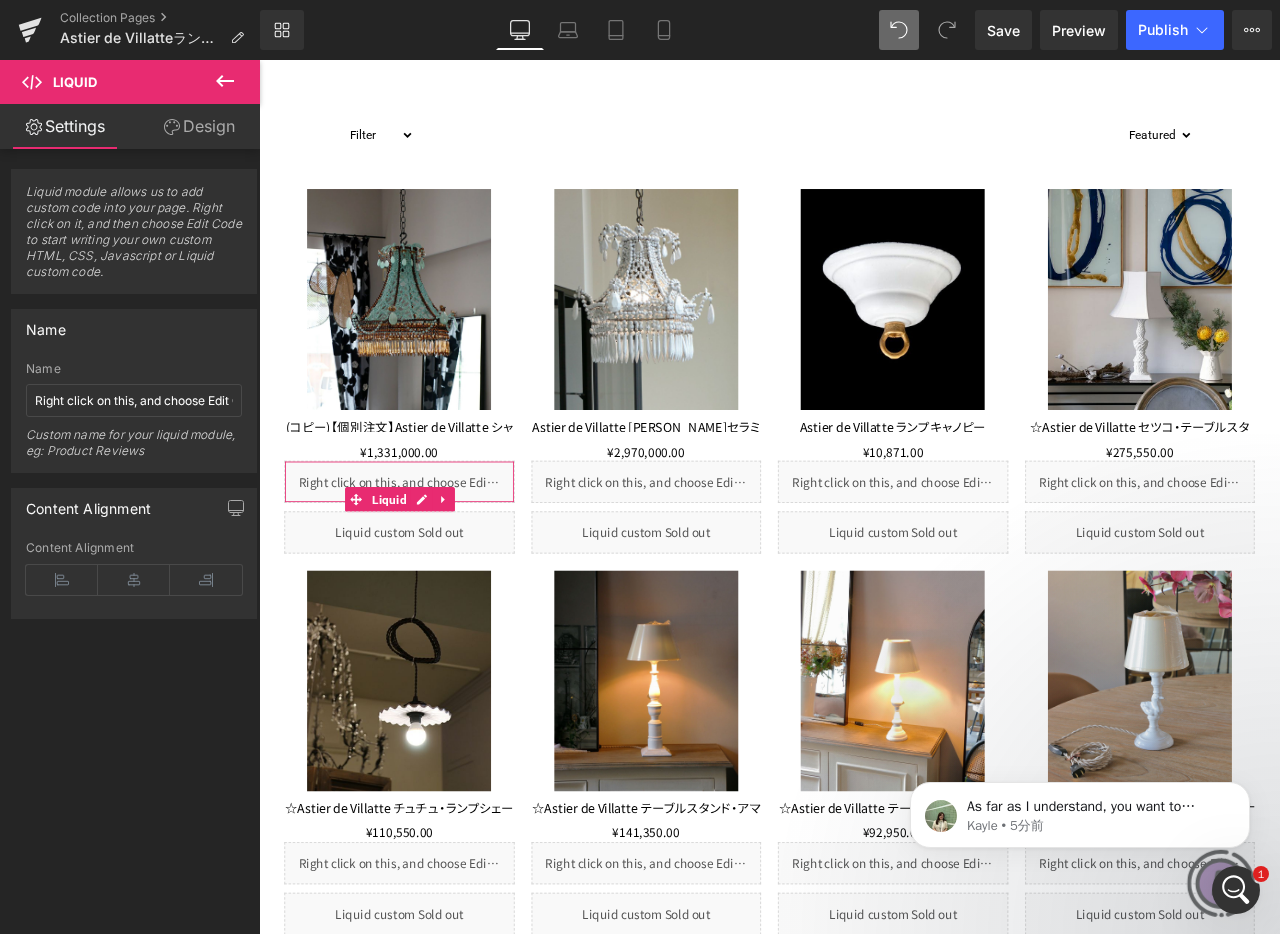 click on "Liquid module allows us to add custom code into your page. Right click on it, and then choose Edit Code to start writing your own custom HTML, CSS, Javascript or Liquid custom code." at bounding box center (134, 238) 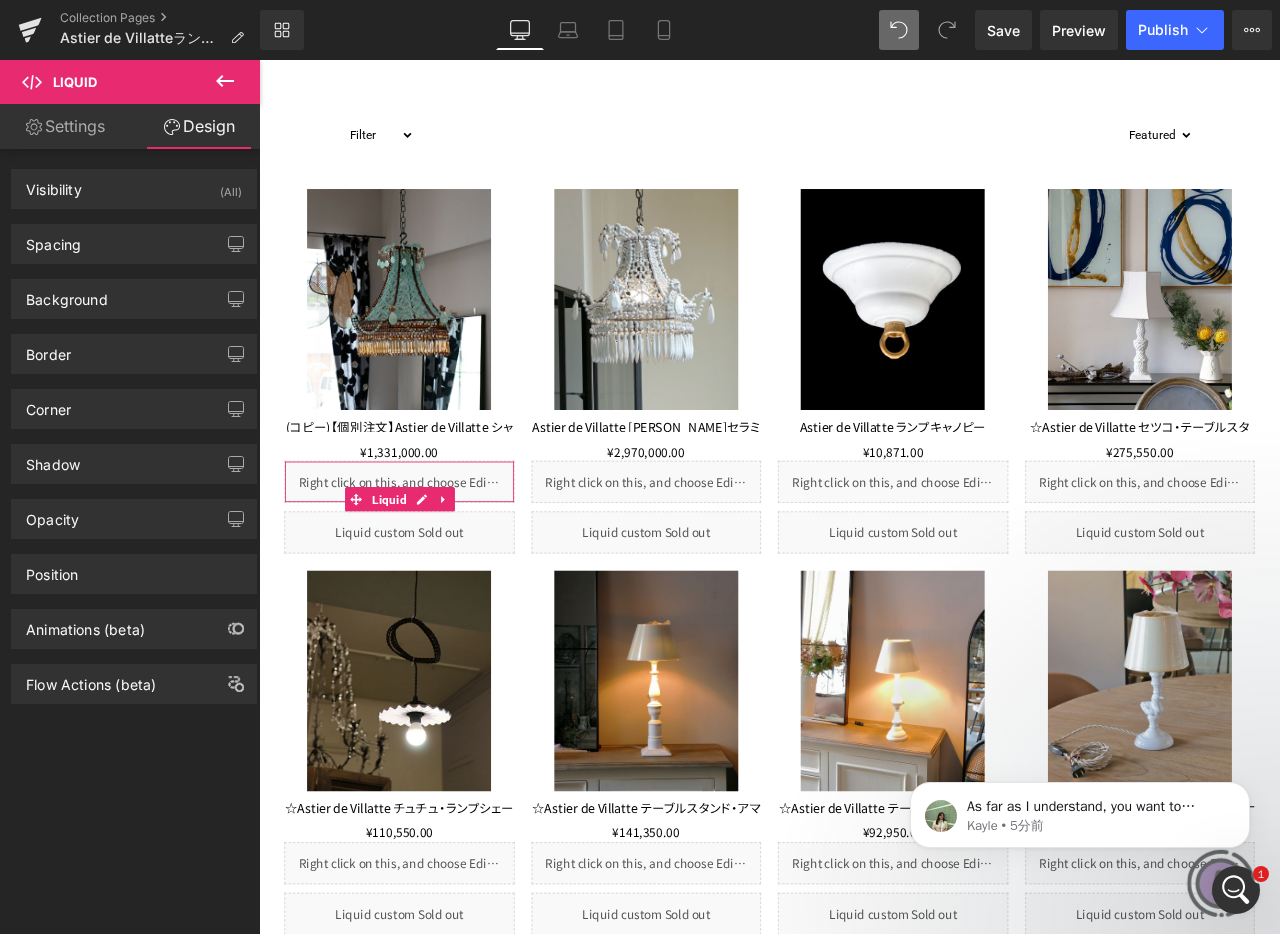 click on "Settings" at bounding box center [65, 126] 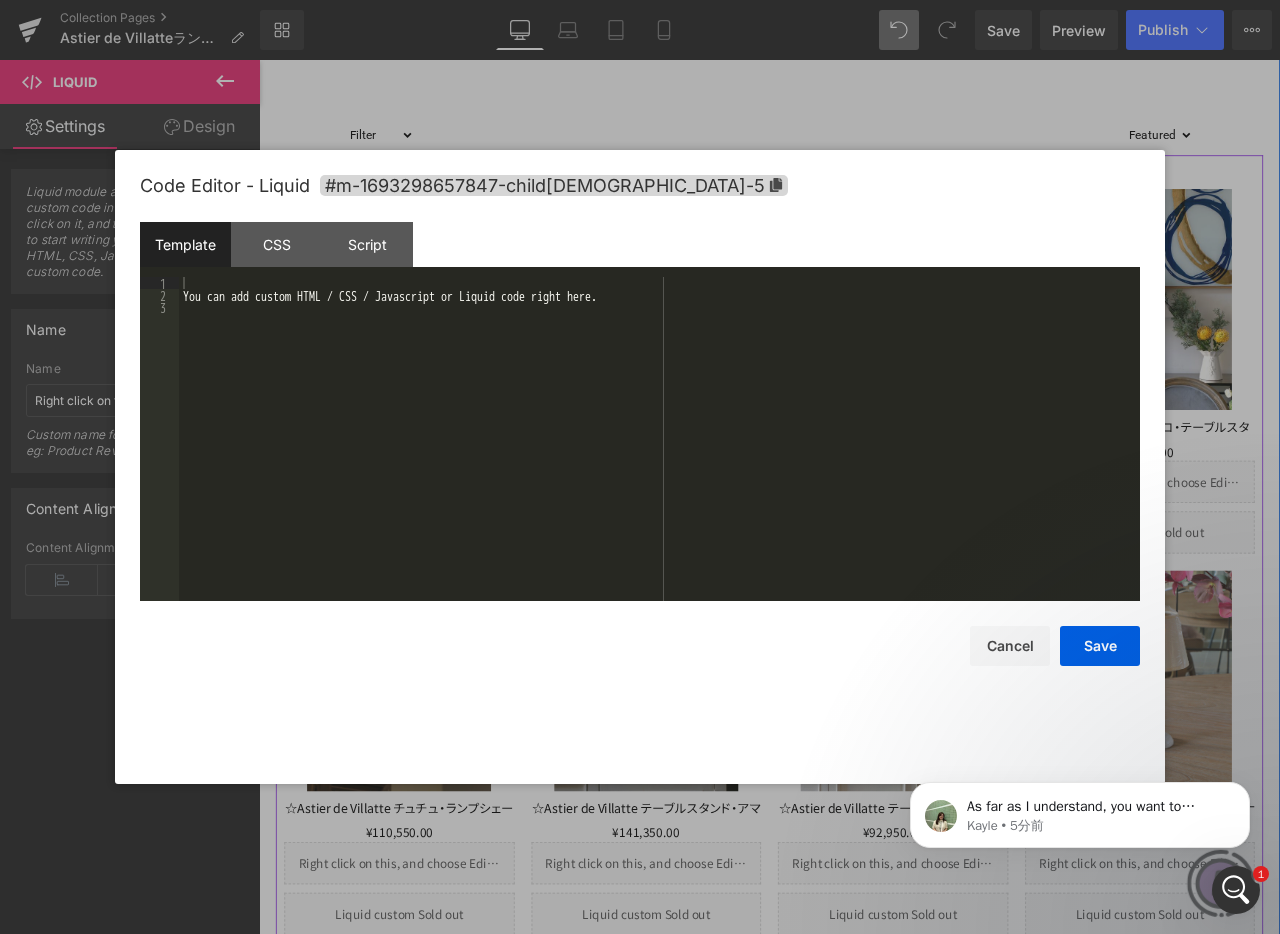 click on "Liquid" at bounding box center [425, 560] 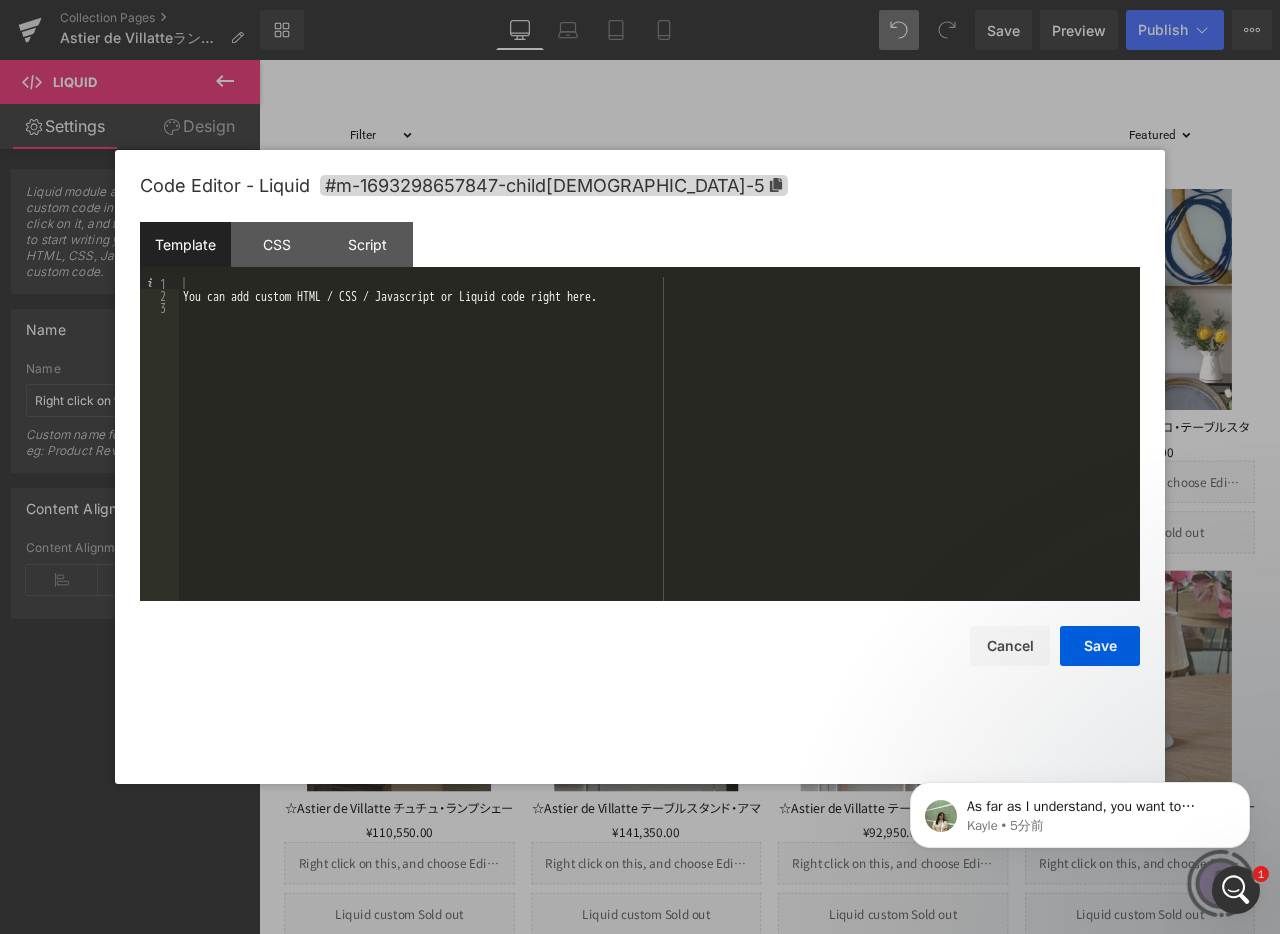 click on "You can add custom HTML / CSS / Javascript or Liquid code right here." at bounding box center [659, 451] 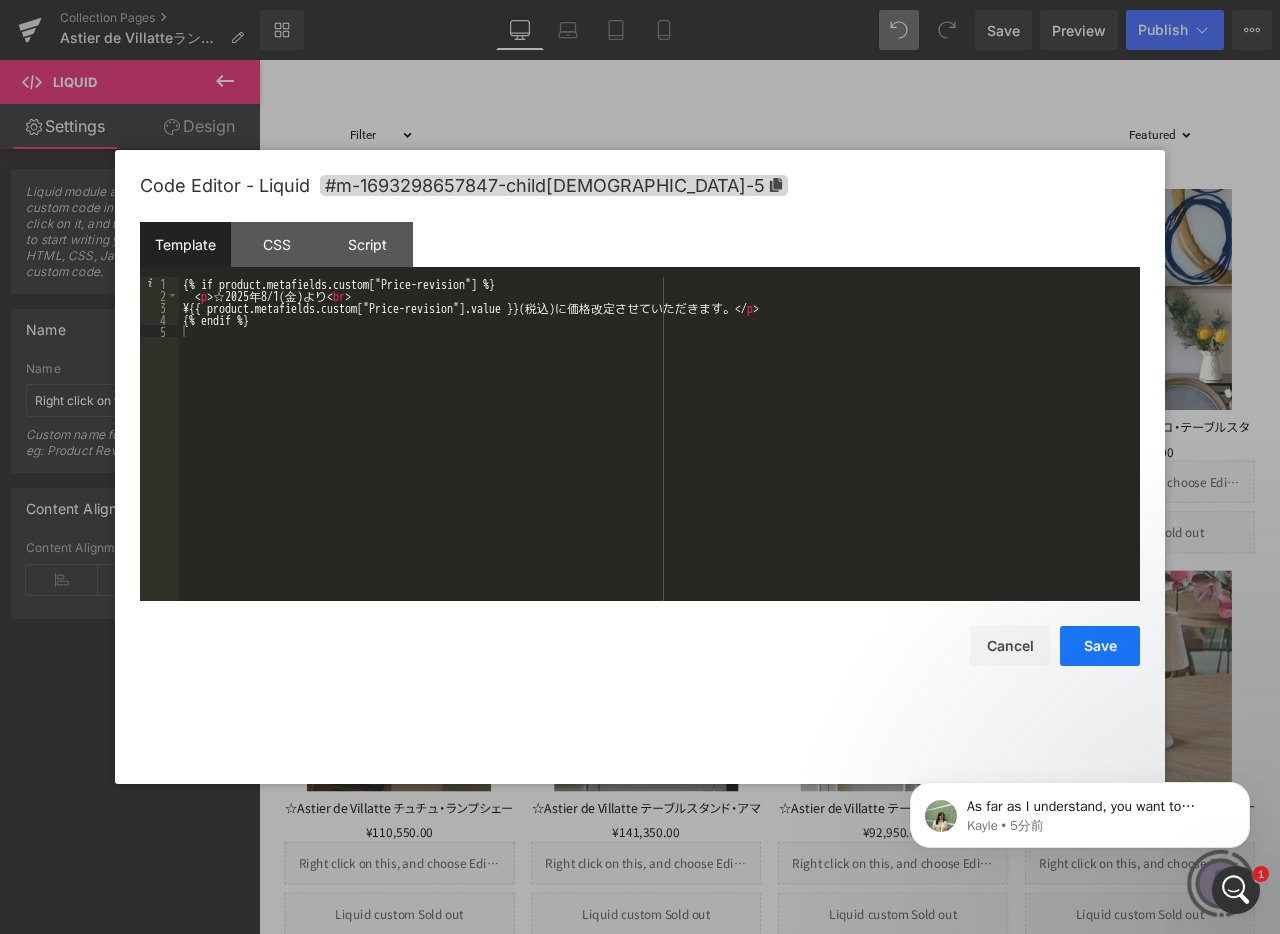 click on "Save" at bounding box center [1100, 646] 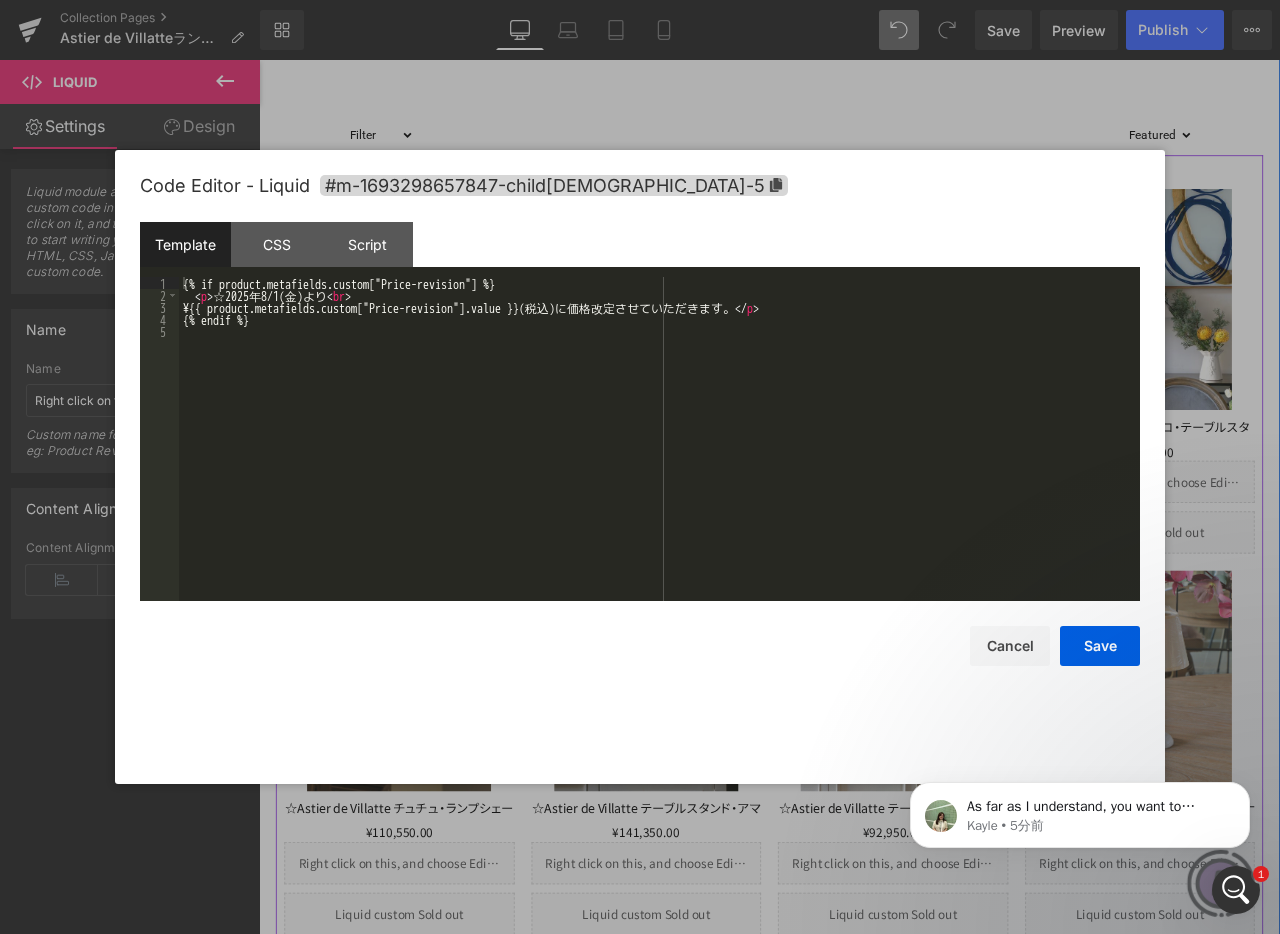 click at bounding box center [452, 581] 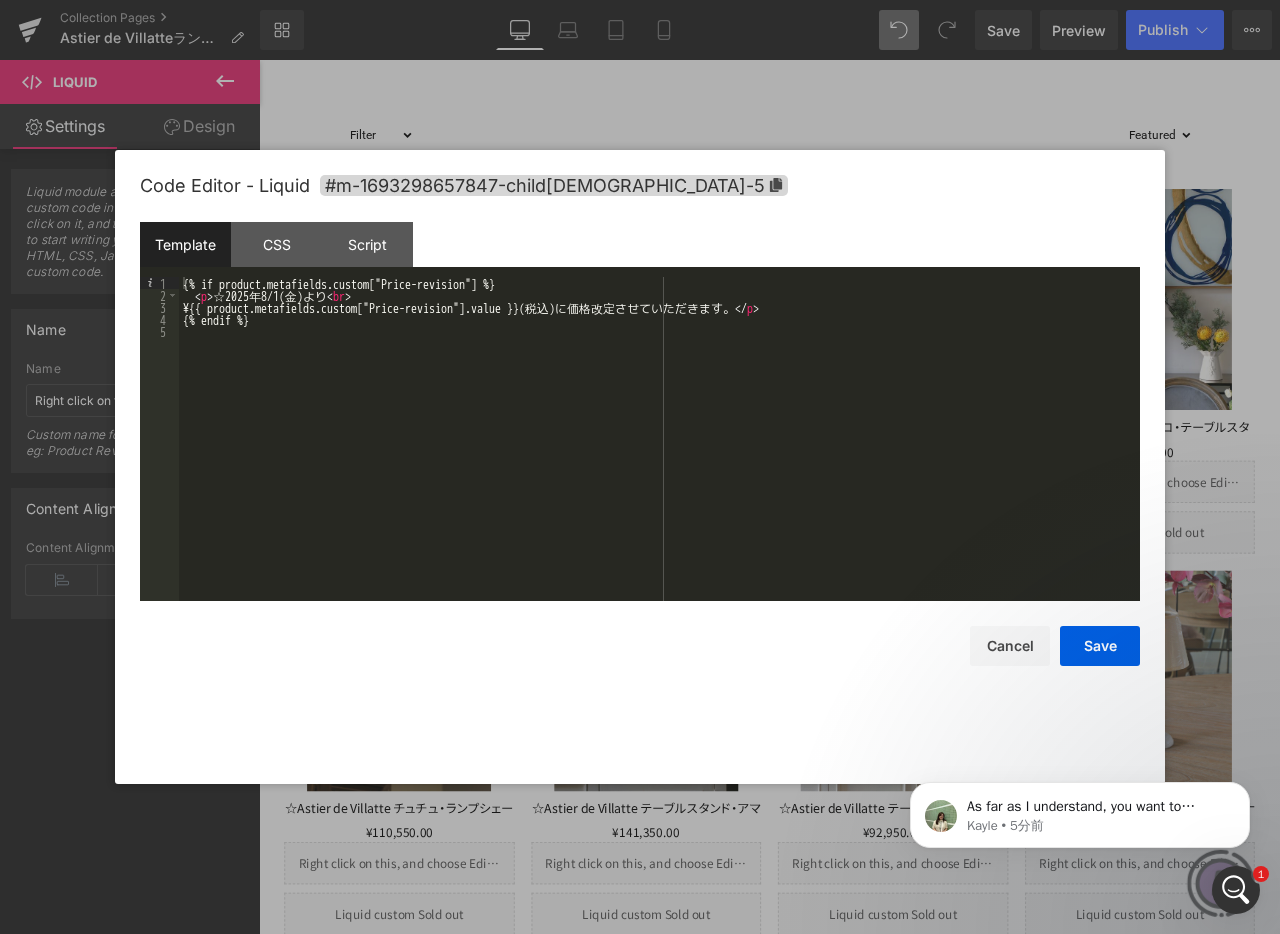click on "{% if product.metafields.custom["Price-revision"] %}    < p > ☆[DATE] [DATE] よ り < br >   ¥{{ product.metafields.custom["Price-revision"].value }}( 税 込 ) に 価 格 改 定 さ せ て い た だ き ま す 。 </ p > {% endif %}" at bounding box center (659, 451) 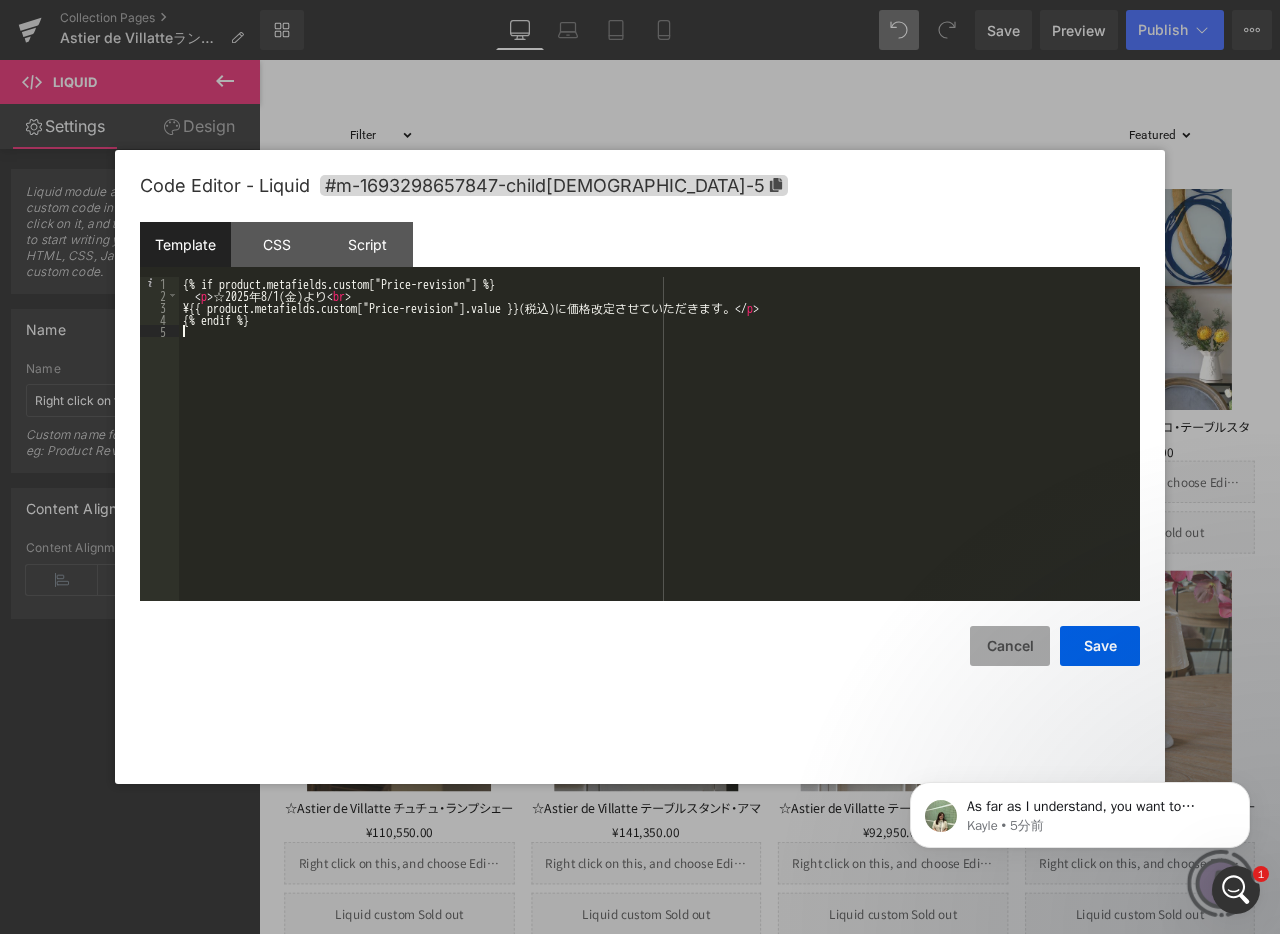 click on "Cancel" at bounding box center [1010, 646] 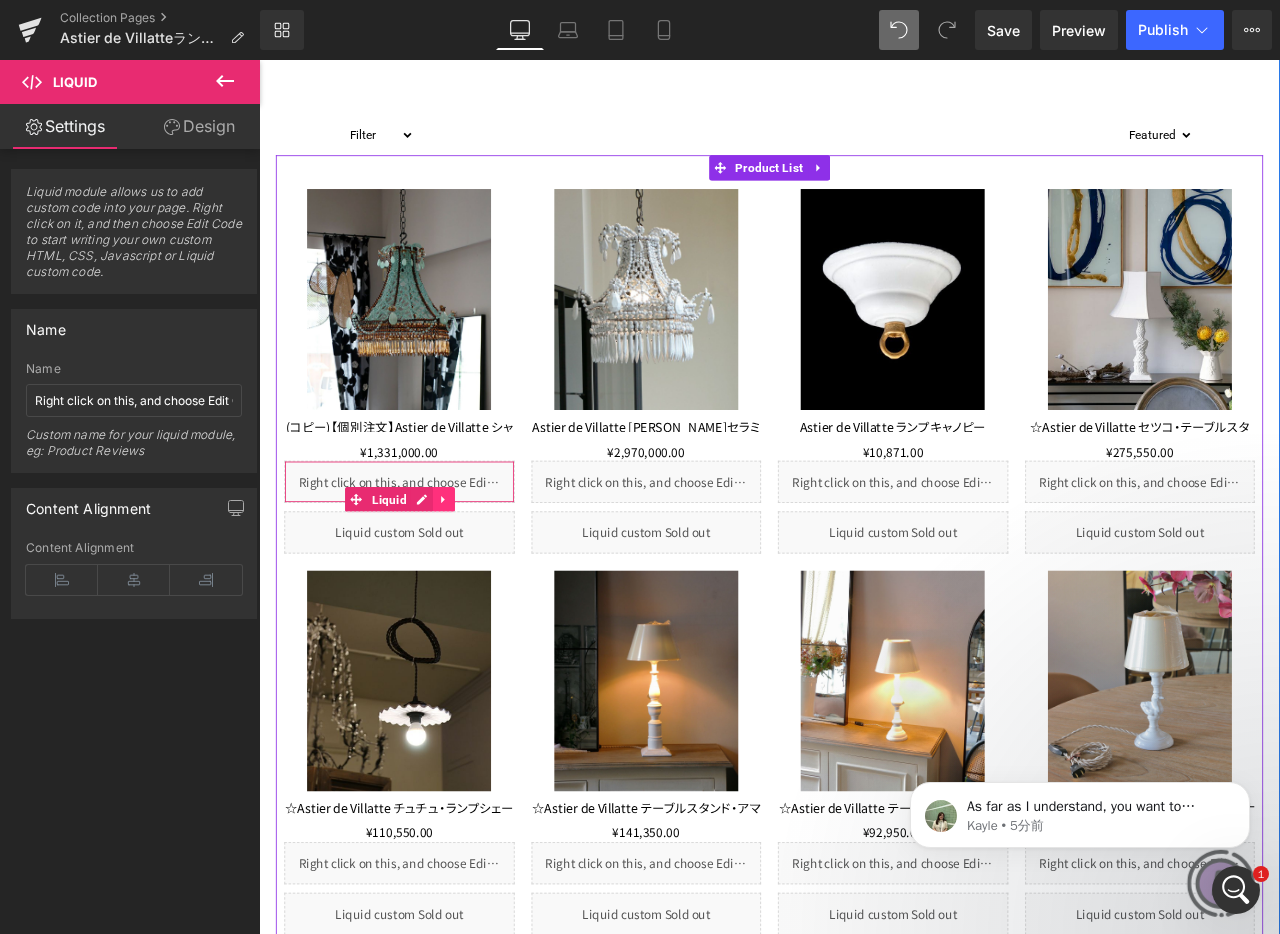 click 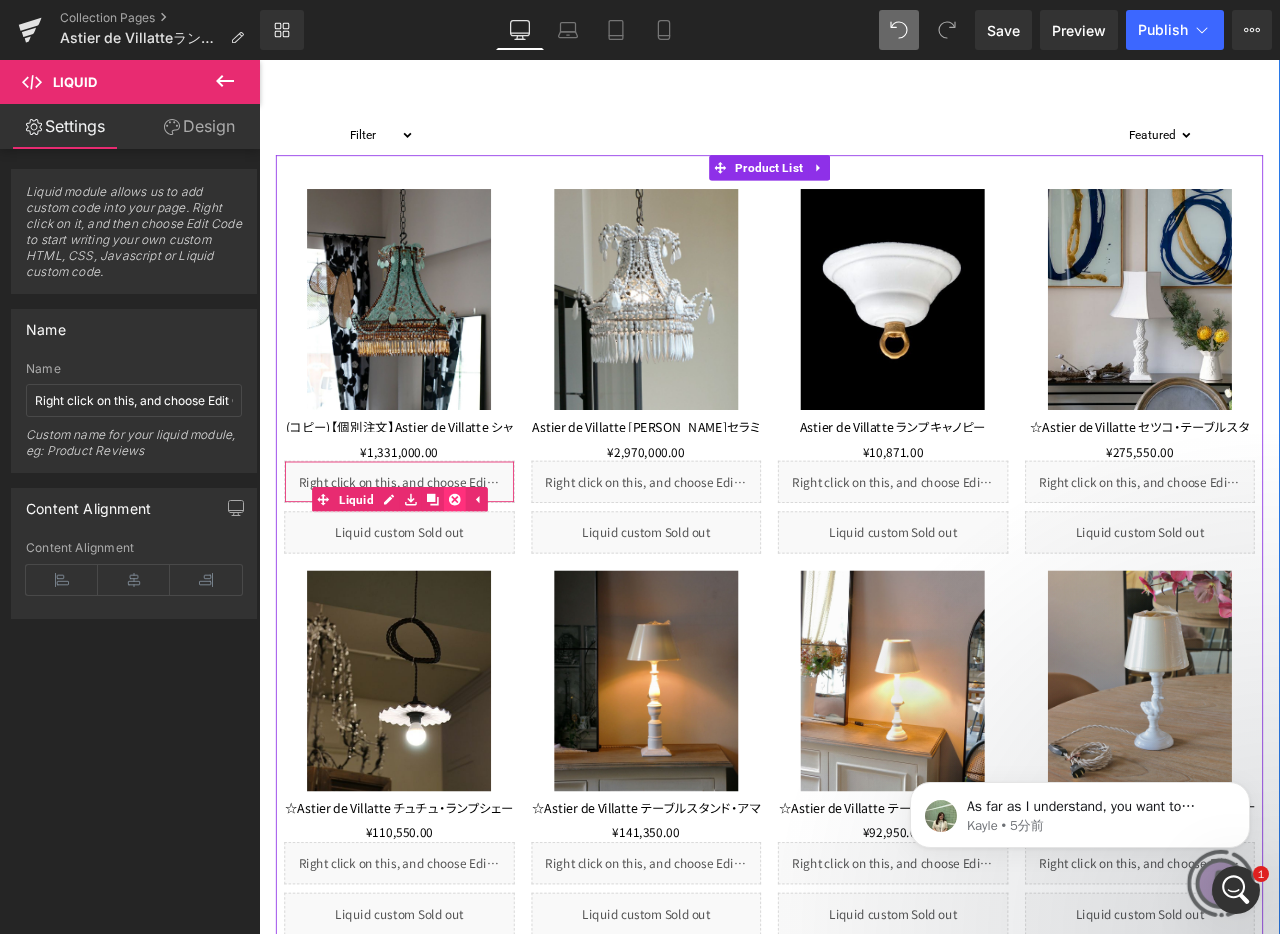 click 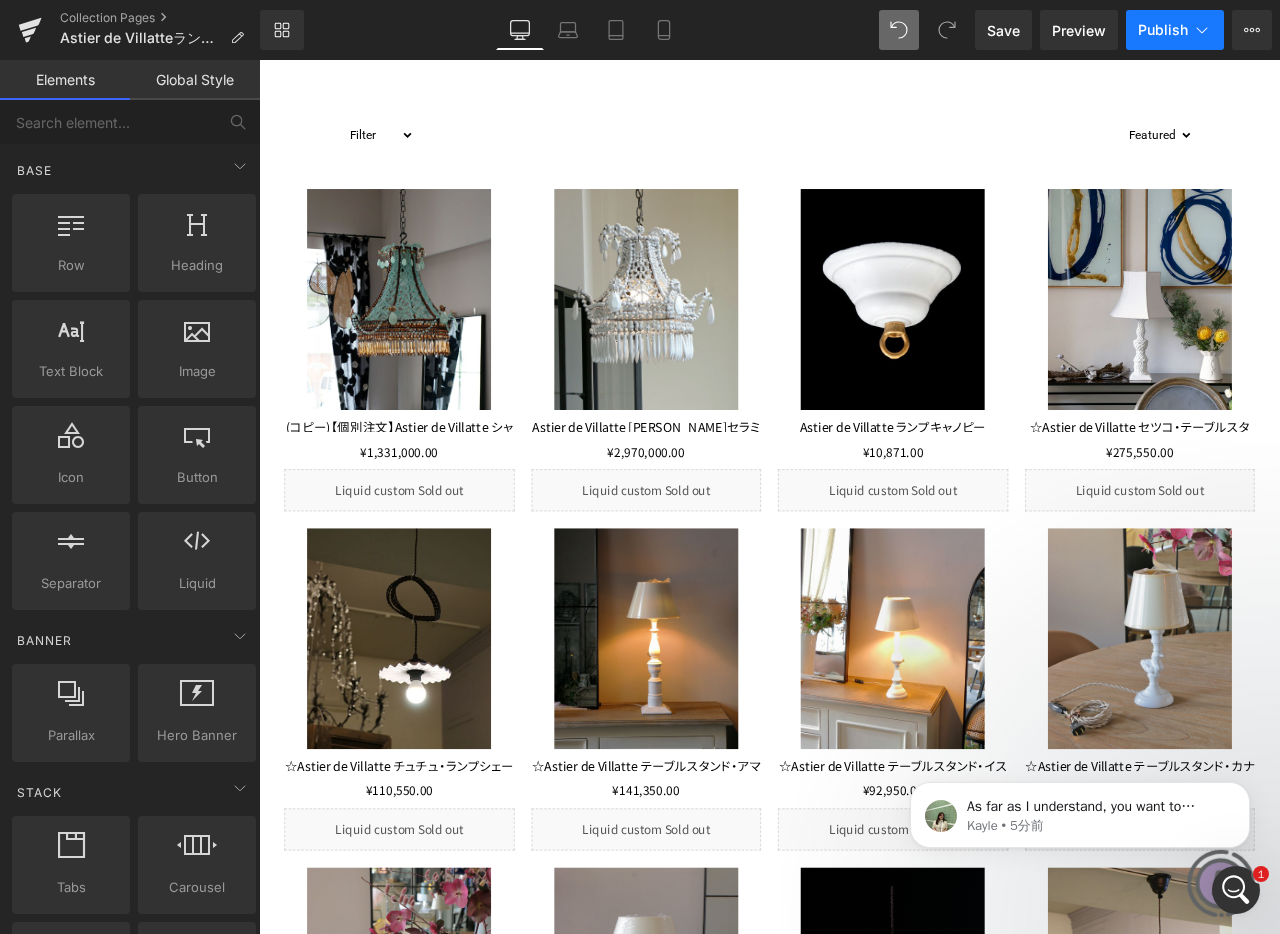 click 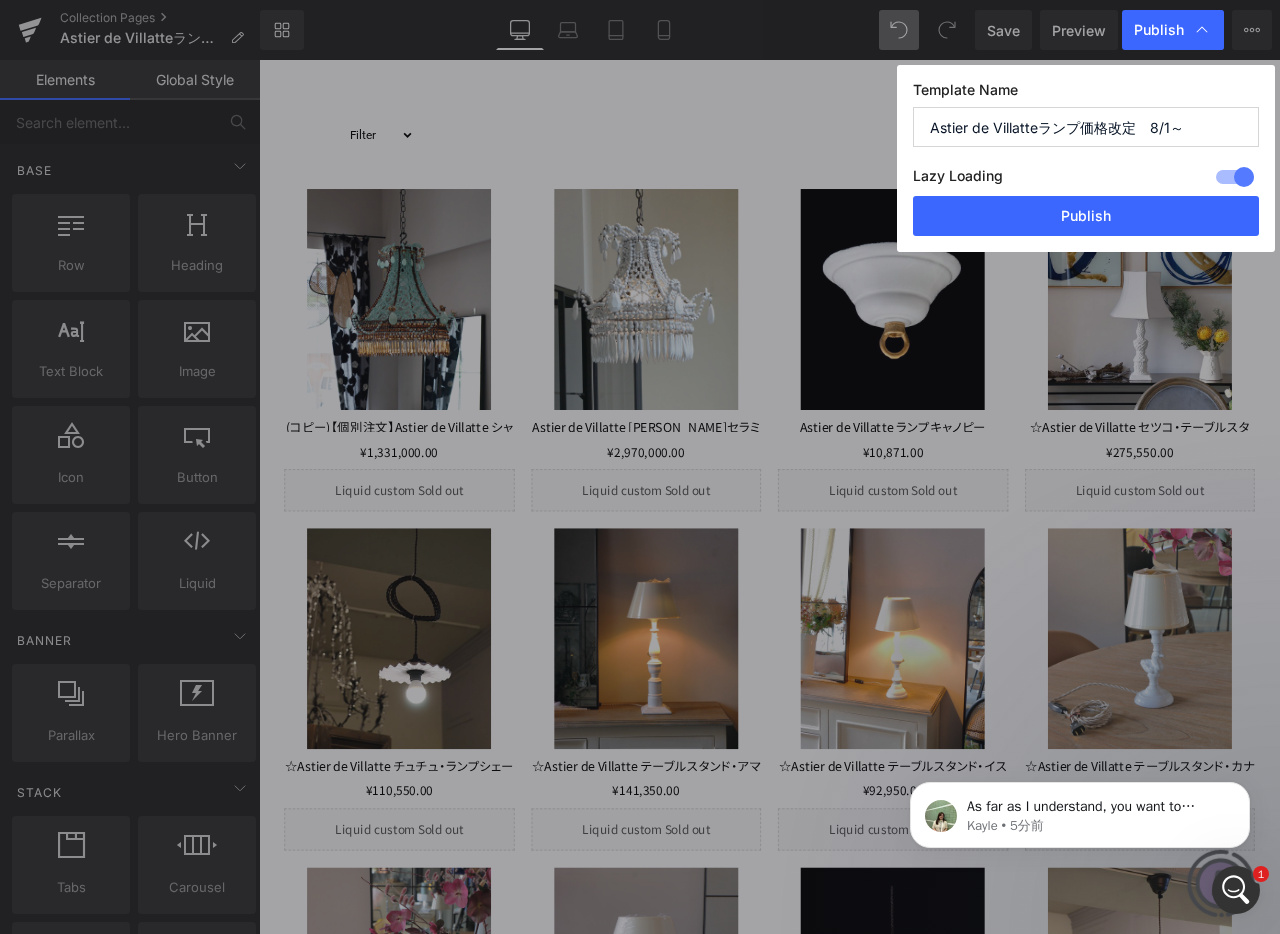 scroll, scrollTop: 524, scrollLeft: 0, axis: vertical 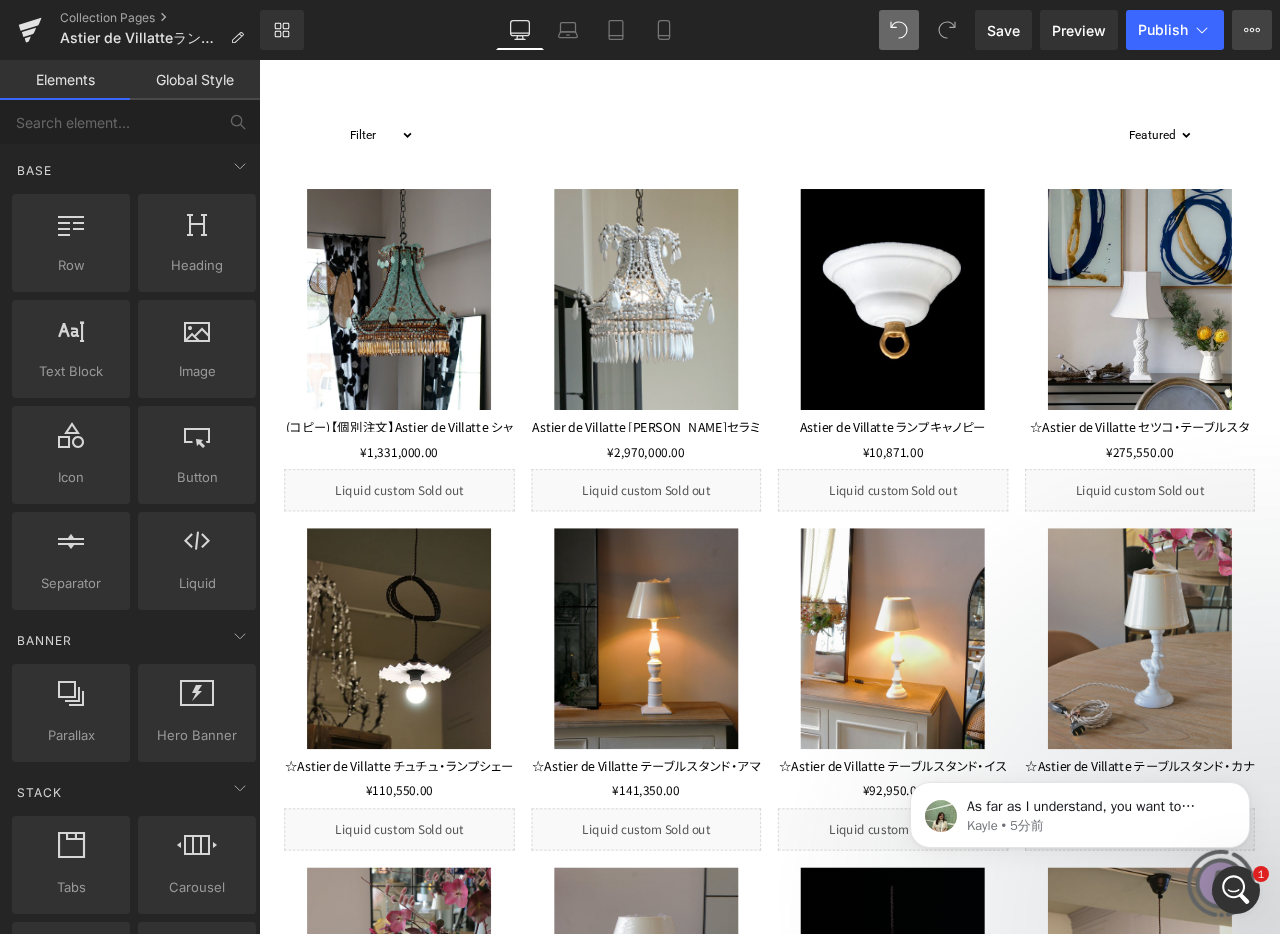 click 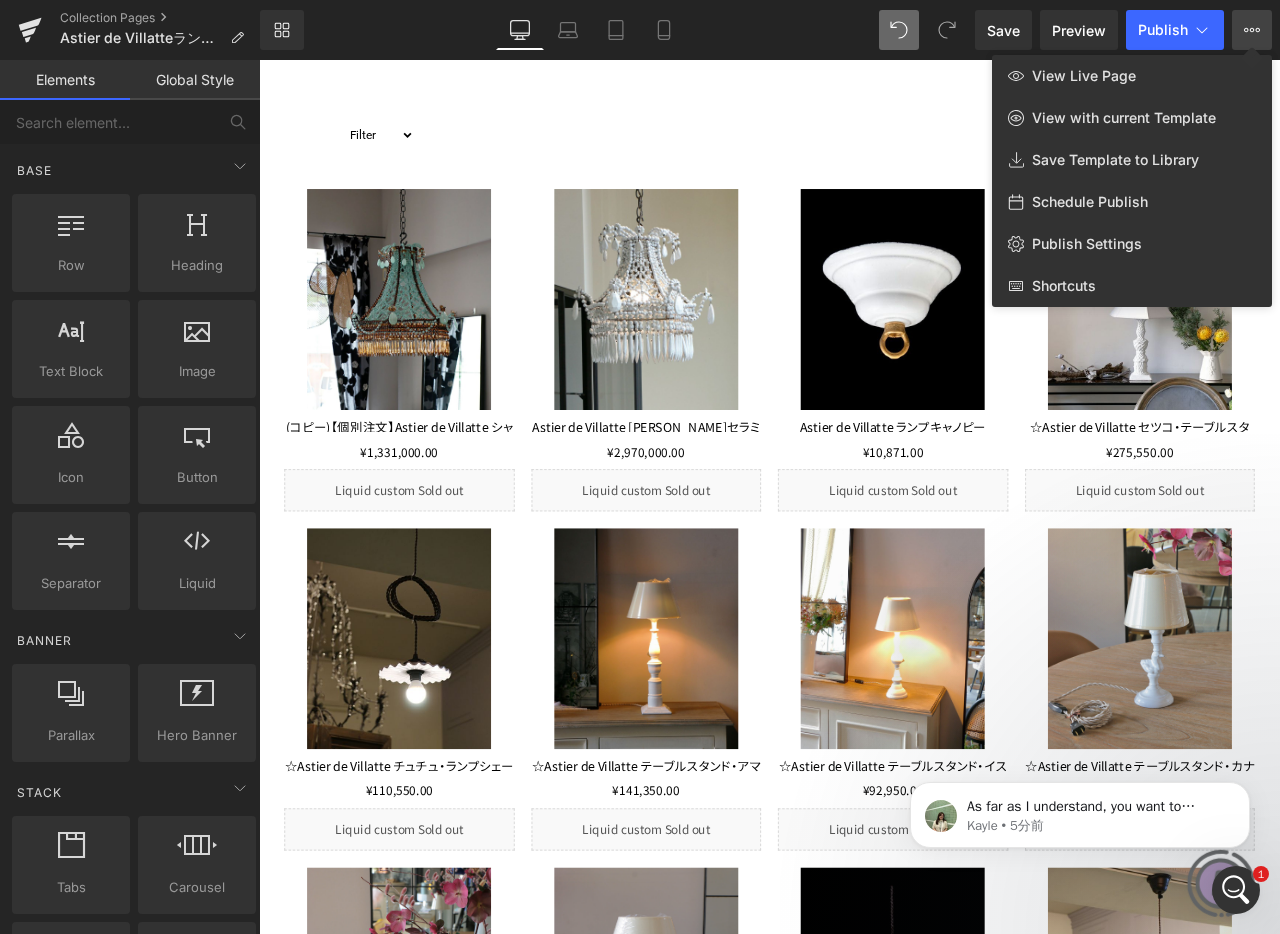 click at bounding box center (769, 497) 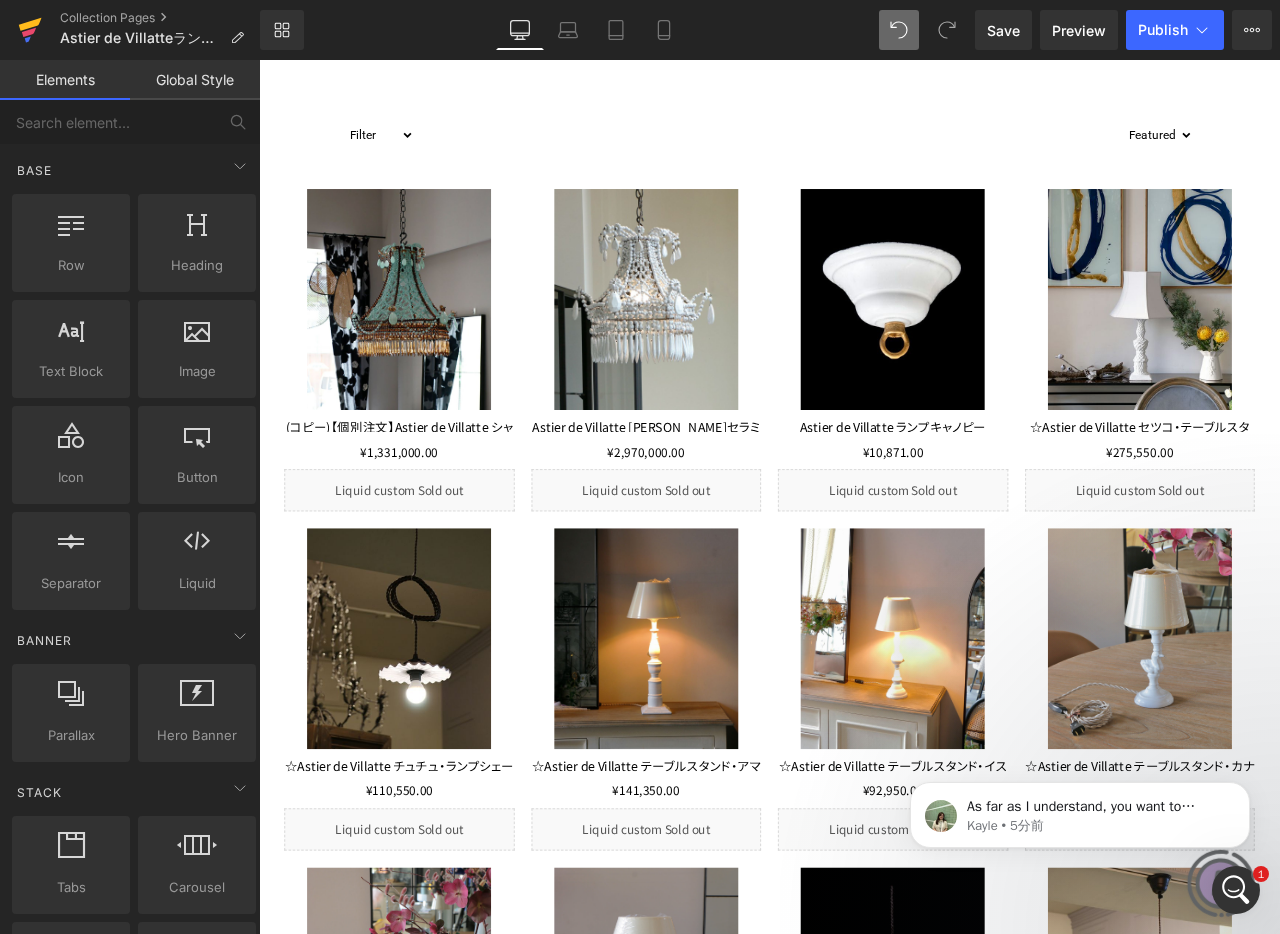 drag, startPoint x: 29, startPoint y: 37, endPoint x: 1112, endPoint y: 229, distance: 1099.8877 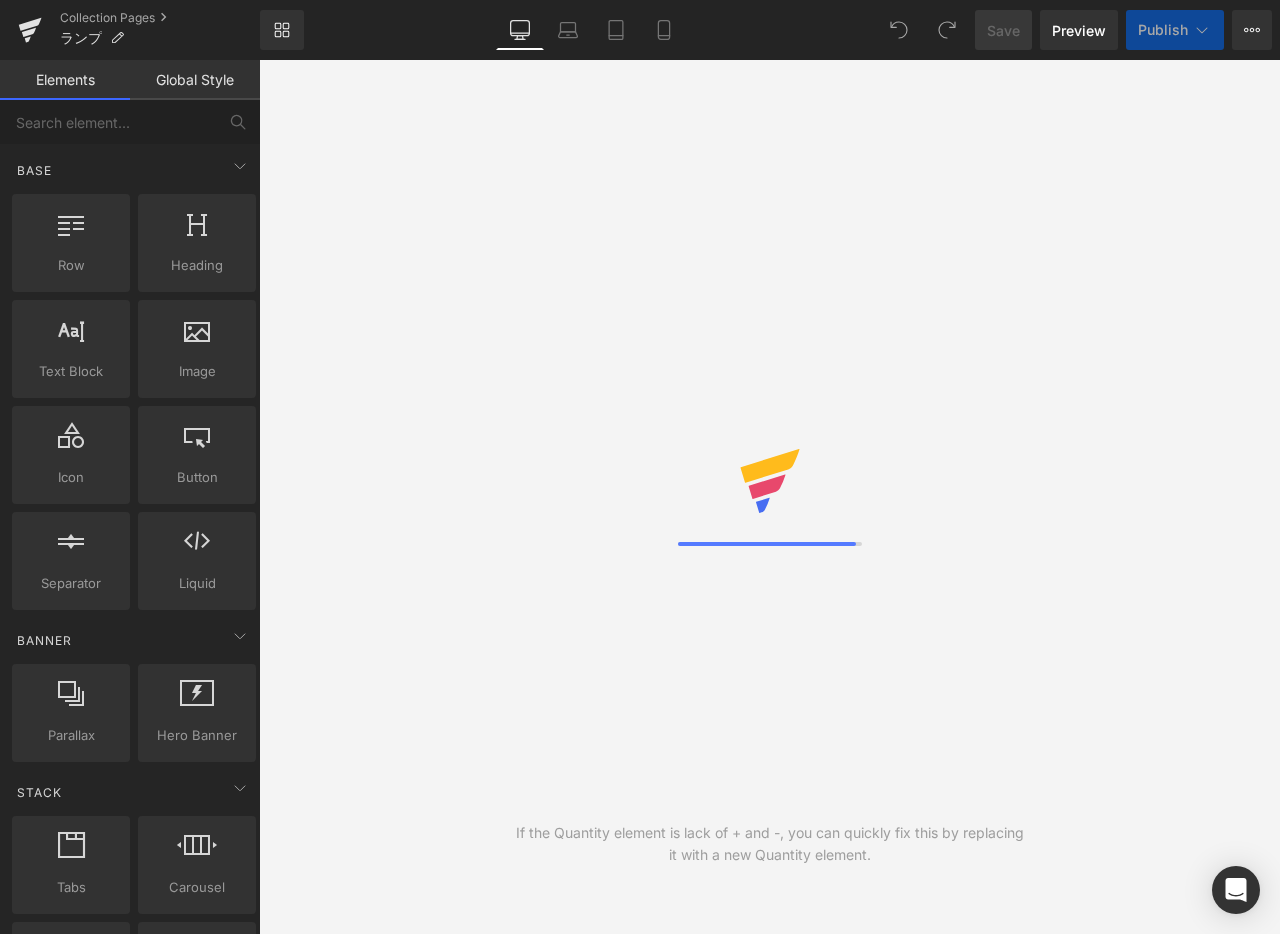 scroll, scrollTop: 0, scrollLeft: 0, axis: both 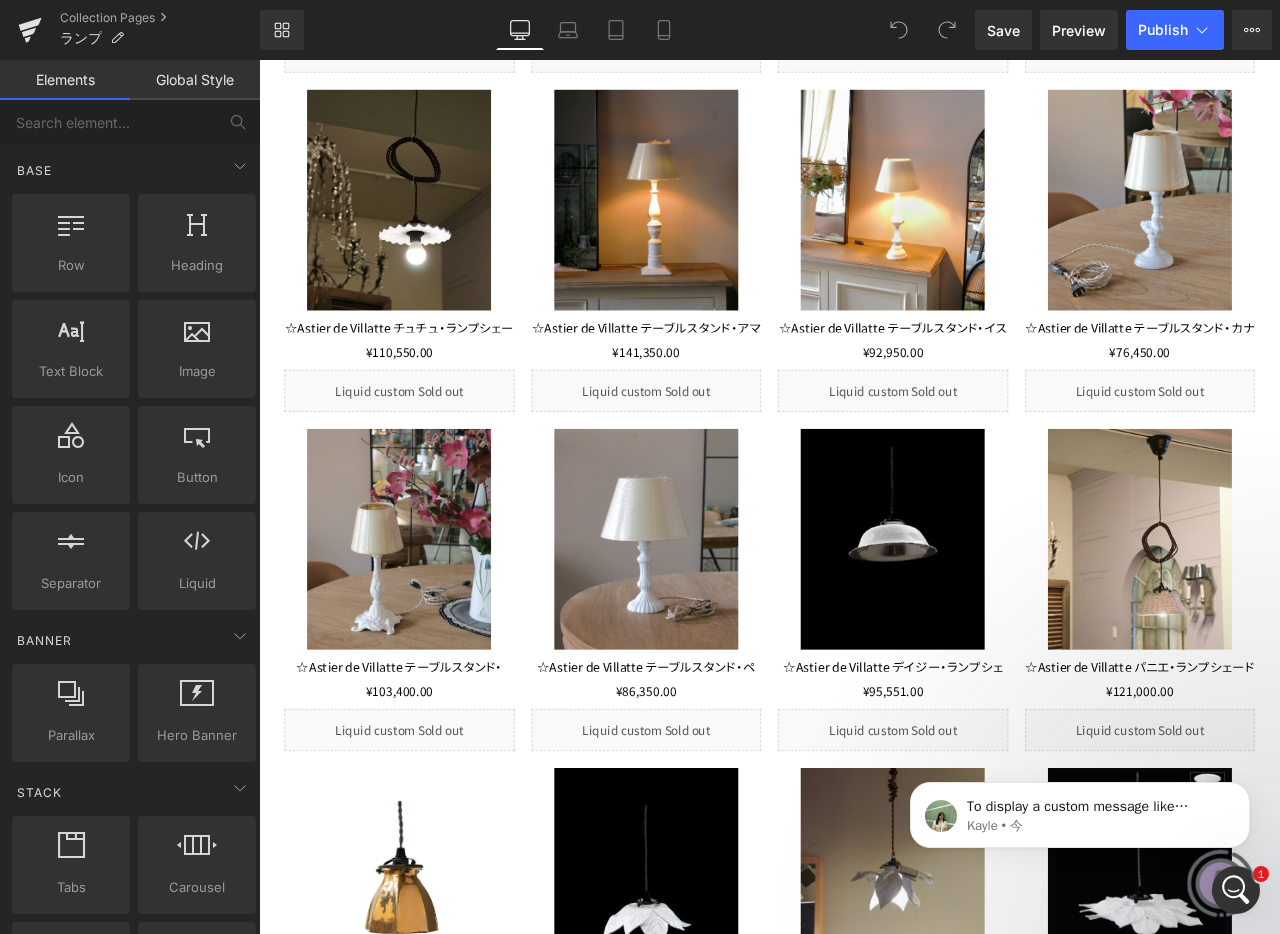 click 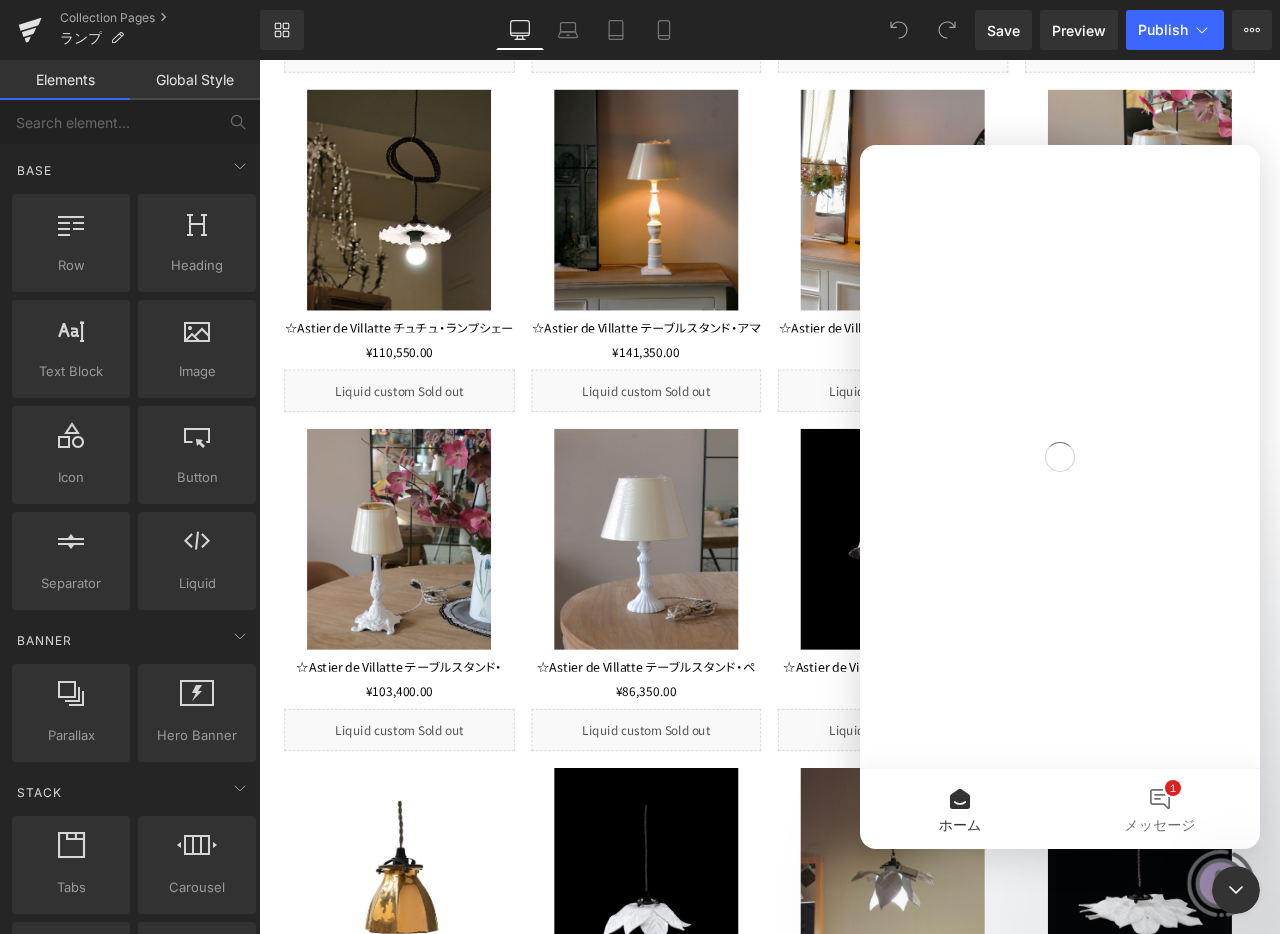 scroll, scrollTop: 0, scrollLeft: 0, axis: both 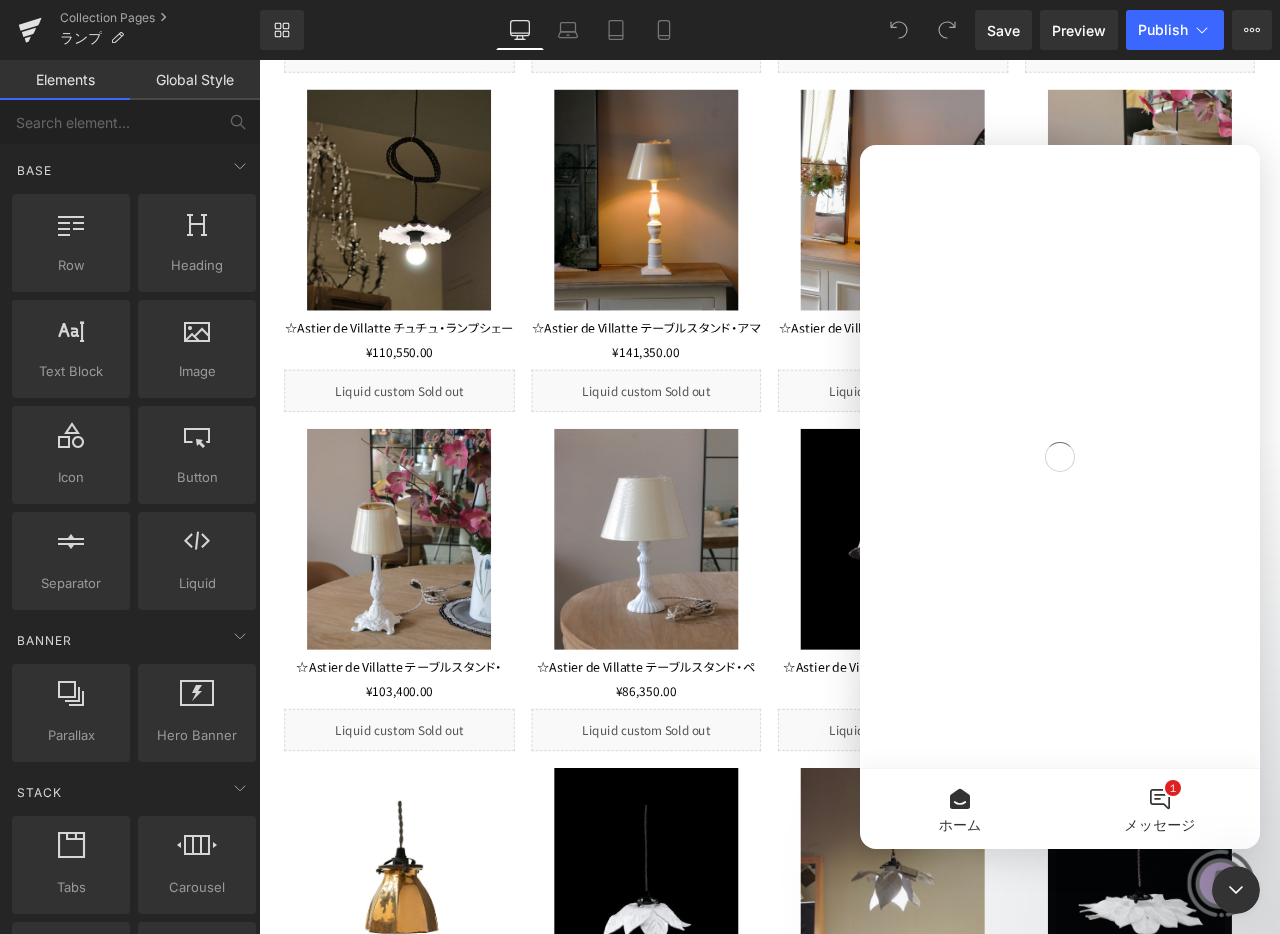 click on "1 メッセージ" at bounding box center (1160, 809) 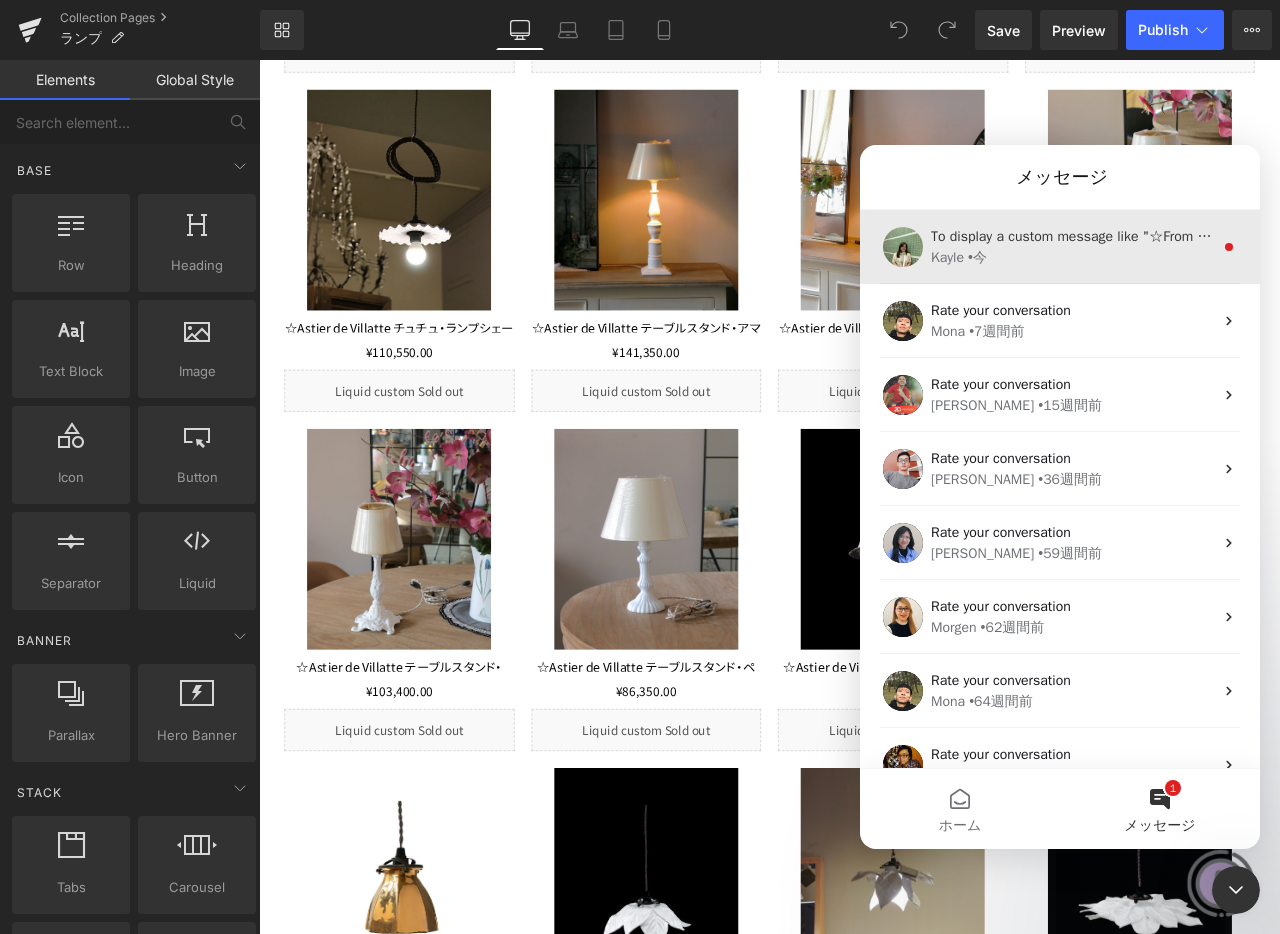 click on "•  今" at bounding box center [977, 257] 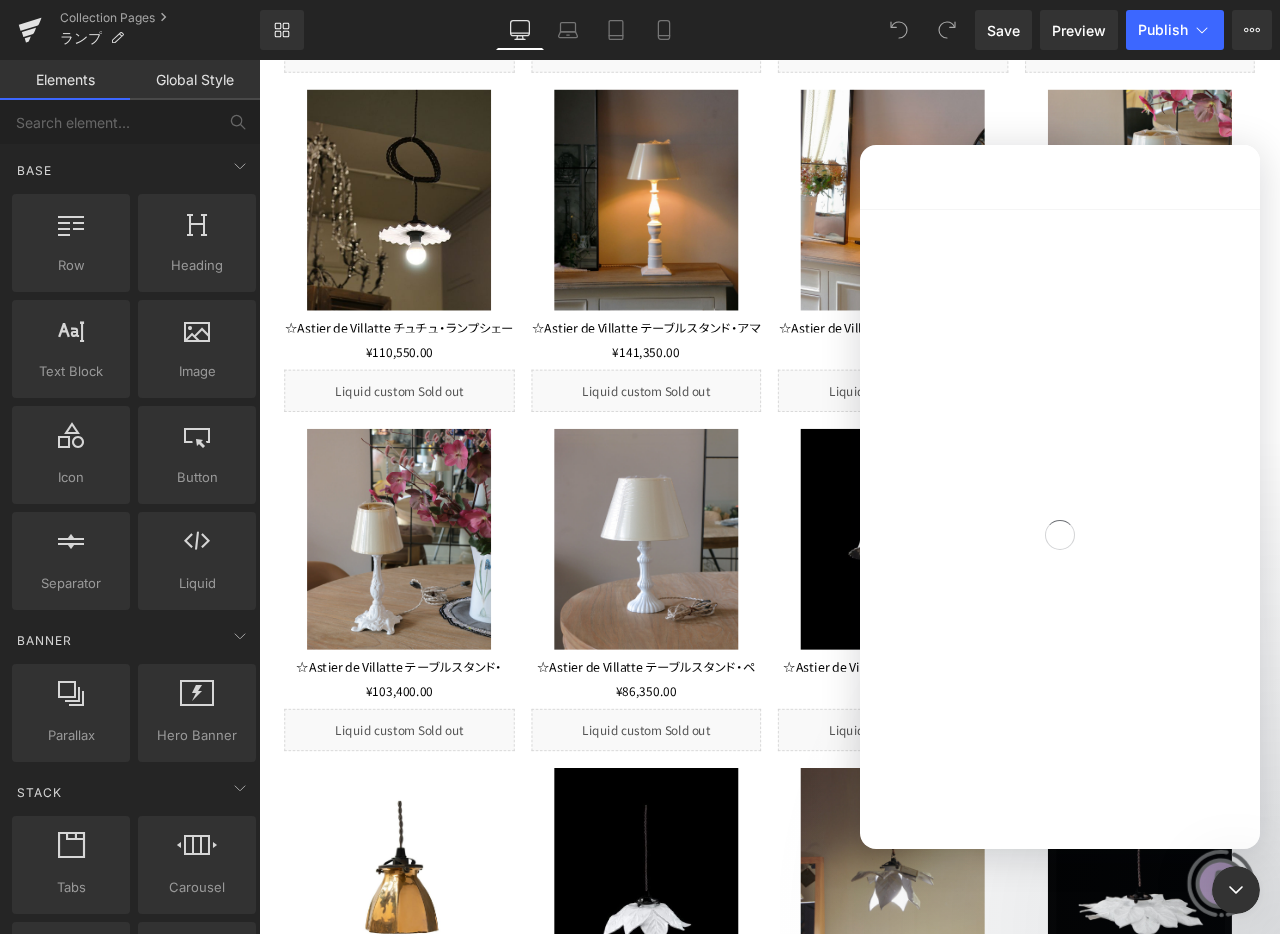 scroll, scrollTop: 3, scrollLeft: 0, axis: vertical 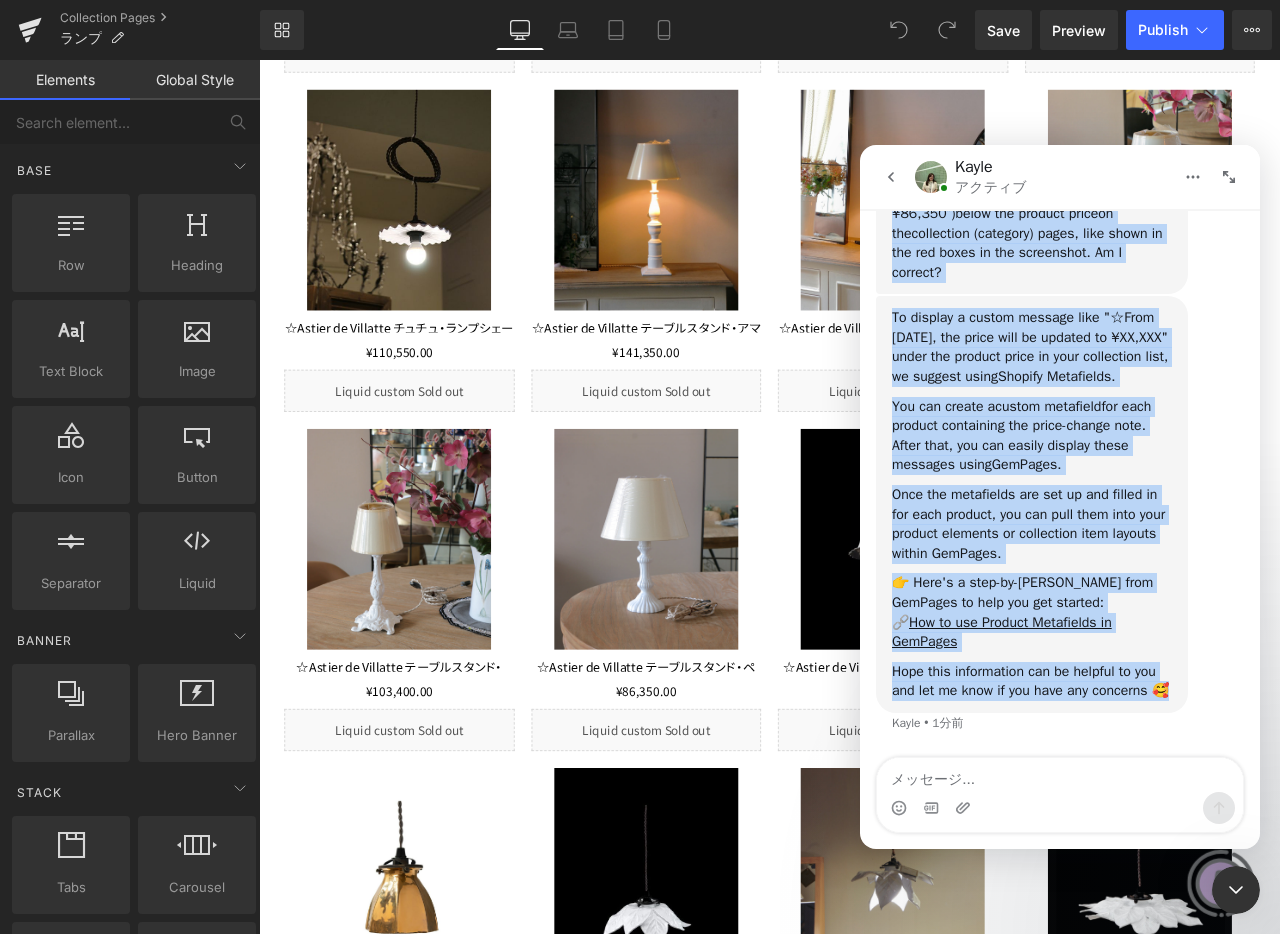 drag, startPoint x: 888, startPoint y: 285, endPoint x: 971, endPoint y: 702, distance: 425.17996 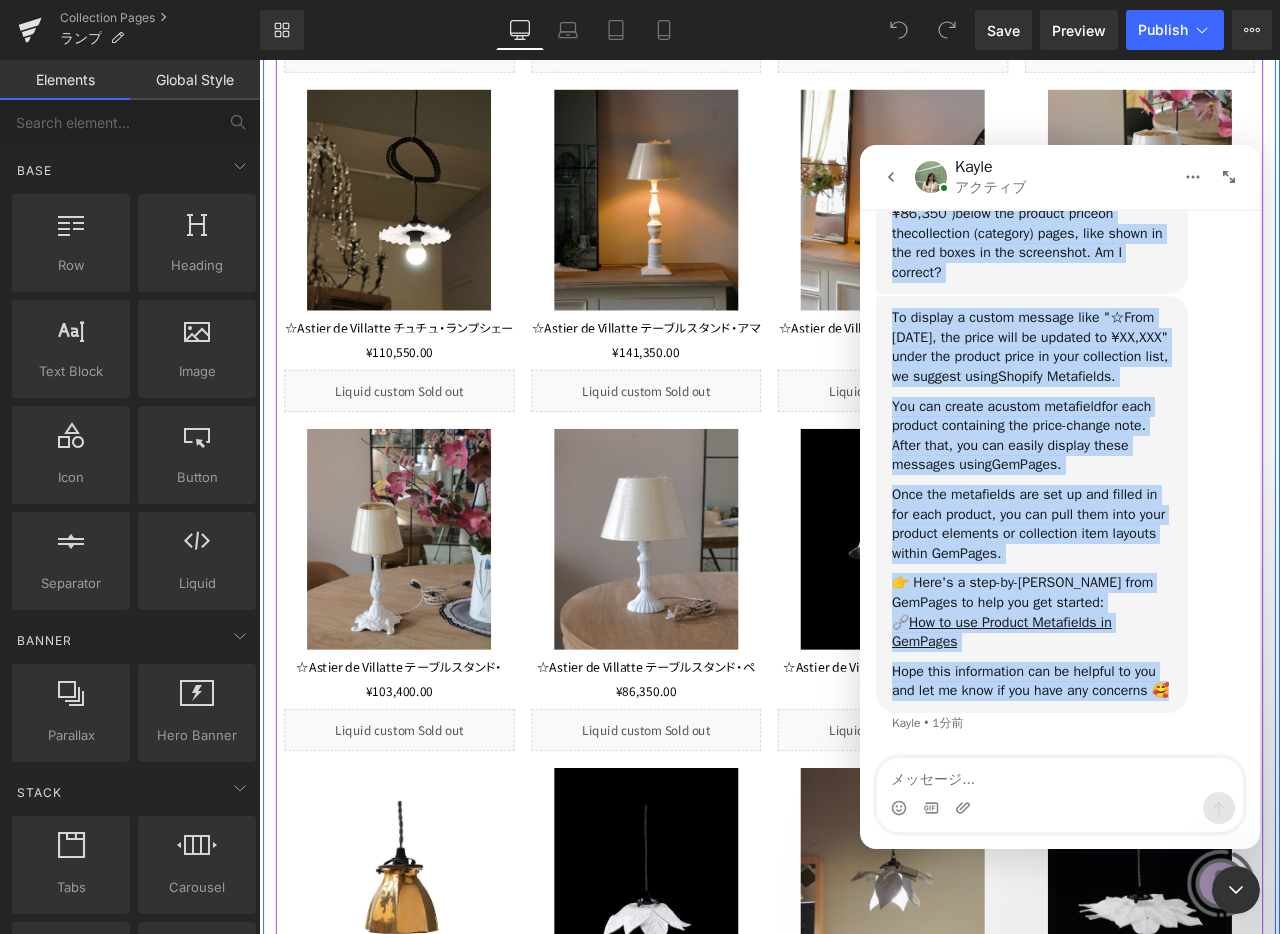 copy on "Hi Prole, thank you for reaching out. ﻿​﻿ ﻿This is Kayle from GemPages Support Team. Glad to be of help to you today 💖 Kayle    •   8分前 As far as I understand, you want to  display a custom price-change notice  (e.g., “☆From August 1, 2025, the price will be set to ¥86,350”)  below the product price  on the  collection (category) pages , like shown in the red boxes in the screenshot. Am I correct?  Kayle    •   8分前 To display a custom message like "☆From August 1, 2025, the price will be updated to ¥XX,XXX" under the product price in your collection list, we suggest using  Shopify Metafields .   You can create a  custom metafield  for each product containing the price-change note. After that, you can easily display these messages using  GemPages .   Once the metafields are set up and filled in for each product, you can pull them into your product elements or collection item layouts within GemPages.   👉 Here's a step-by-step guide from GemPages to help you get started: 🔗  How to use Product Metafields in Ge..." 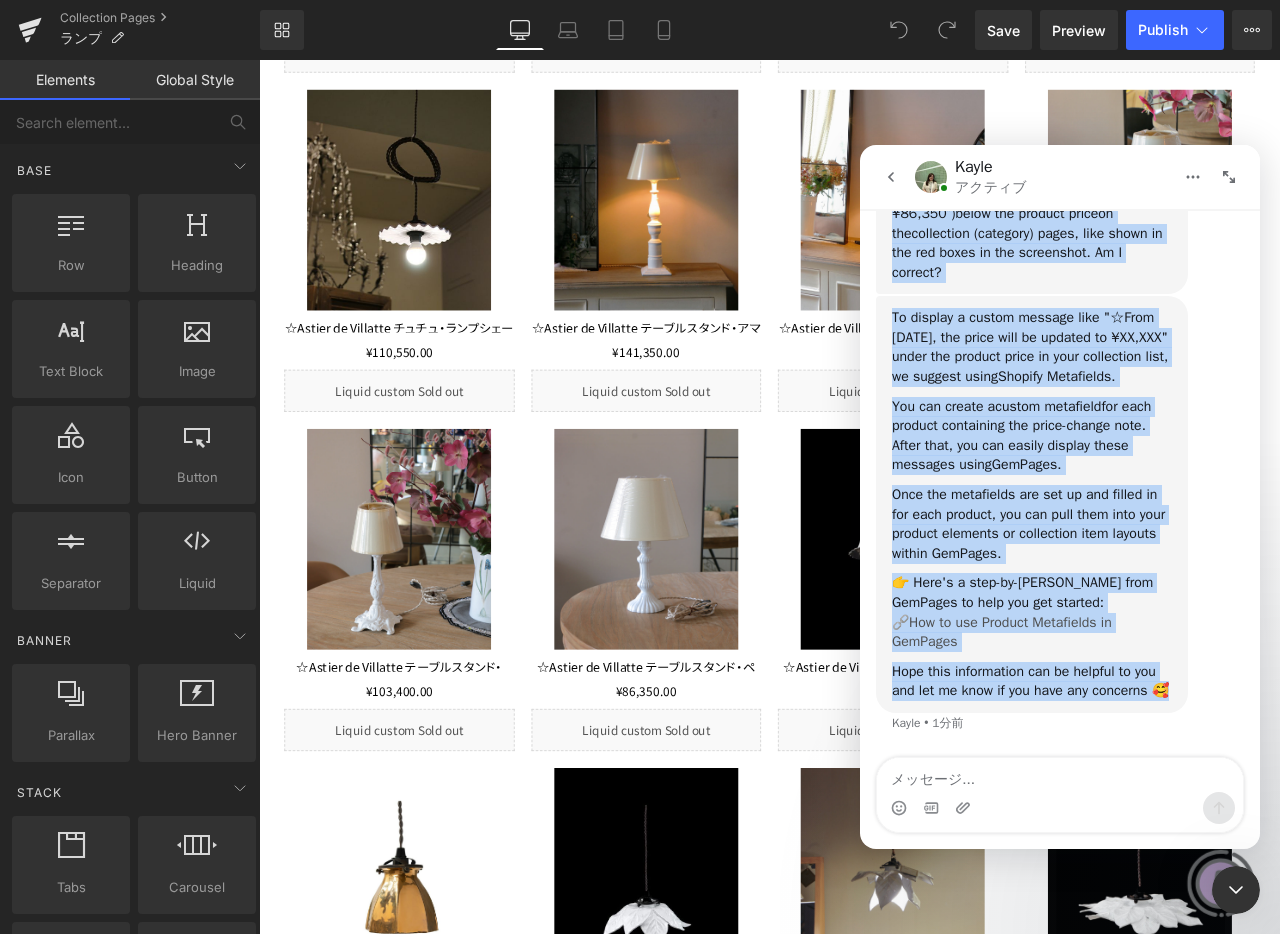 click on "How to use Product Metafields in GemPages" at bounding box center [1002, 632] 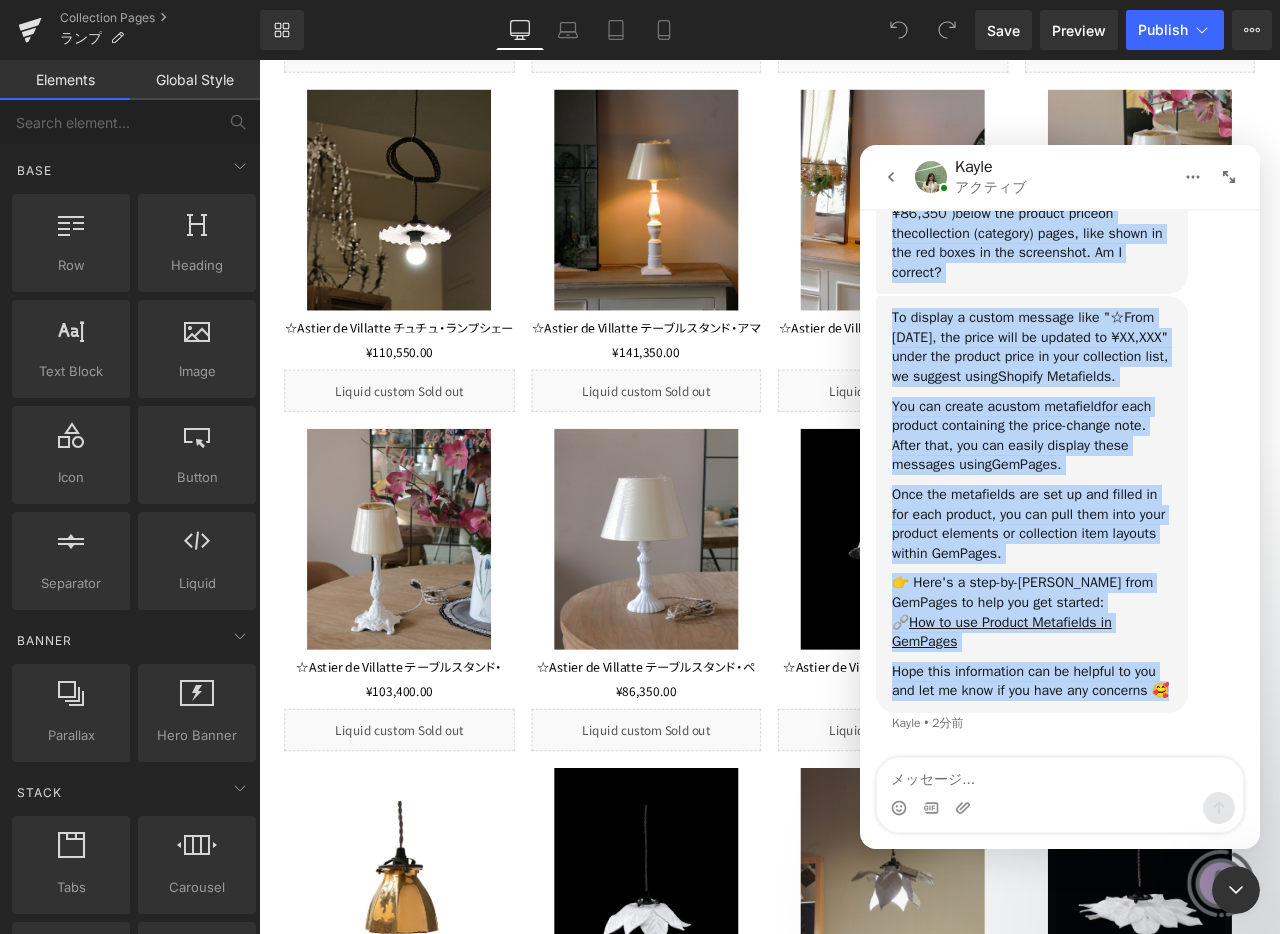 click 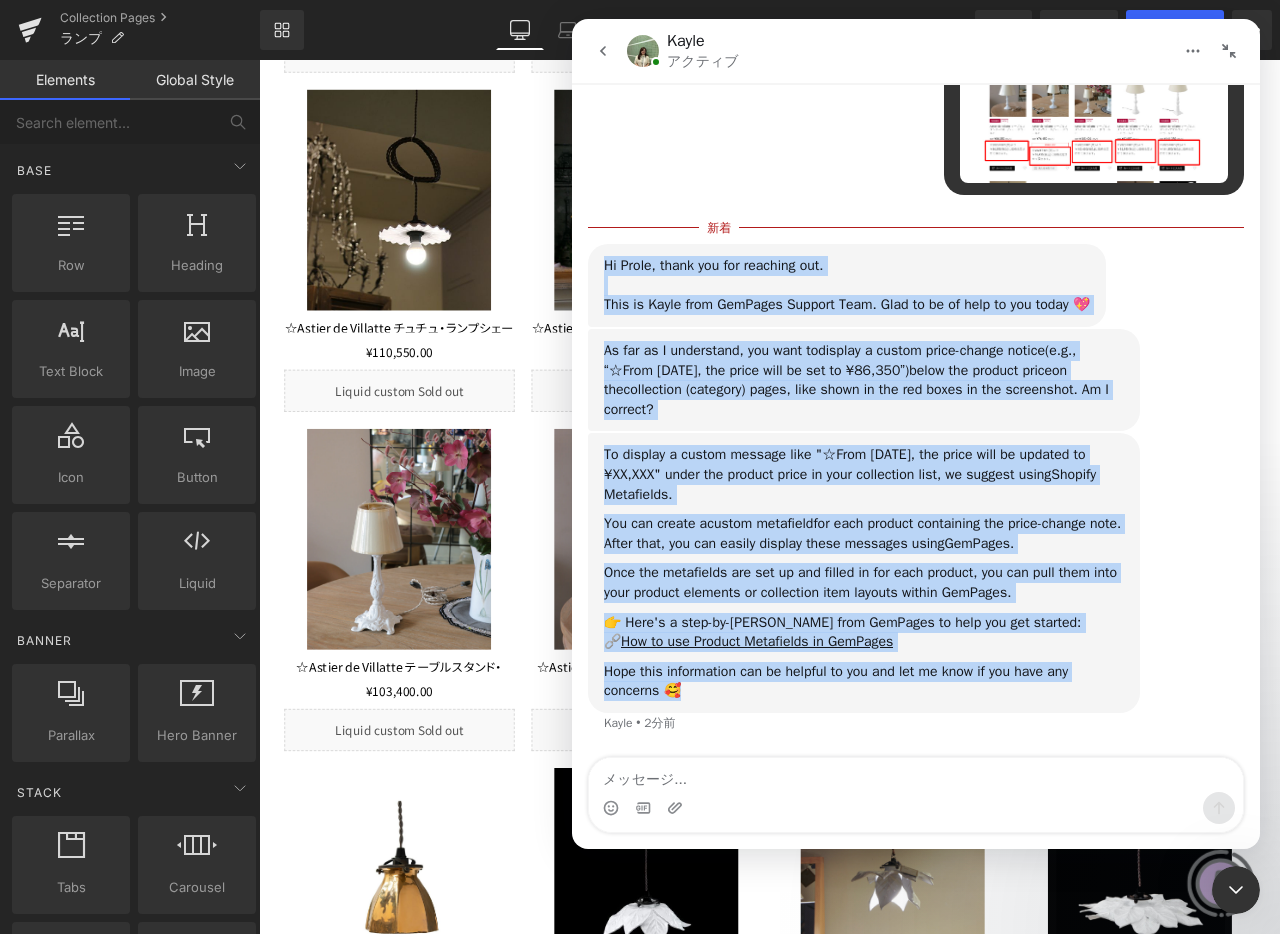scroll, scrollTop: 479, scrollLeft: 0, axis: vertical 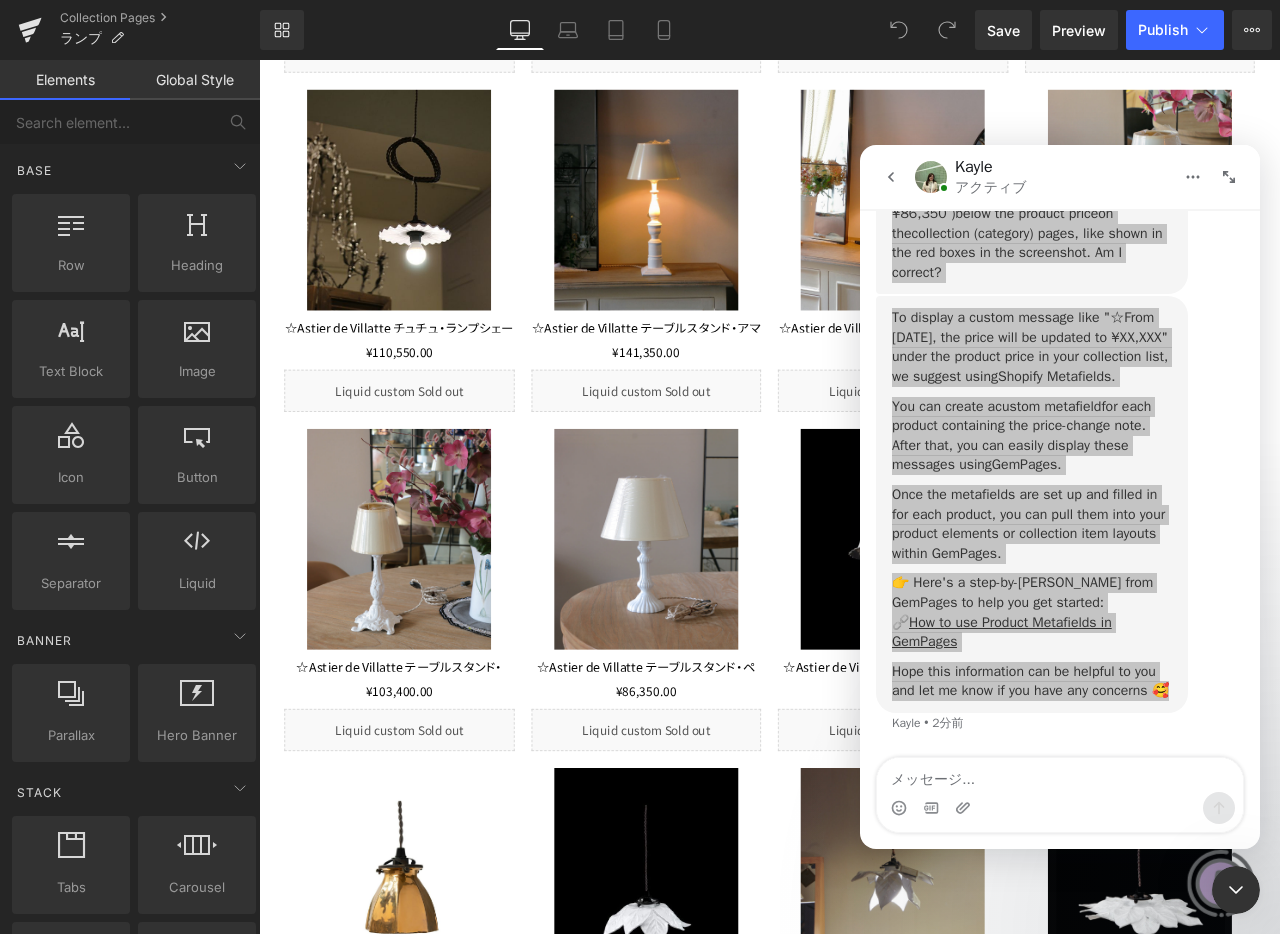click 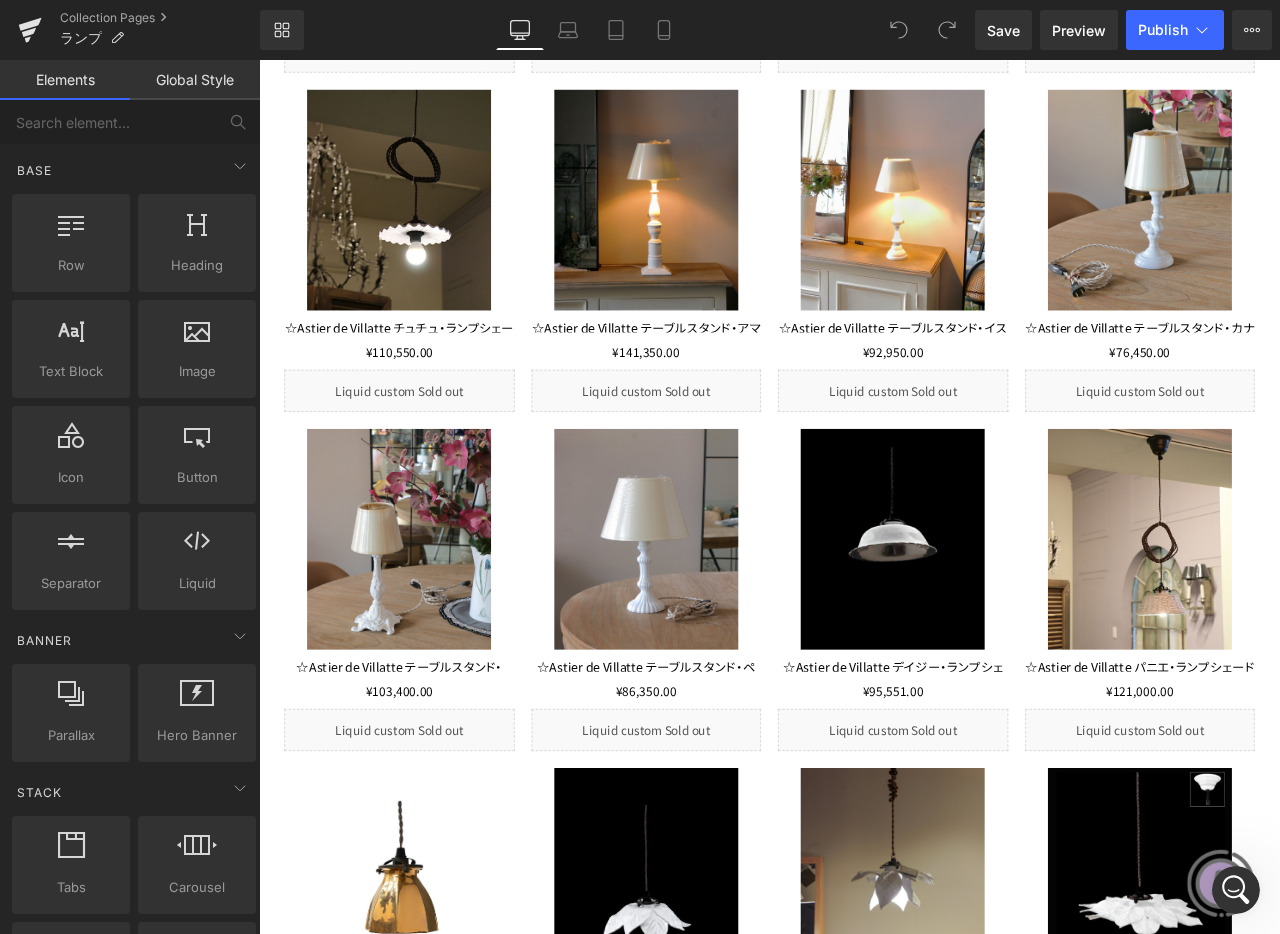 scroll, scrollTop: 0, scrollLeft: 0, axis: both 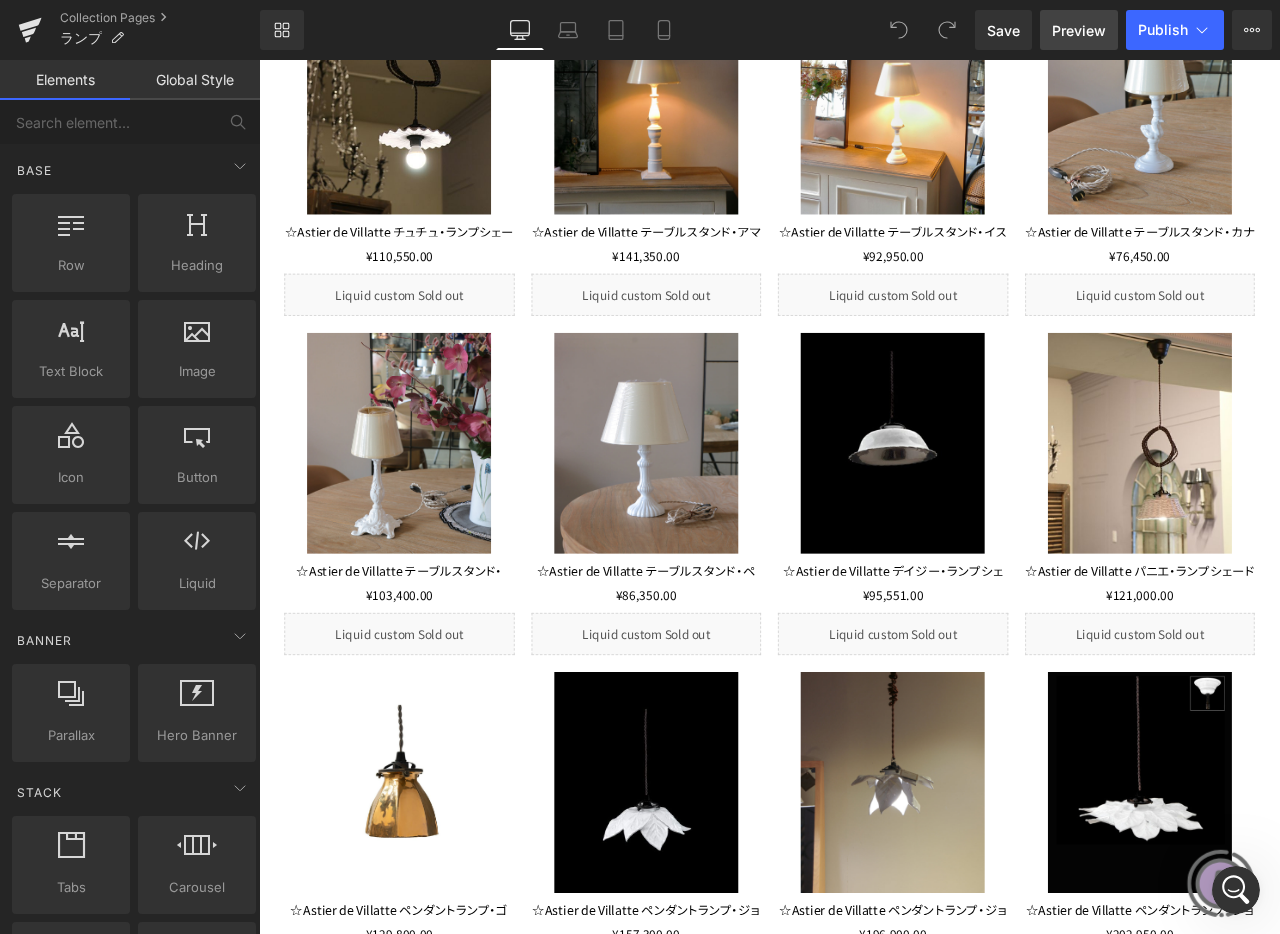 click on "Preview" at bounding box center [1079, 30] 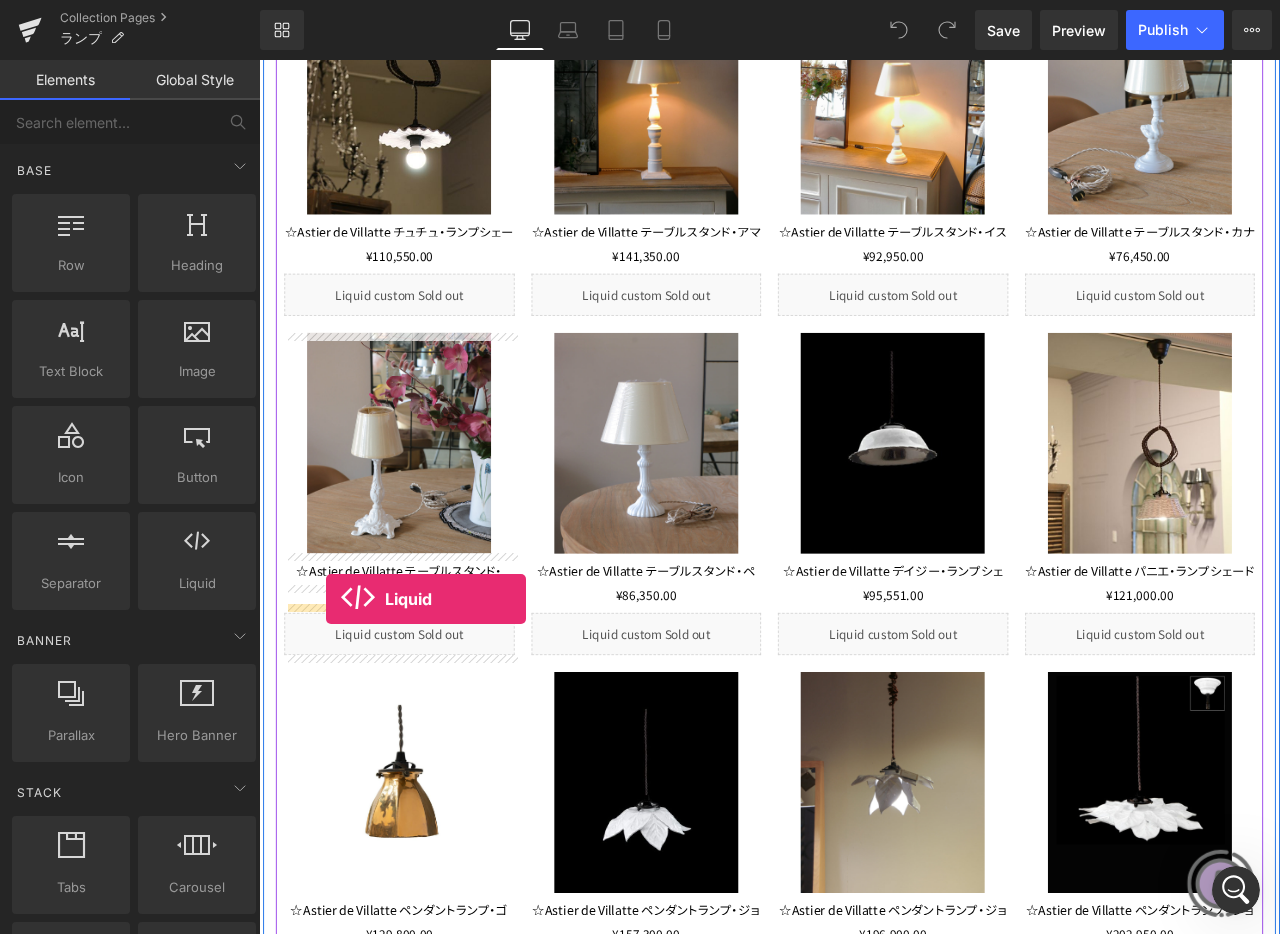 drag, startPoint x: 438, startPoint y: 626, endPoint x: 338, endPoint y: 699, distance: 123.81034 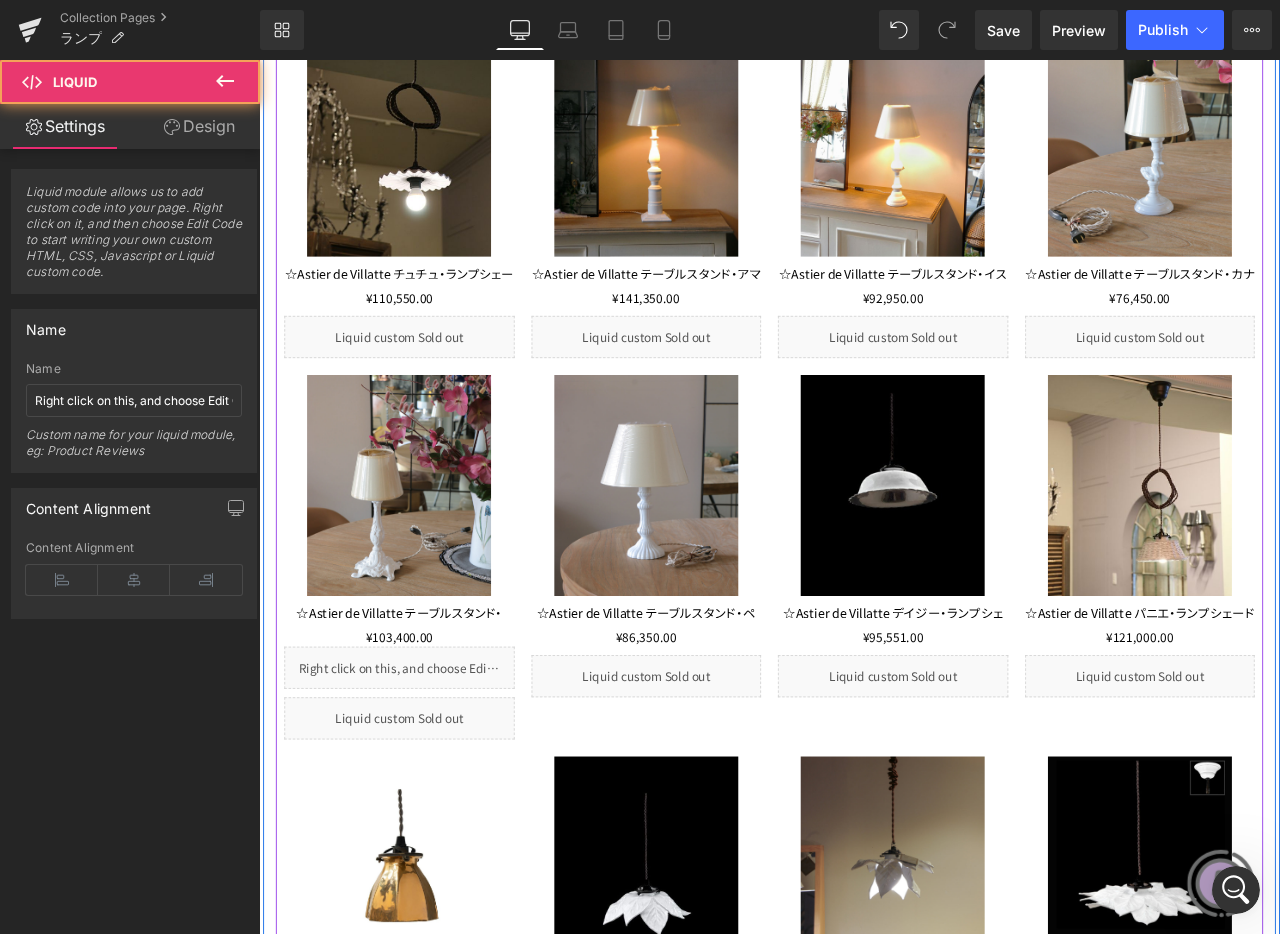scroll, scrollTop: 1918, scrollLeft: 0, axis: vertical 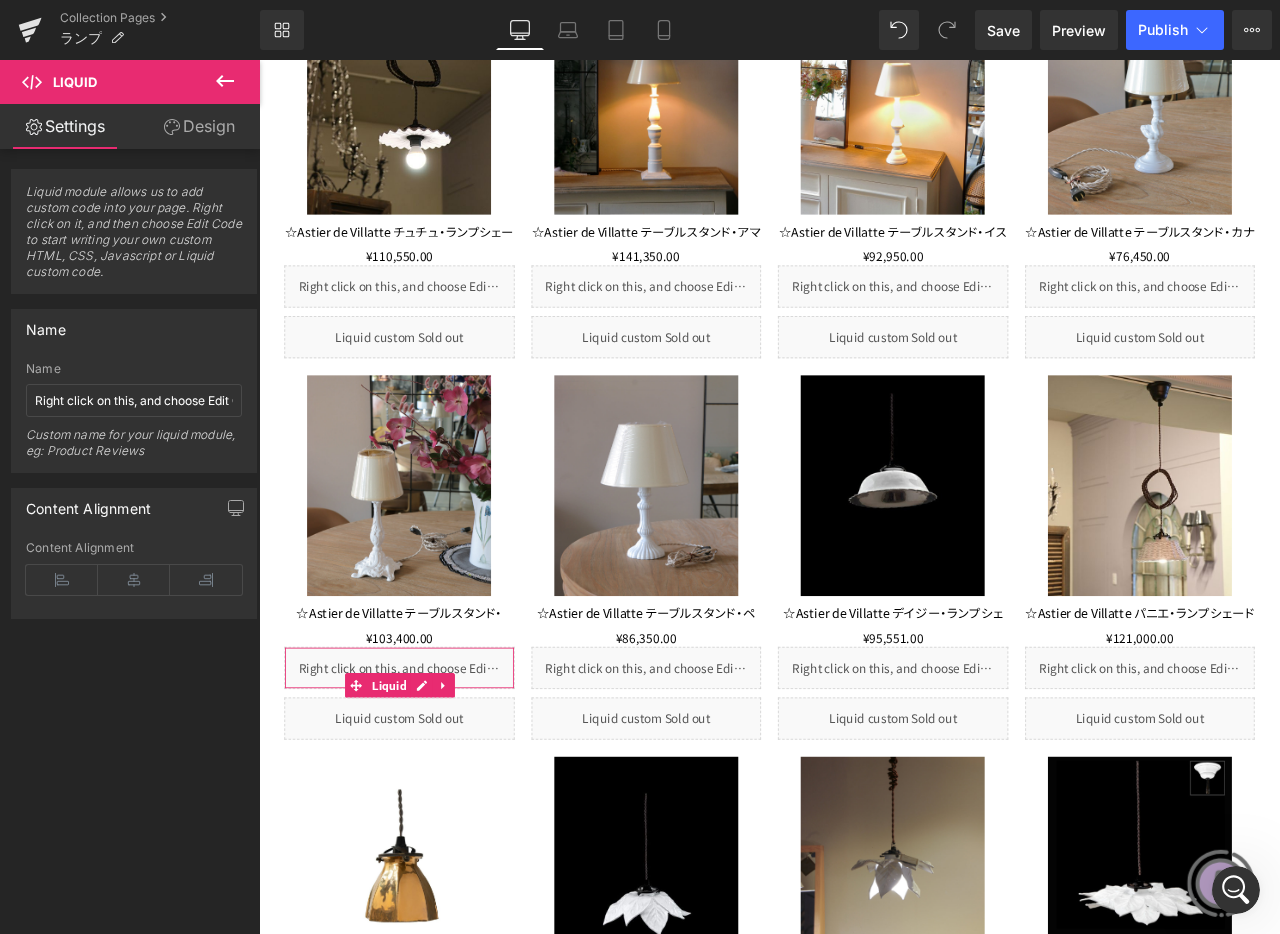 click on "Design" at bounding box center (199, 126) 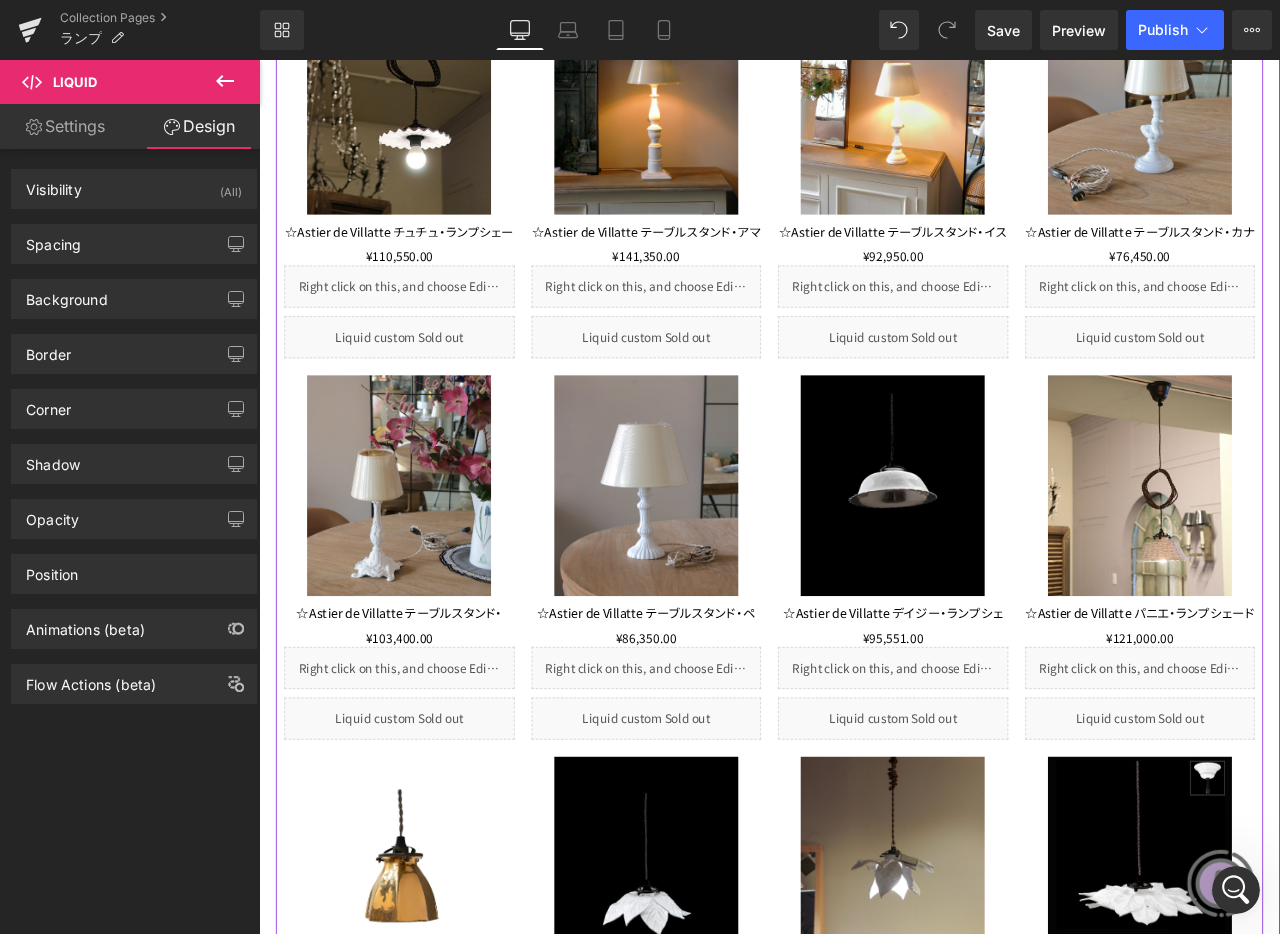 click on "Liquid" at bounding box center (425, 780) 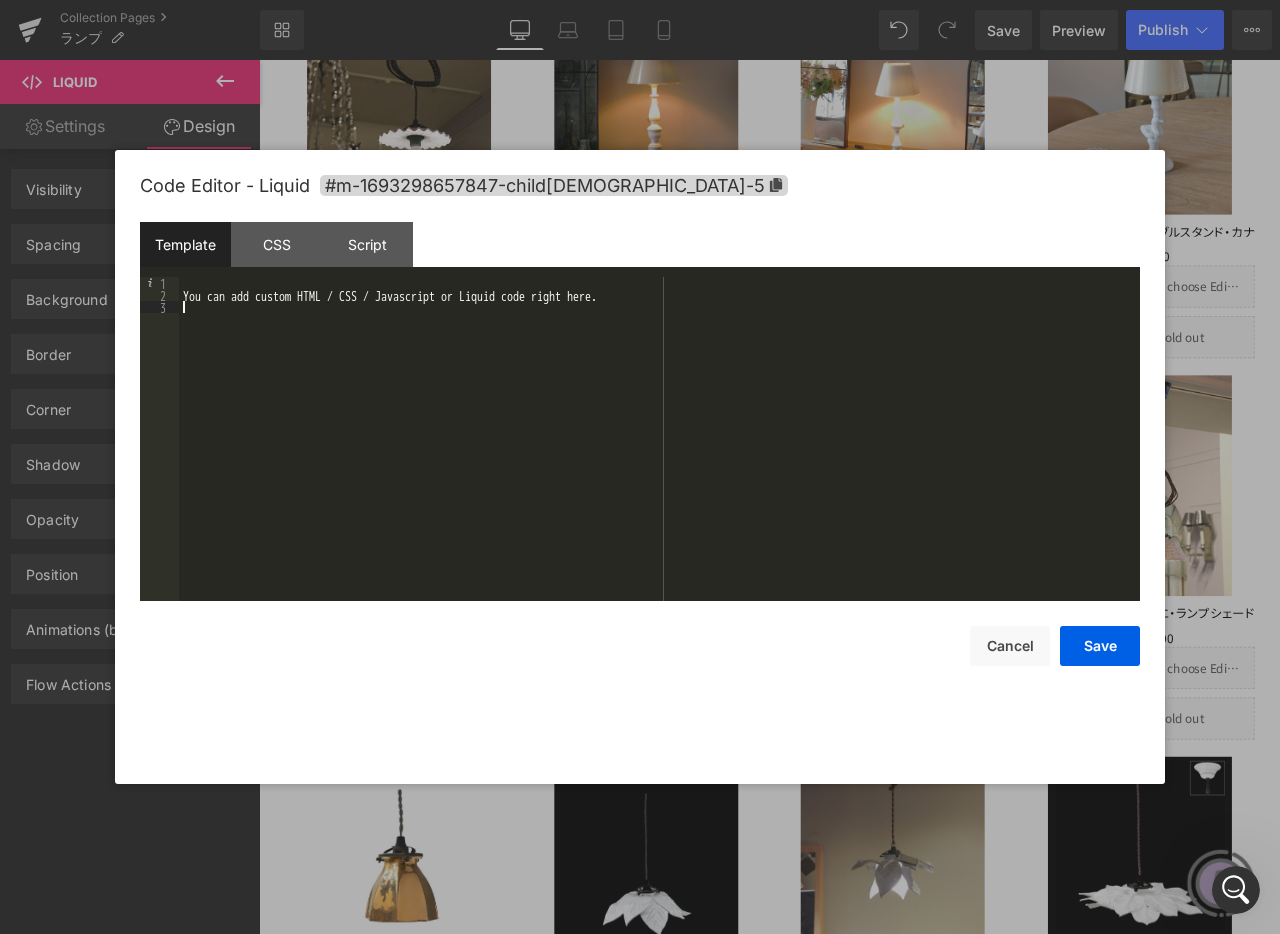 click on "You can add custom HTML / CSS / Javascript or Liquid code right here." at bounding box center (659, 451) 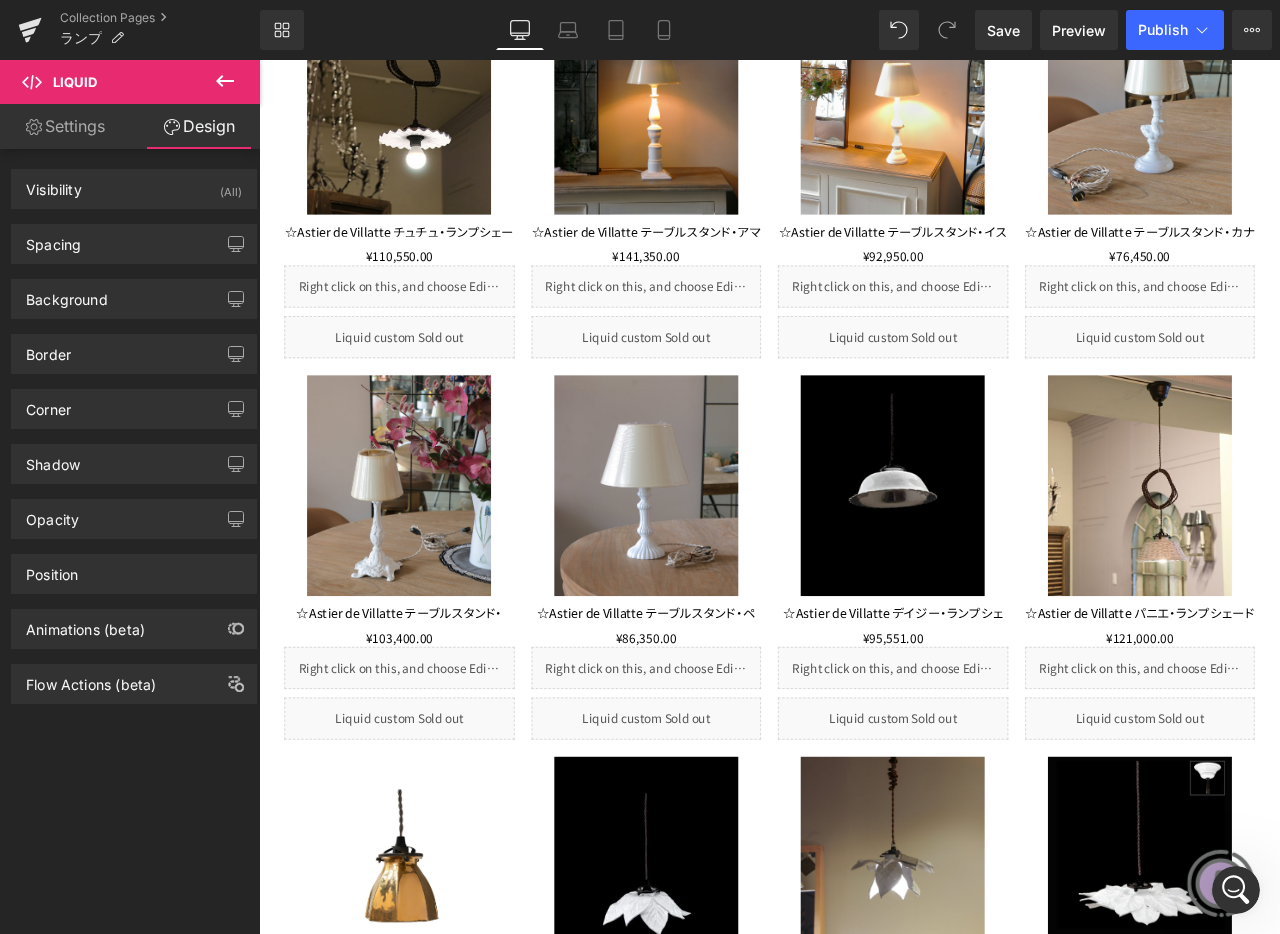 click 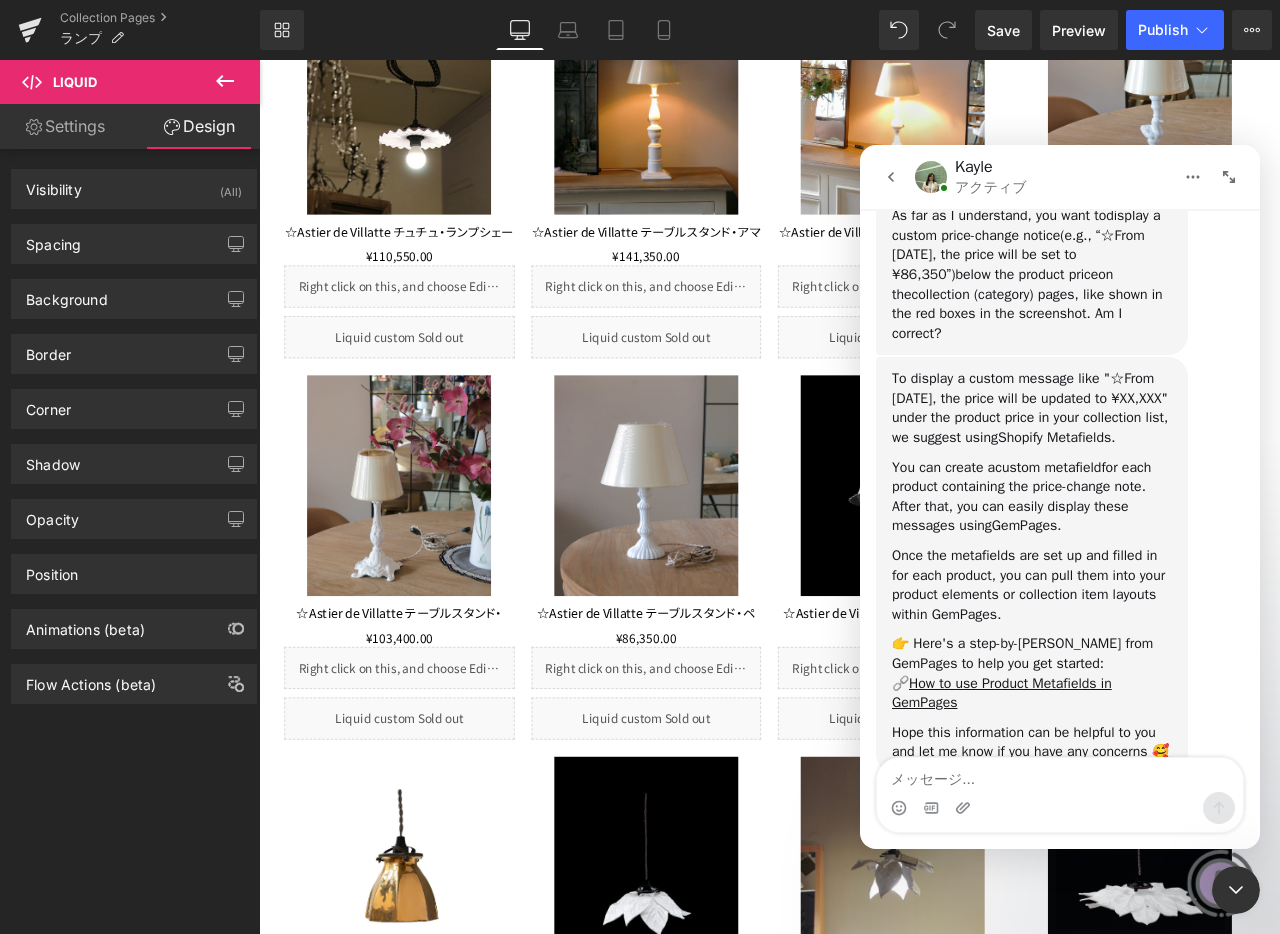 scroll, scrollTop: 905, scrollLeft: 0, axis: vertical 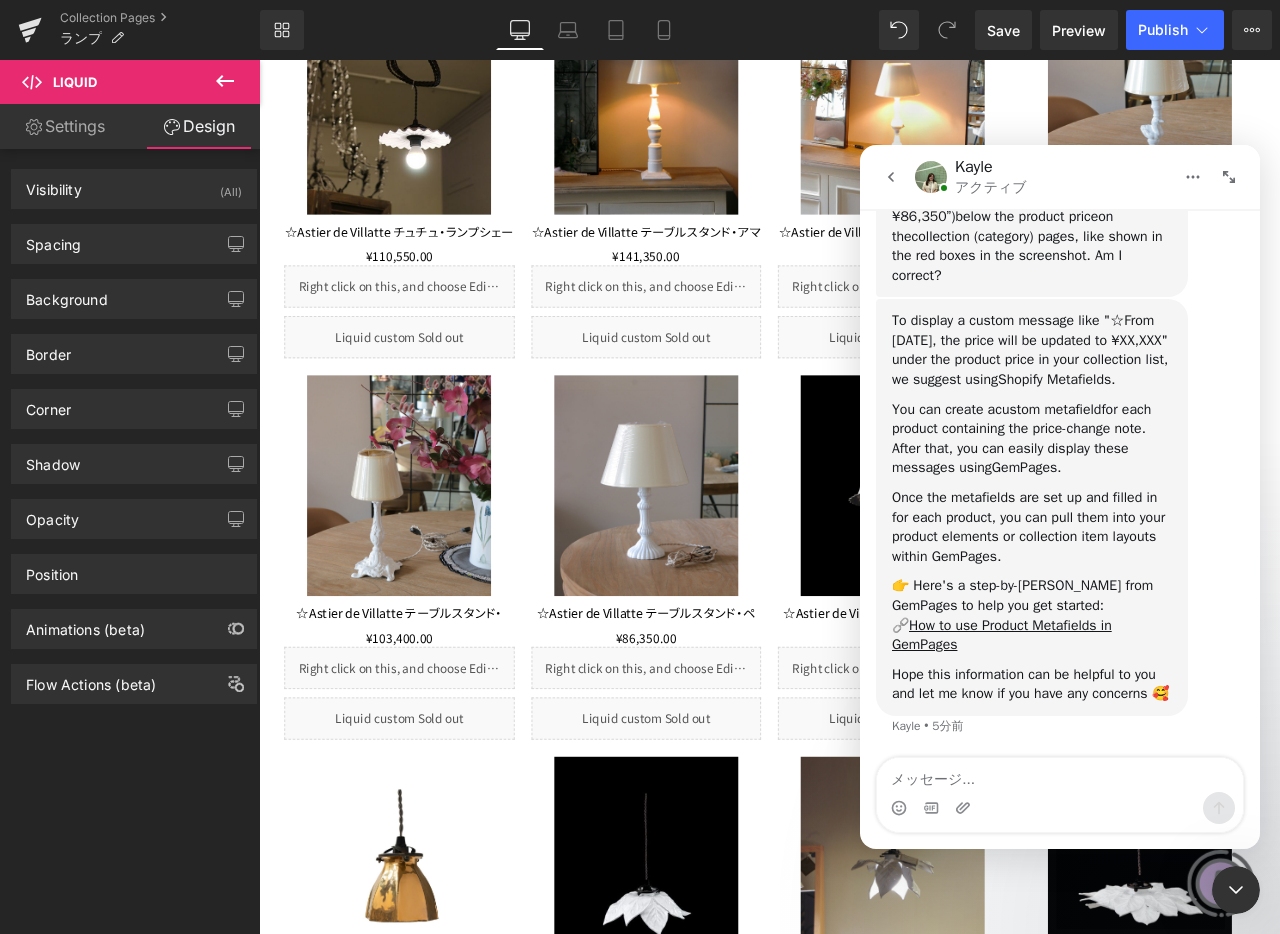 click on "👉 Here's a step-by-step guide from GemPages to help you get started: 🔗  How to use Product Metafields in GemPages" at bounding box center [1032, 615] 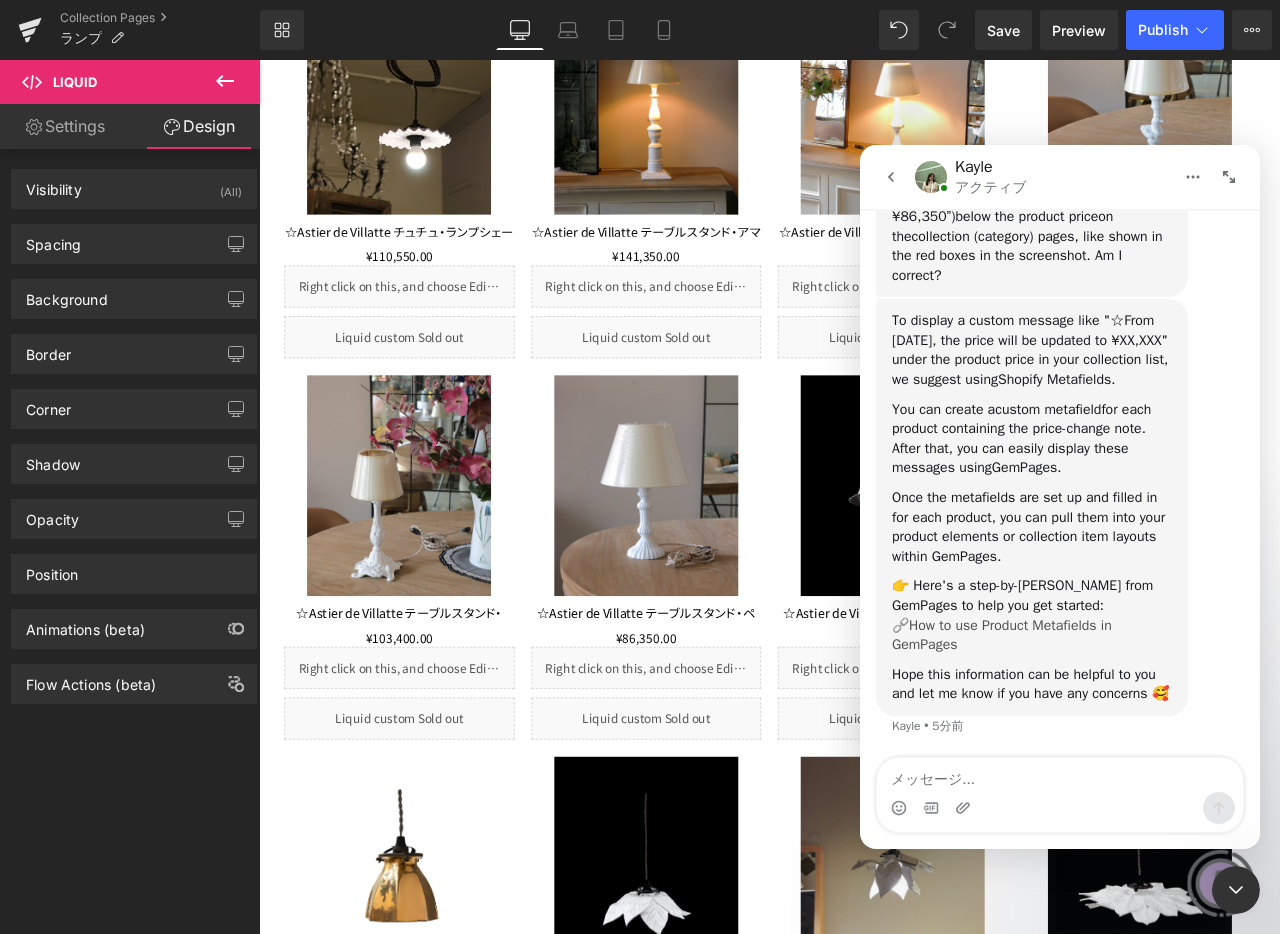 click on "How to use Product Metafields in GemPages" at bounding box center [1002, 635] 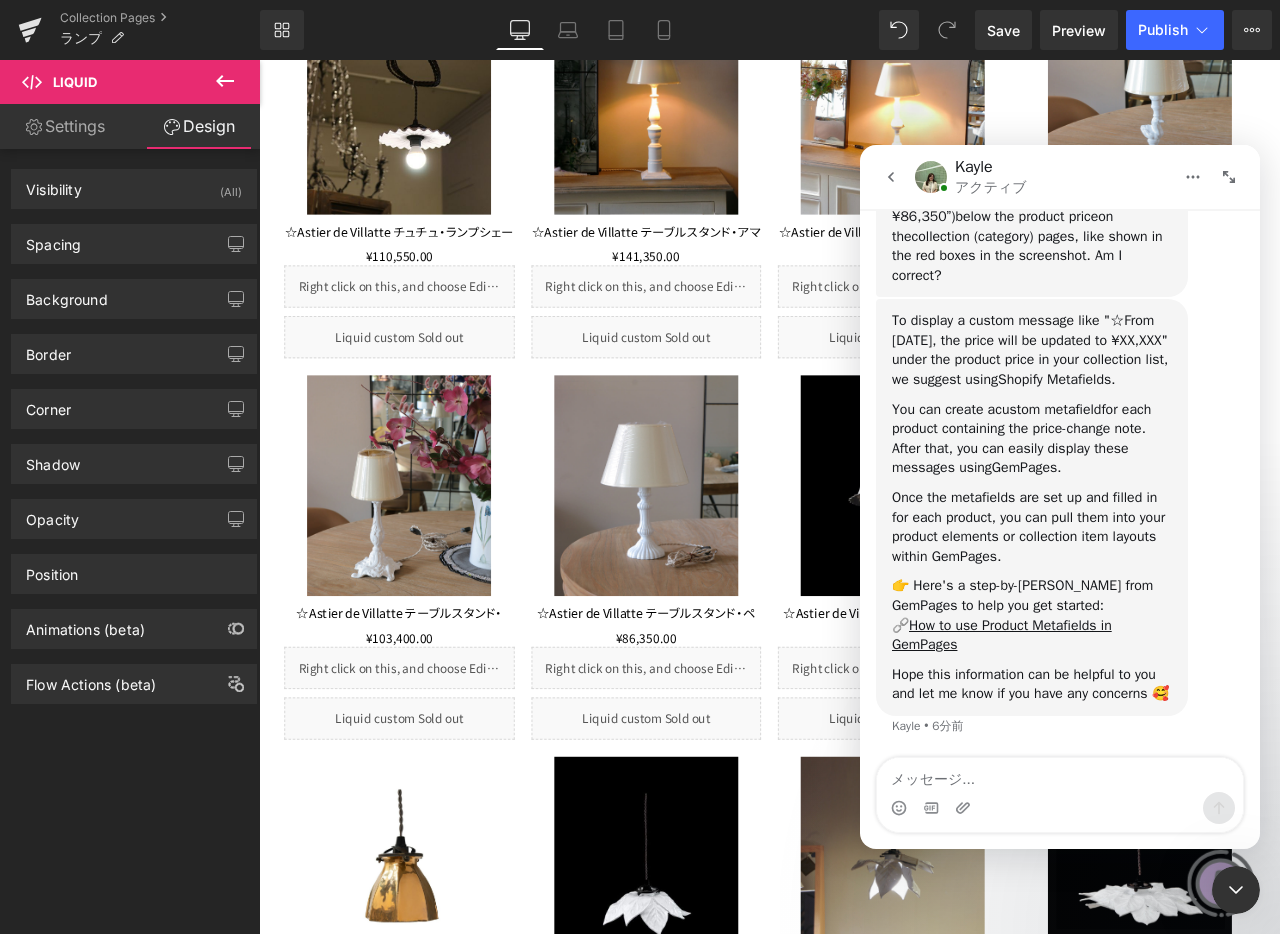click at bounding box center [640, 437] 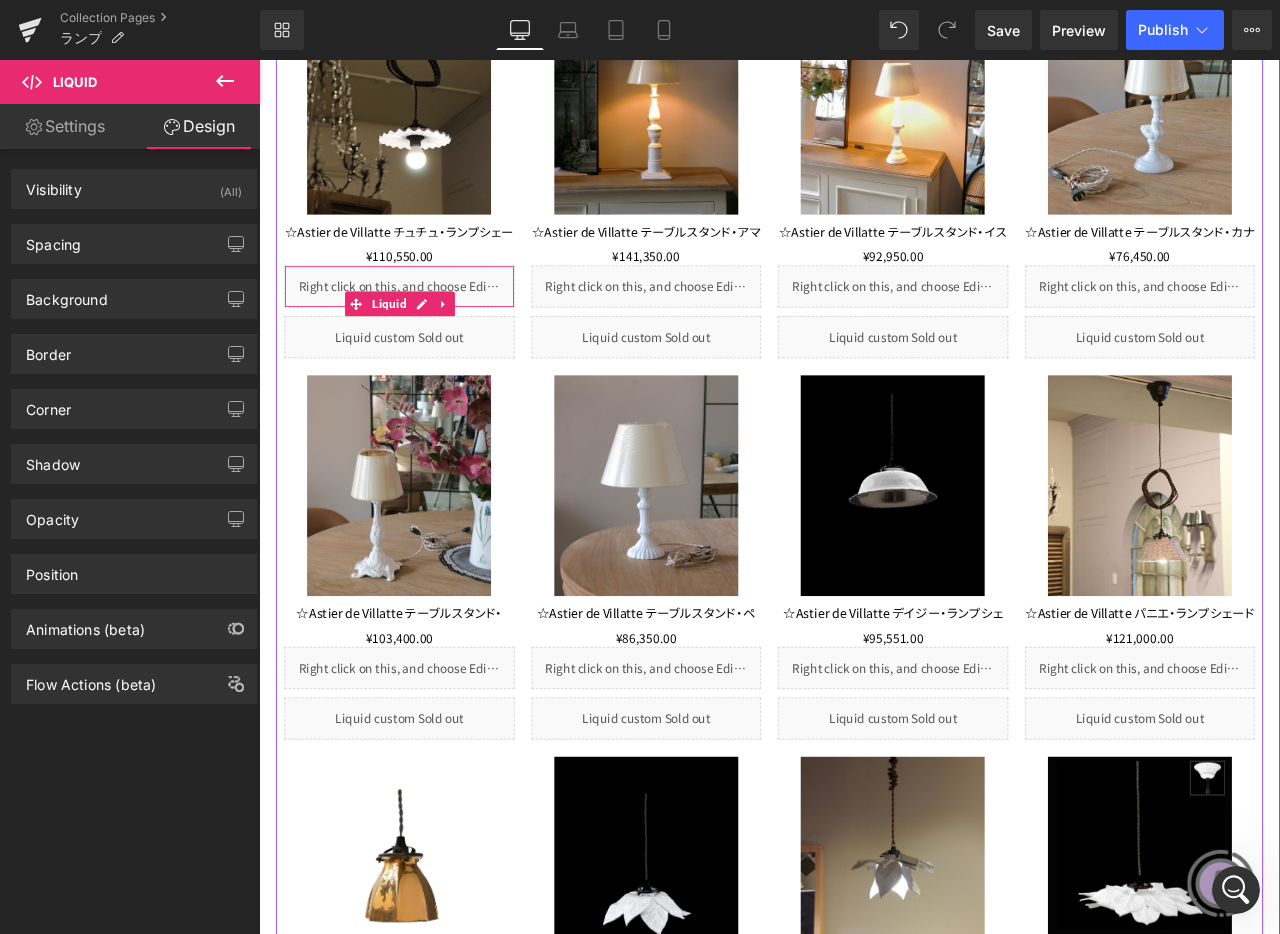 click on "Liquid" at bounding box center (425, 328) 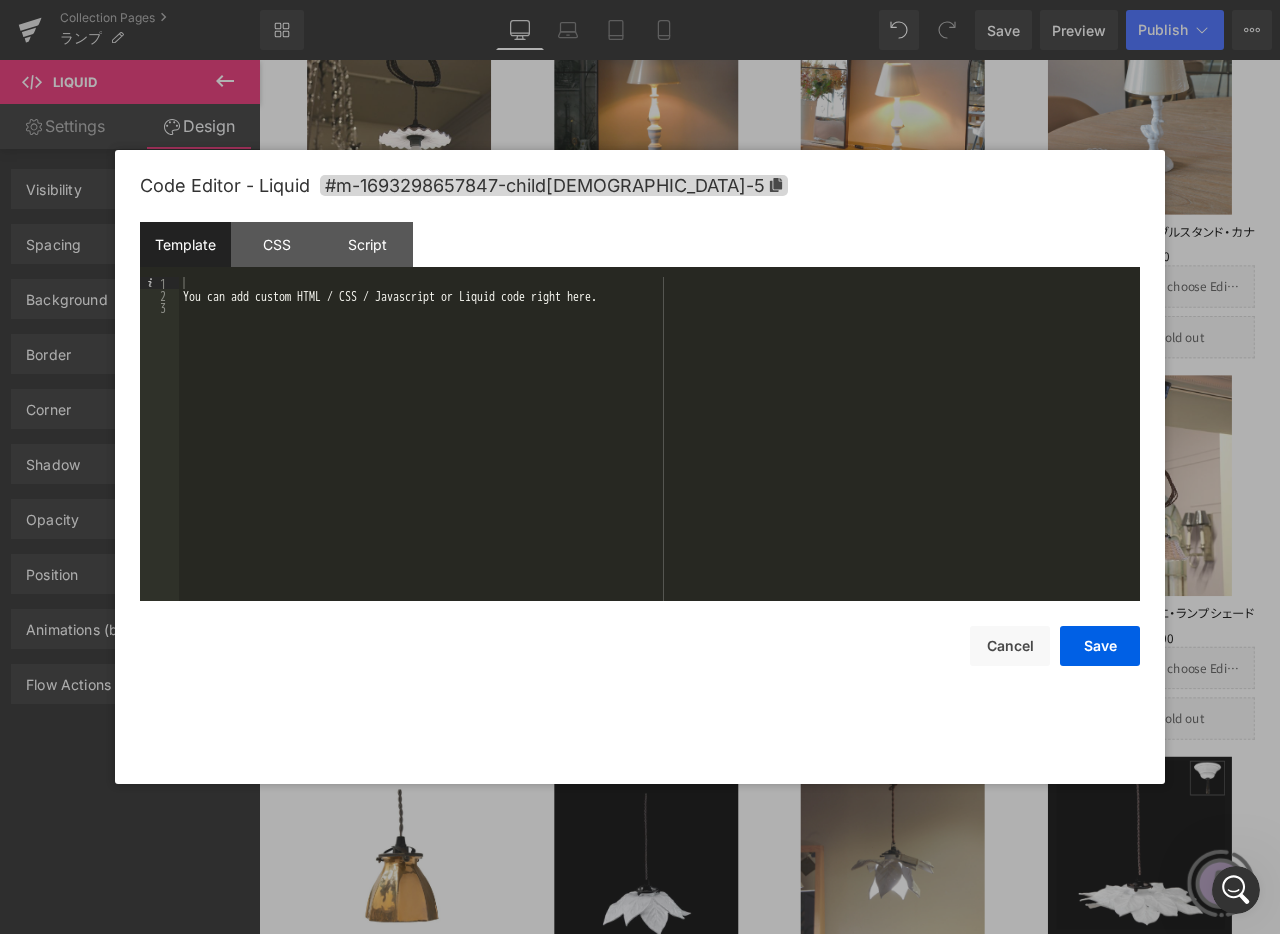 click on "You can add custom HTML / CSS / Javascript or Liquid code right here." at bounding box center [659, 451] 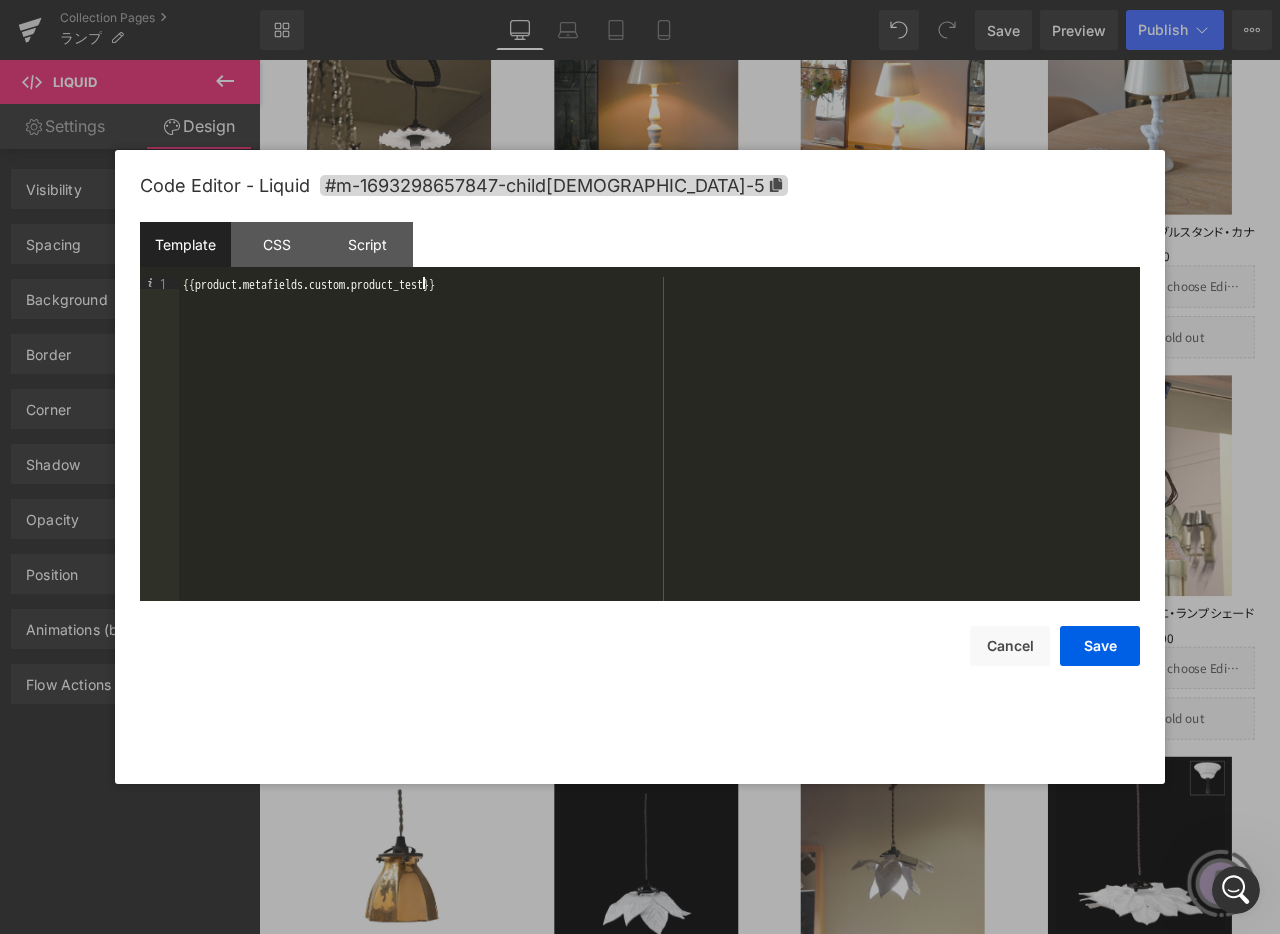 click on "{{product.metafields.custom.product_test}}" at bounding box center [659, 451] 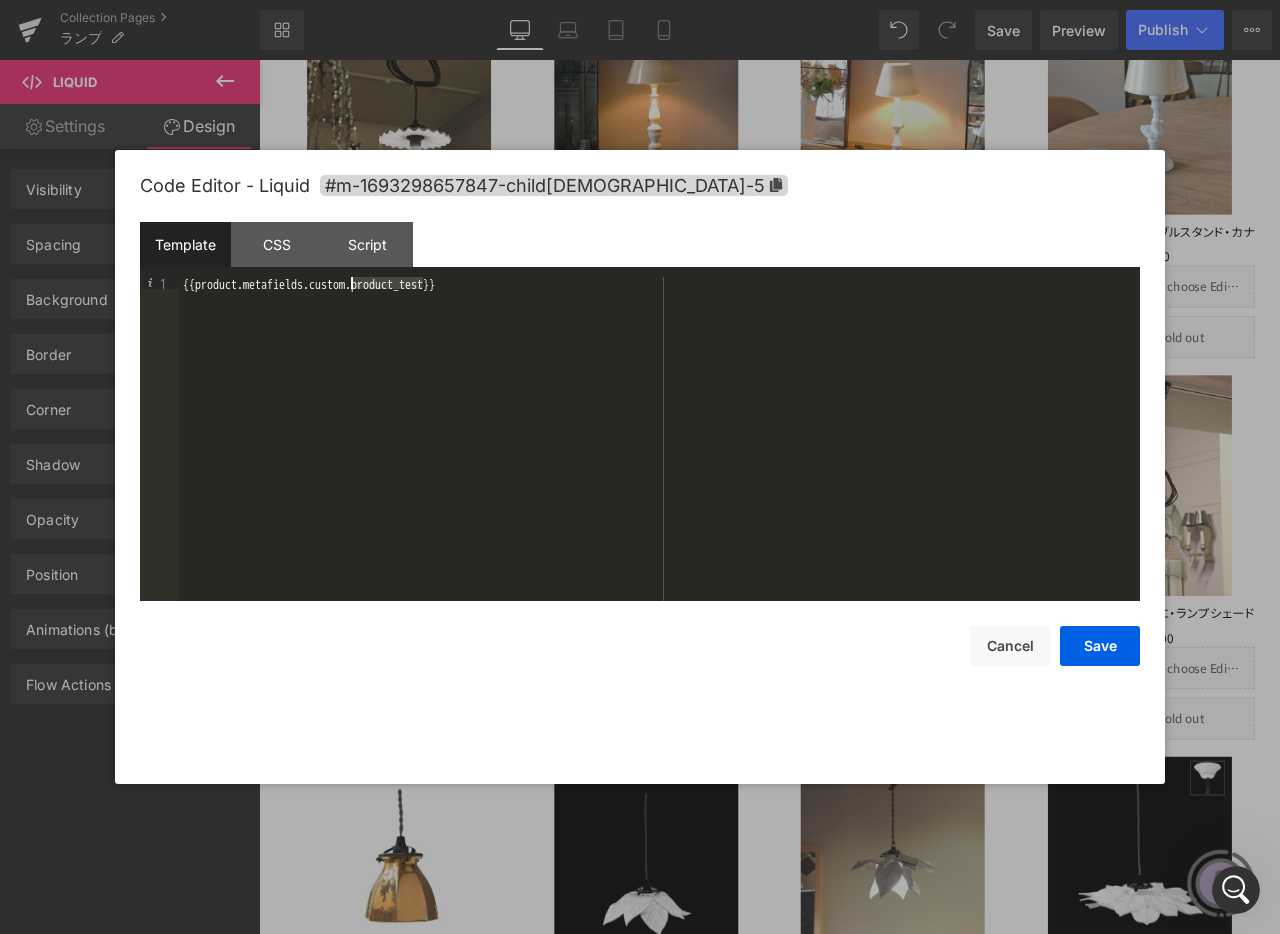 drag, startPoint x: 420, startPoint y: 286, endPoint x: 352, endPoint y: 285, distance: 68.007355 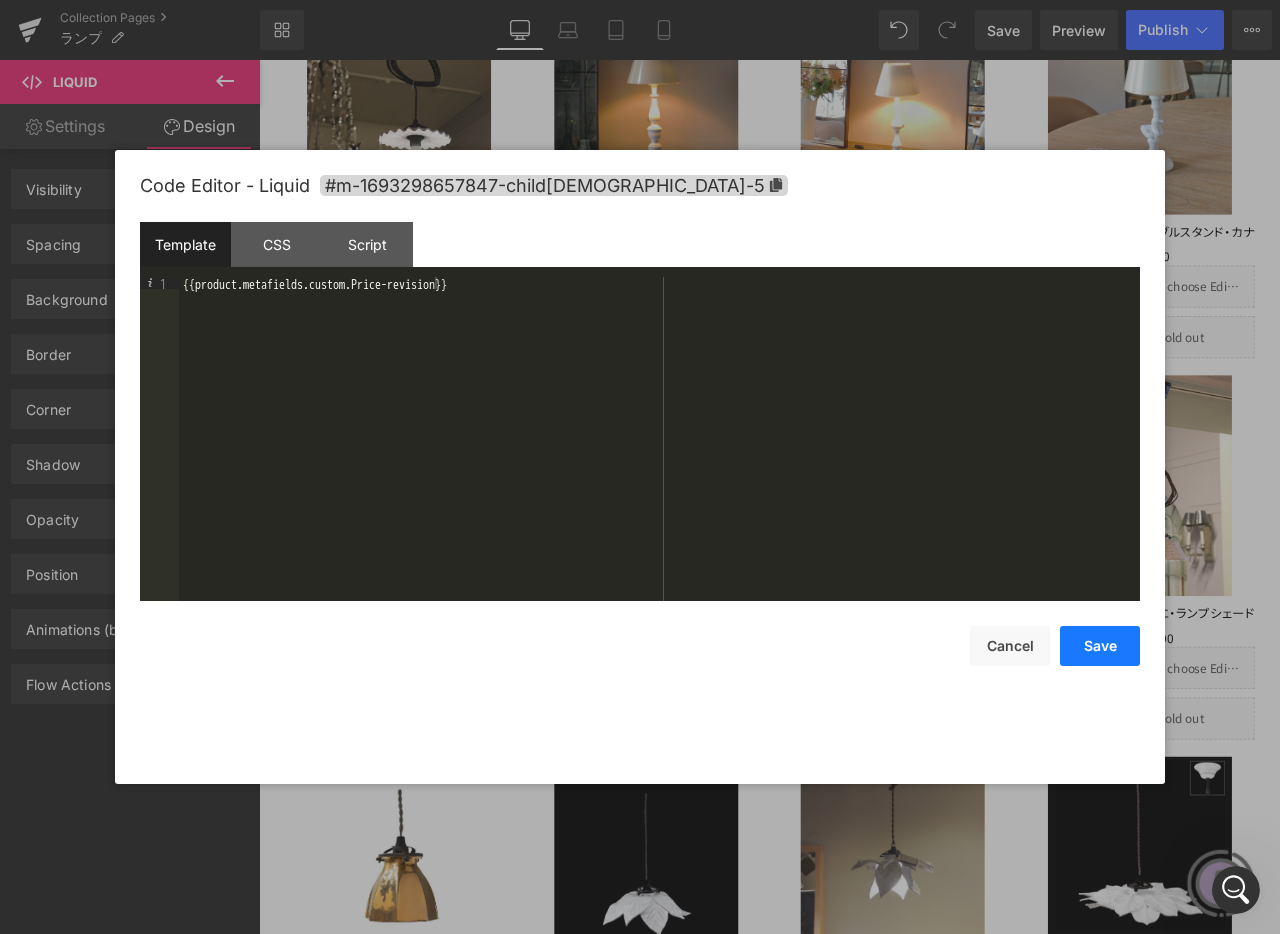 click on "Save" at bounding box center [1100, 646] 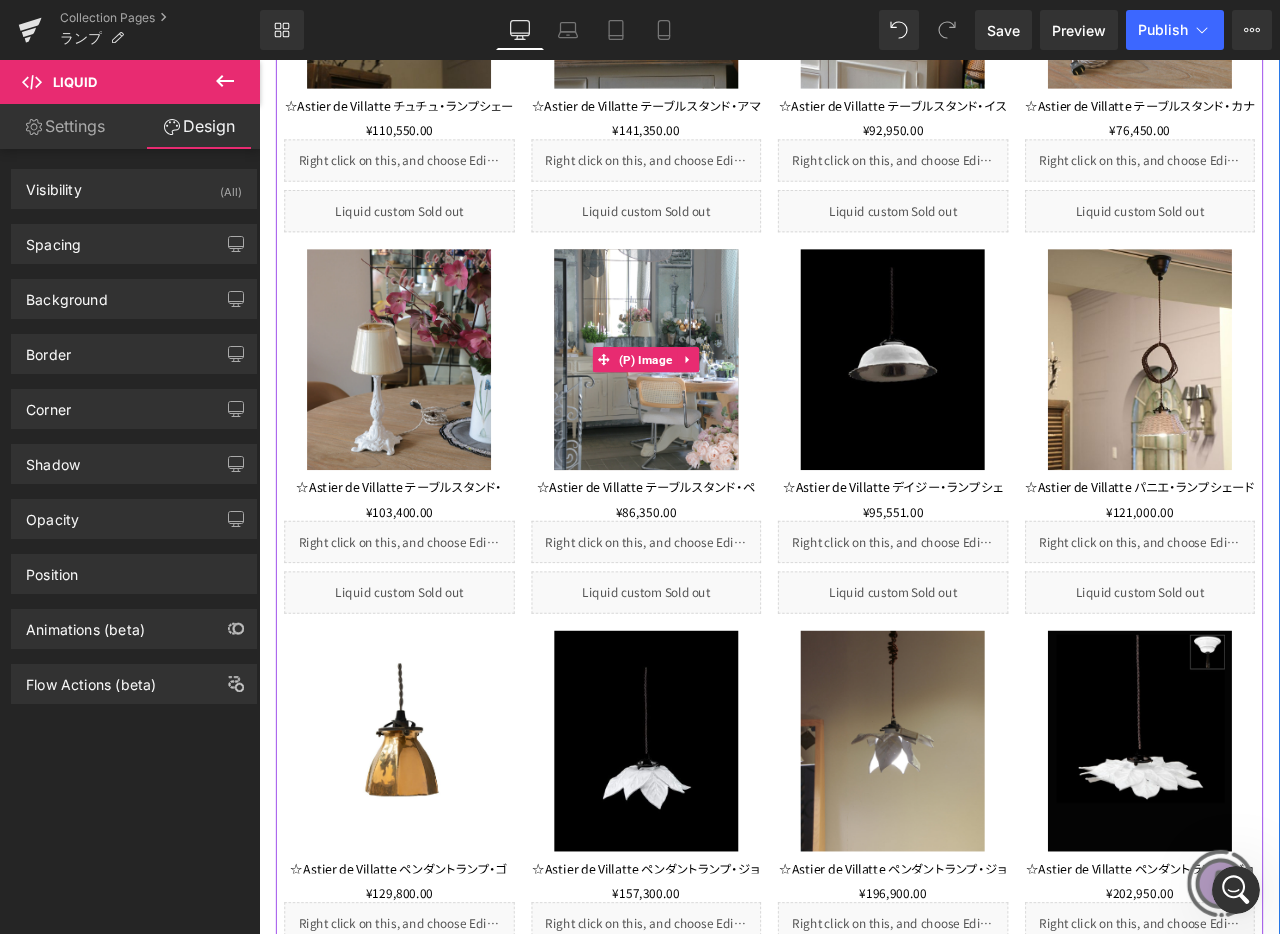 scroll, scrollTop: 2069, scrollLeft: 0, axis: vertical 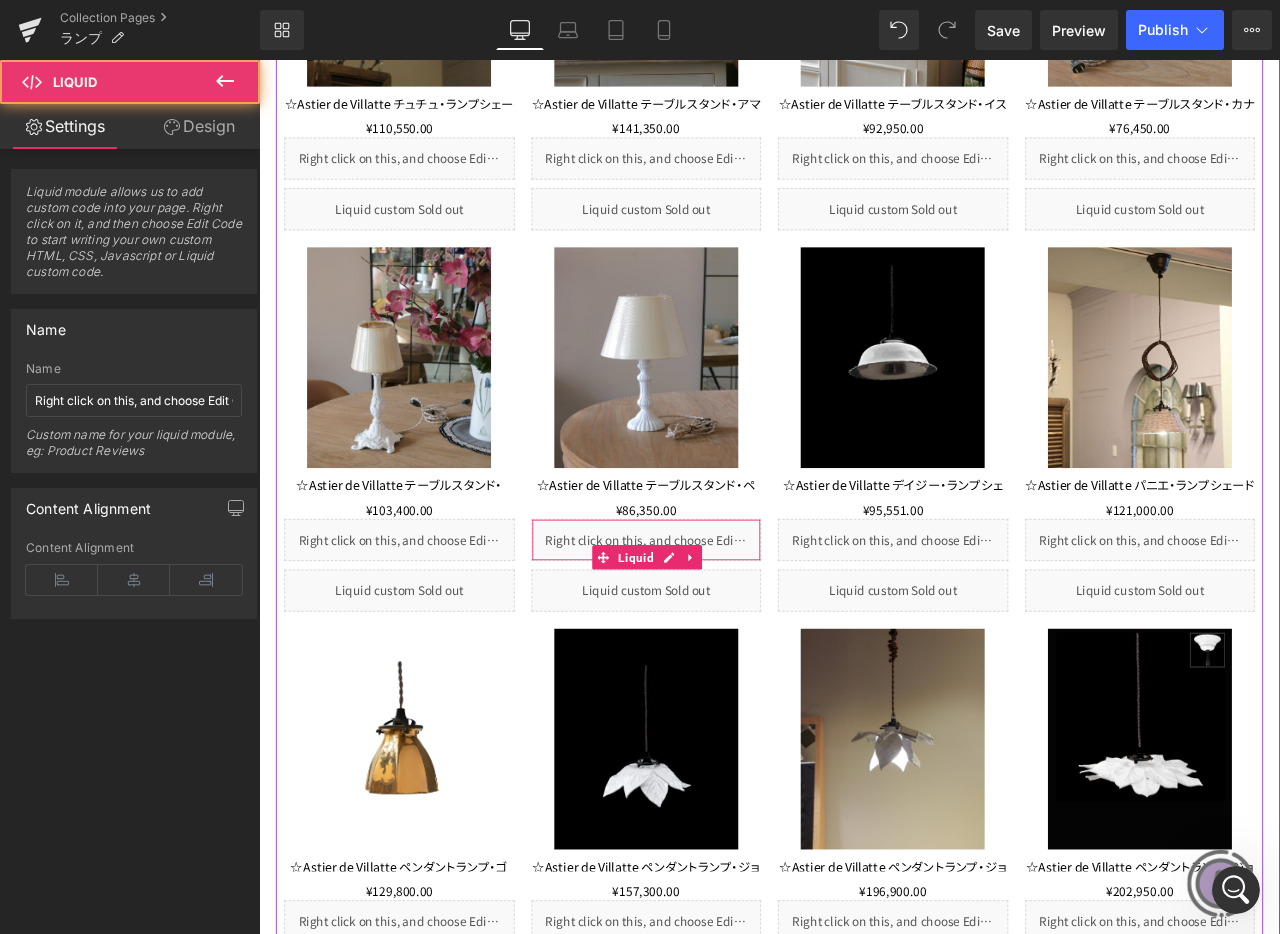 click on "Liquid" at bounding box center [718, 629] 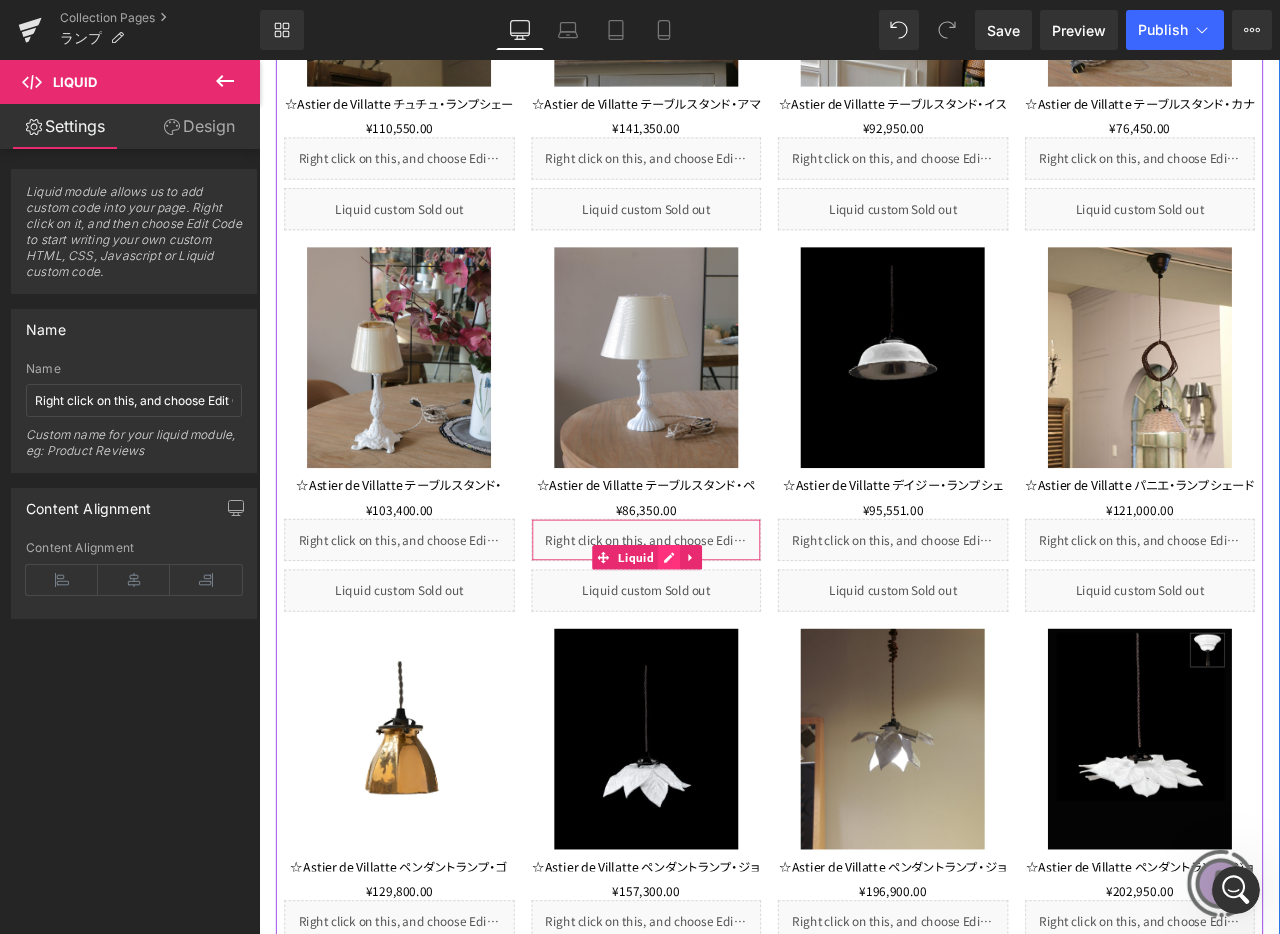 click on "Liquid" at bounding box center [718, 629] 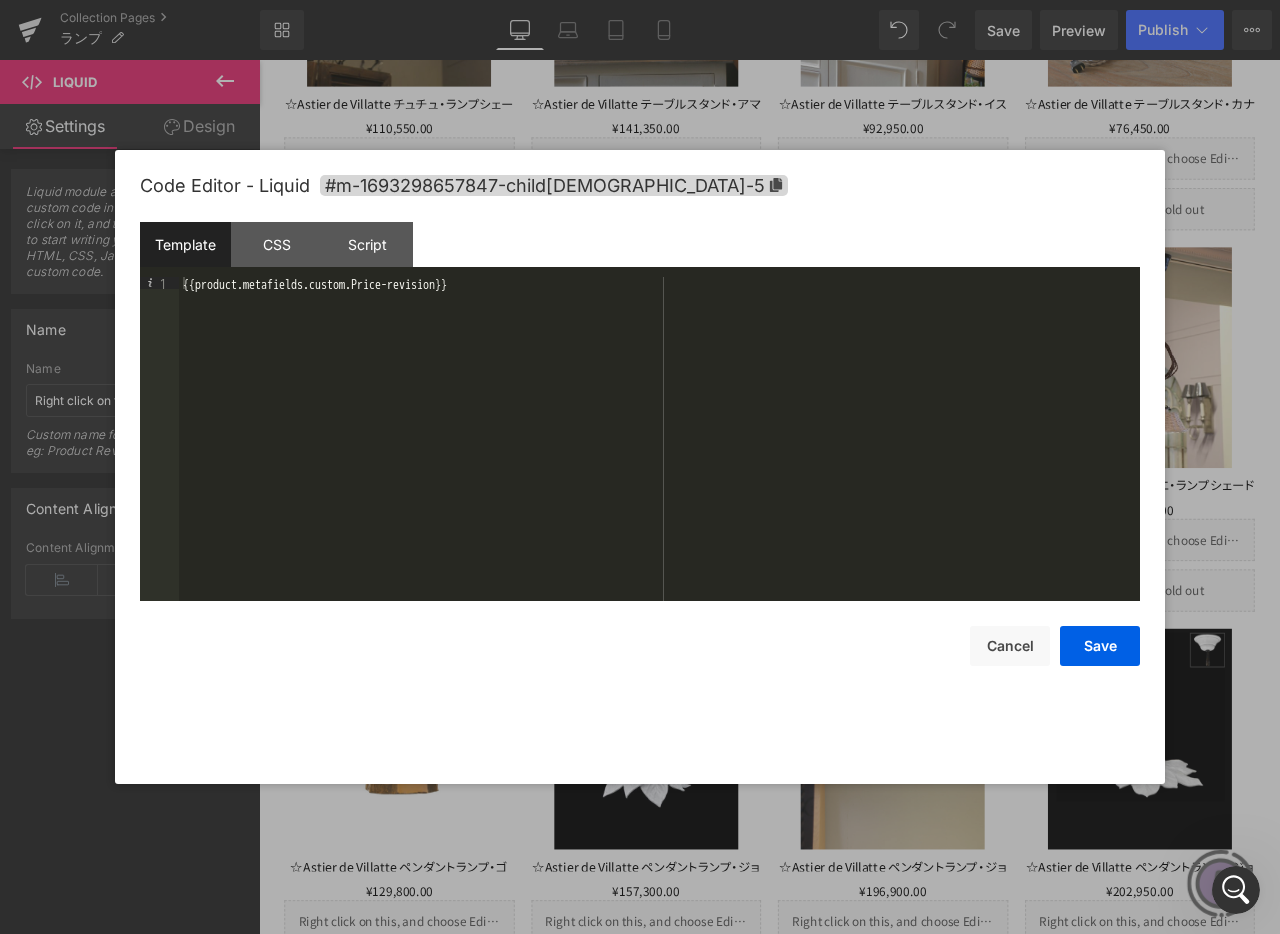 click on "{{product.metafields.custom.Price-revision}}" at bounding box center (659, 451) 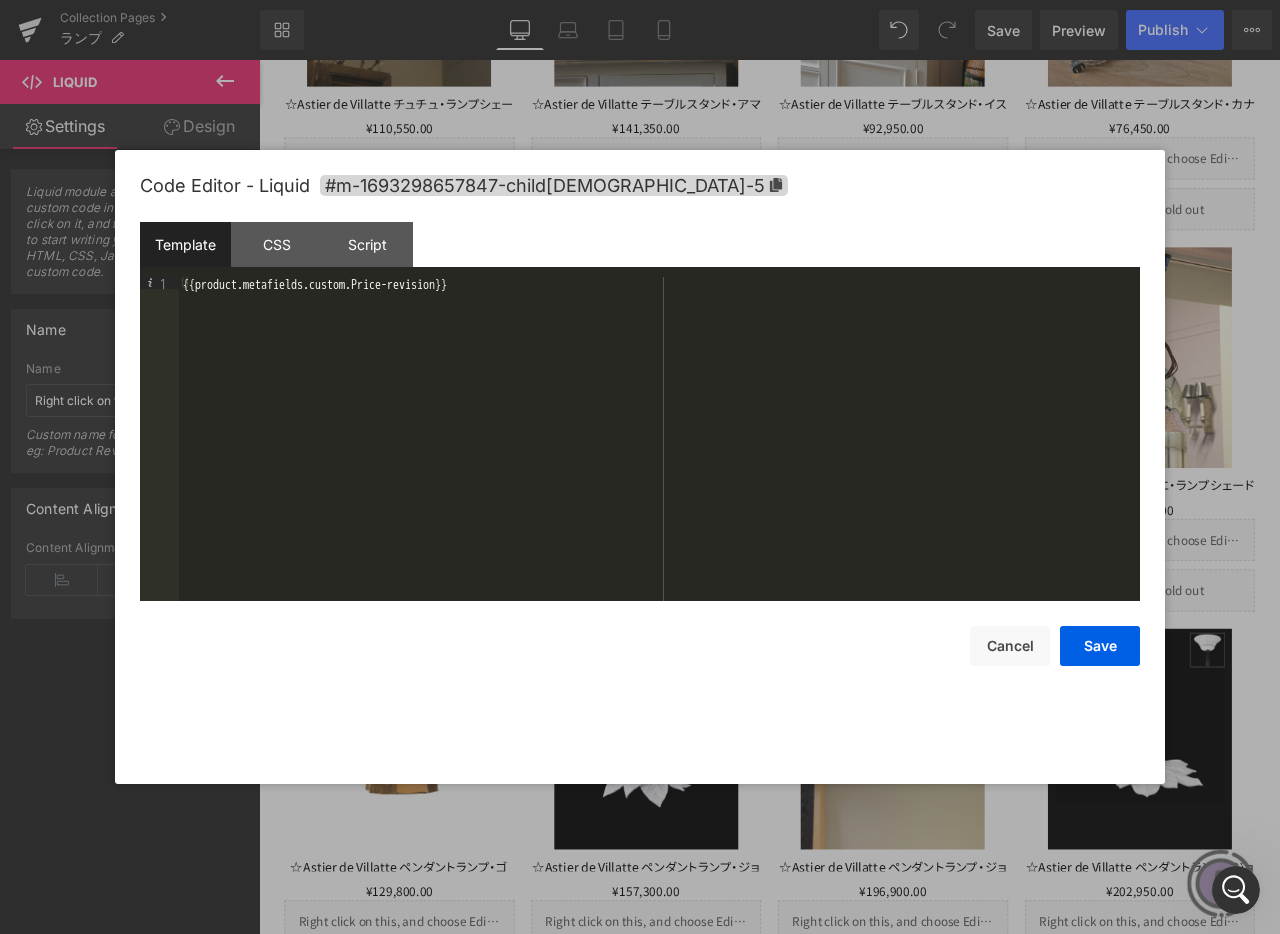 click on "{{product.metafields.custom.Price-revision}}" at bounding box center (659, 451) 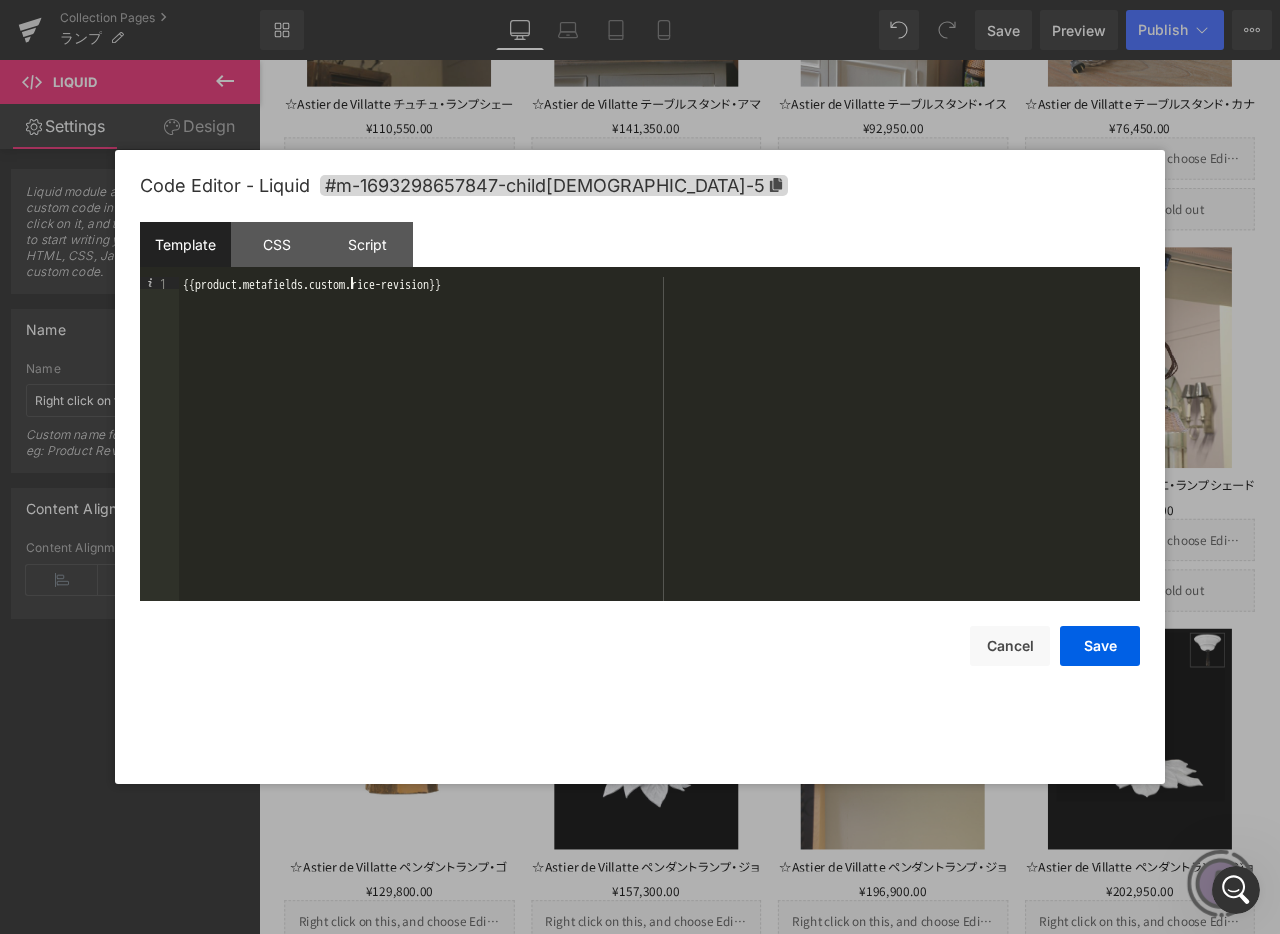 type 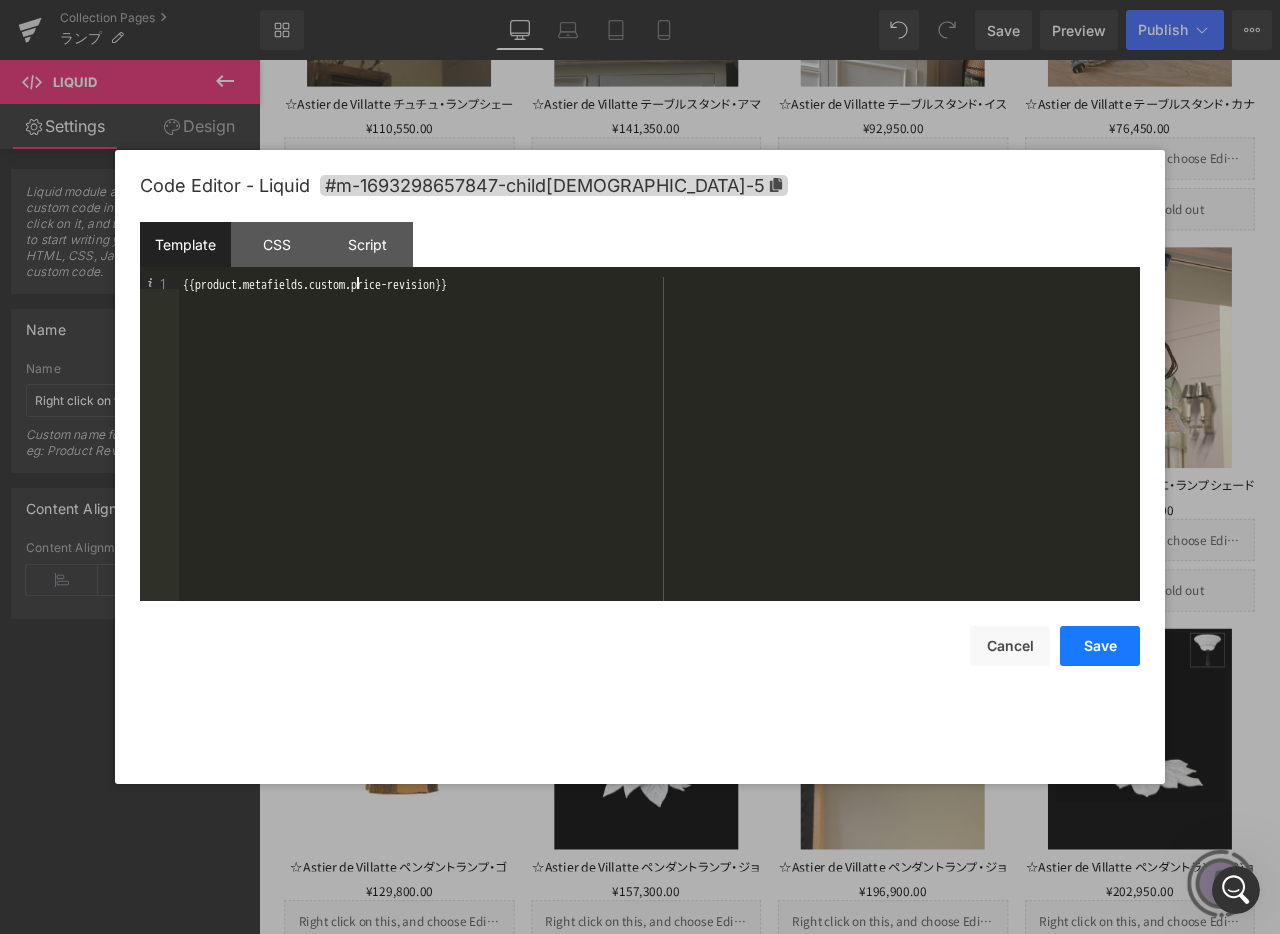 click on "Save" at bounding box center [1100, 646] 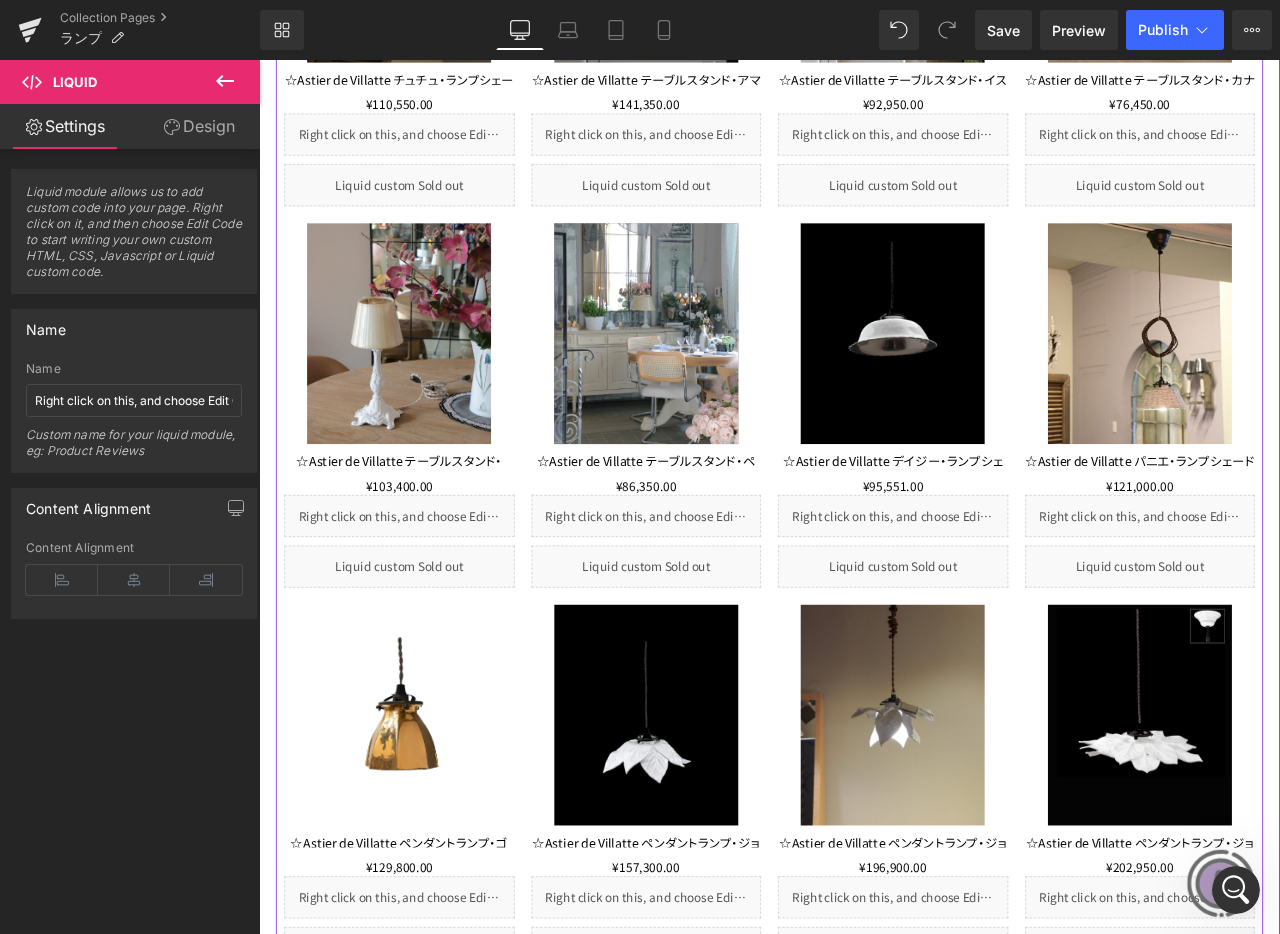 scroll, scrollTop: 2039, scrollLeft: 0, axis: vertical 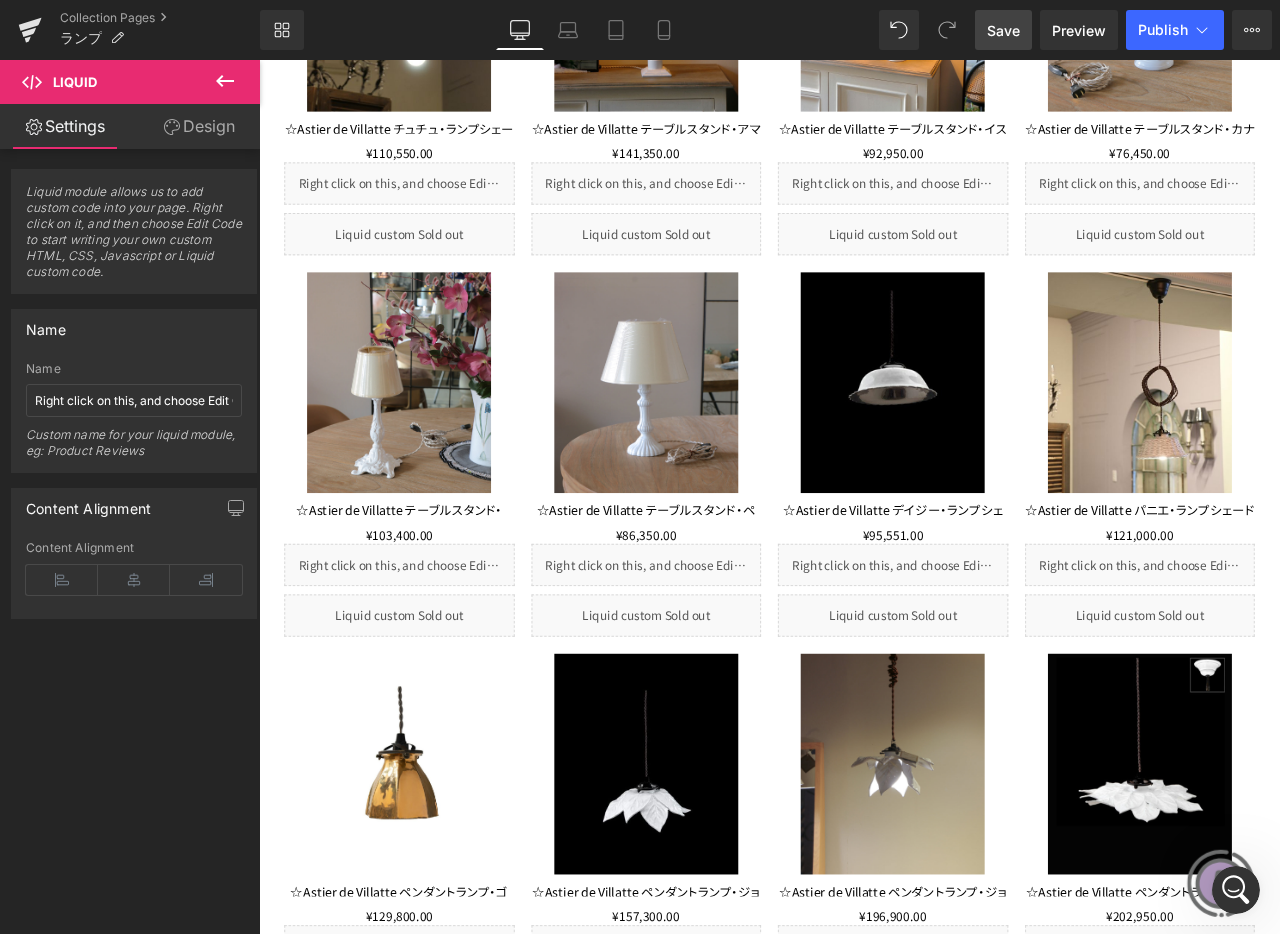 click on "Save" at bounding box center (1003, 30) 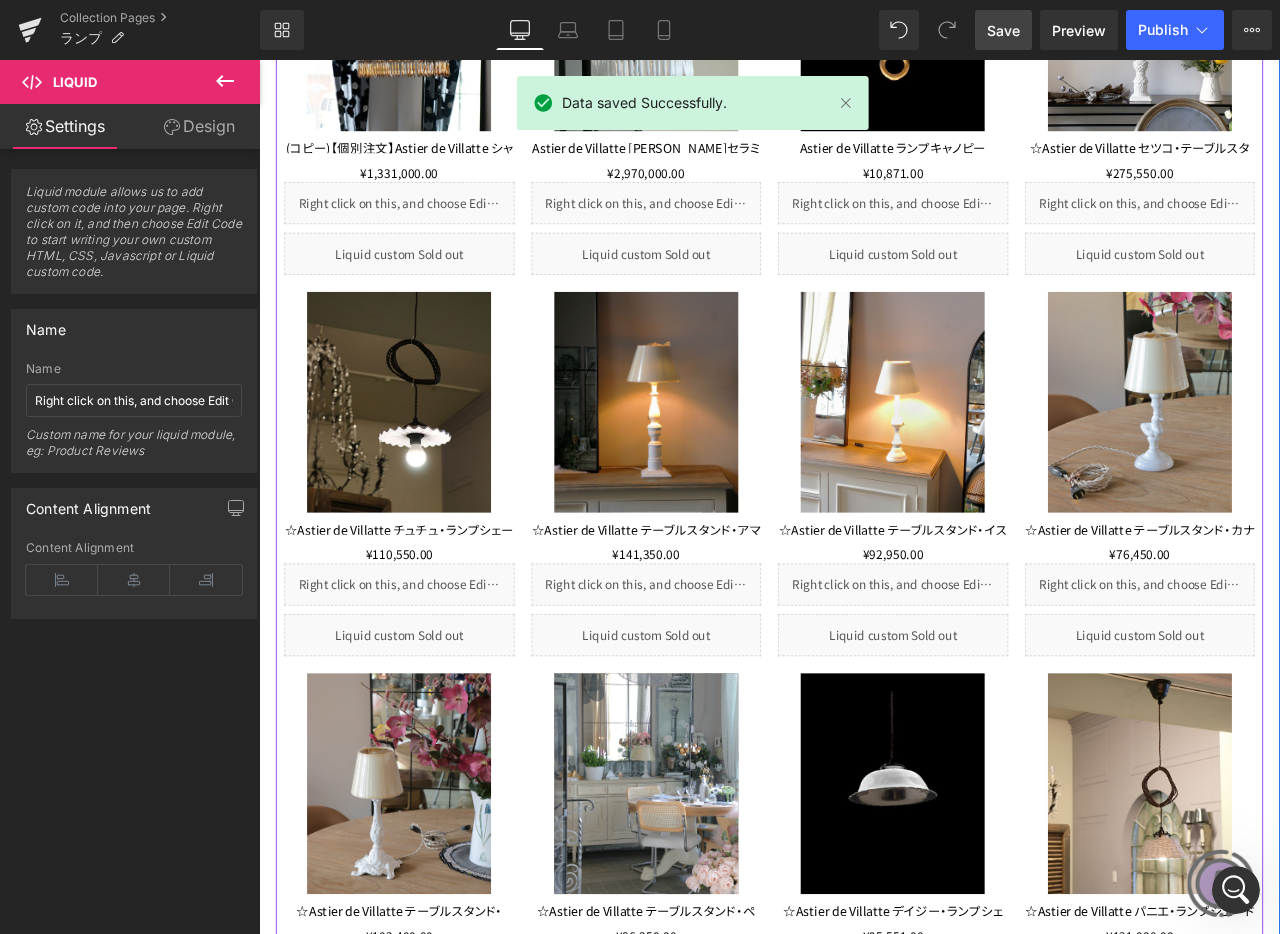 scroll, scrollTop: 1567, scrollLeft: 0, axis: vertical 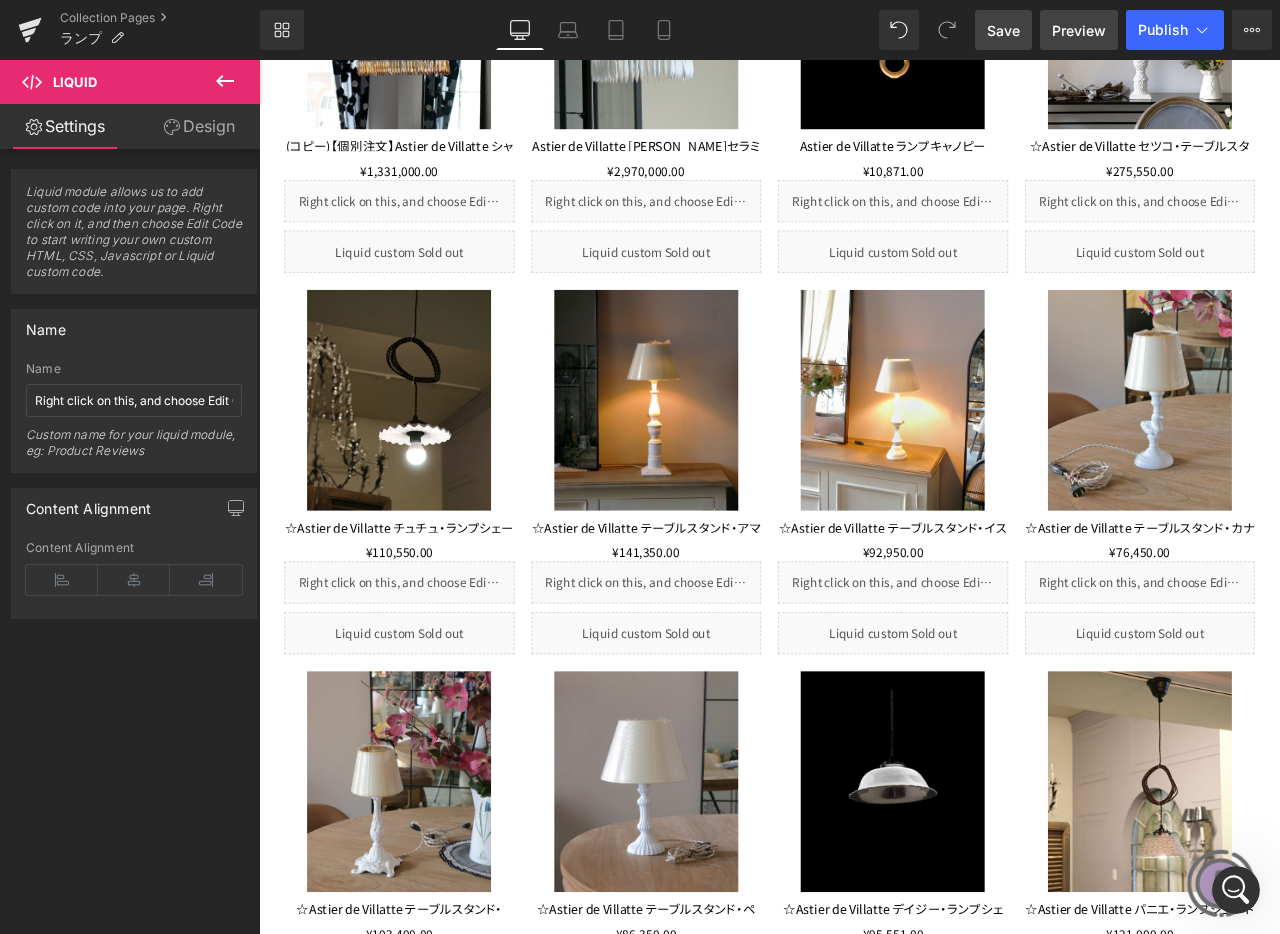 click on "Preview" at bounding box center [1079, 30] 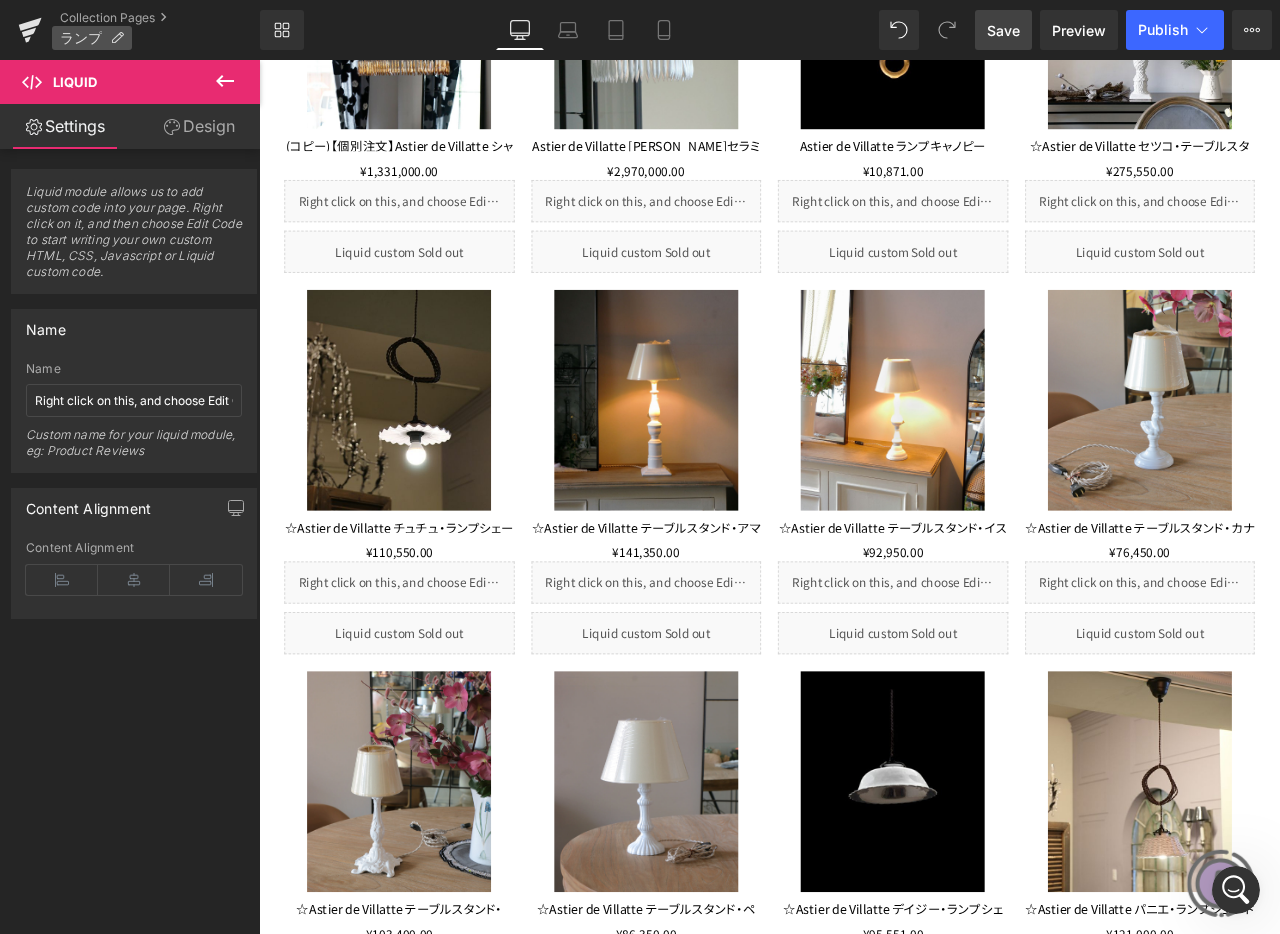 click at bounding box center (117, 38) 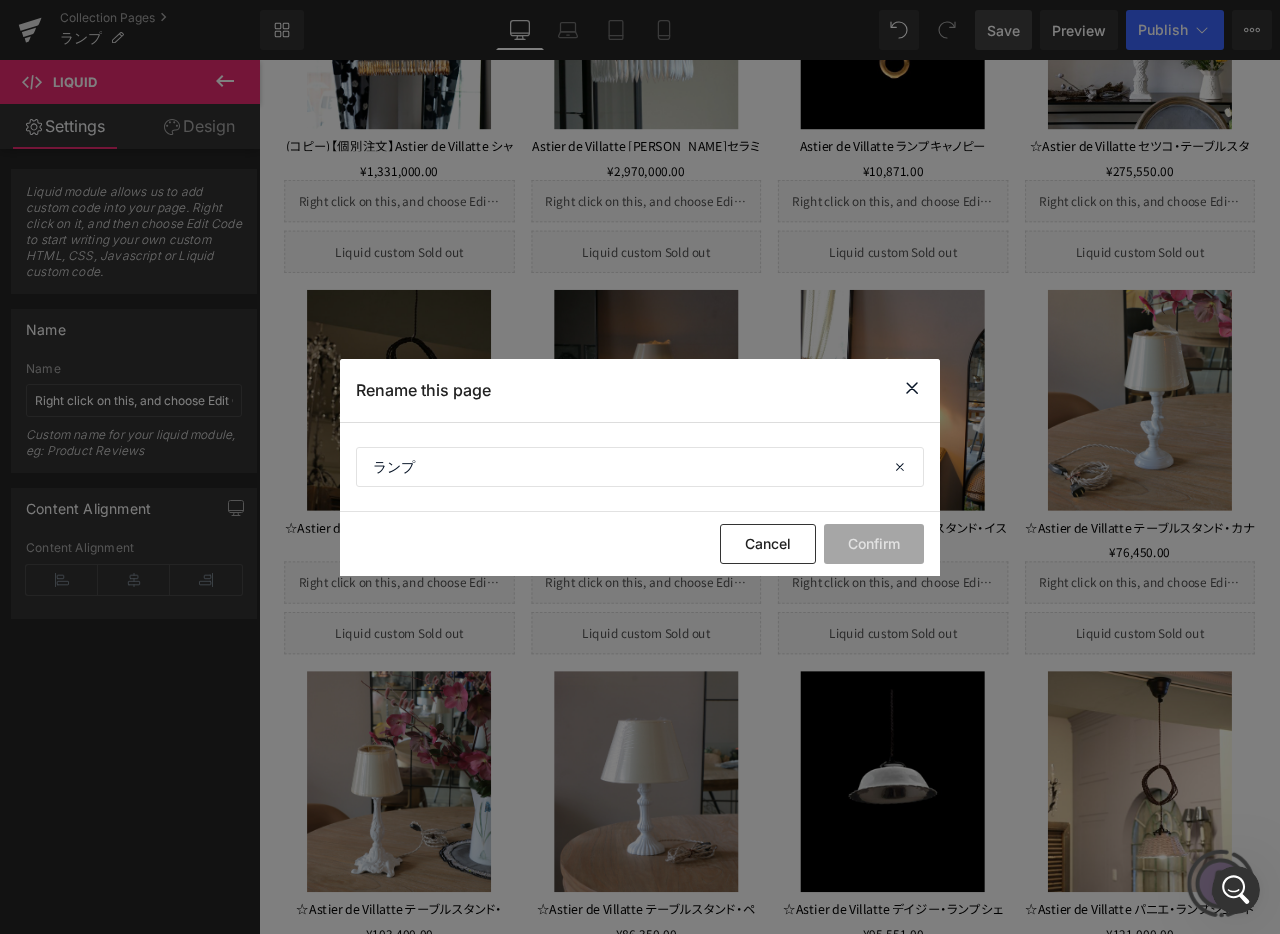 click at bounding box center [912, 388] 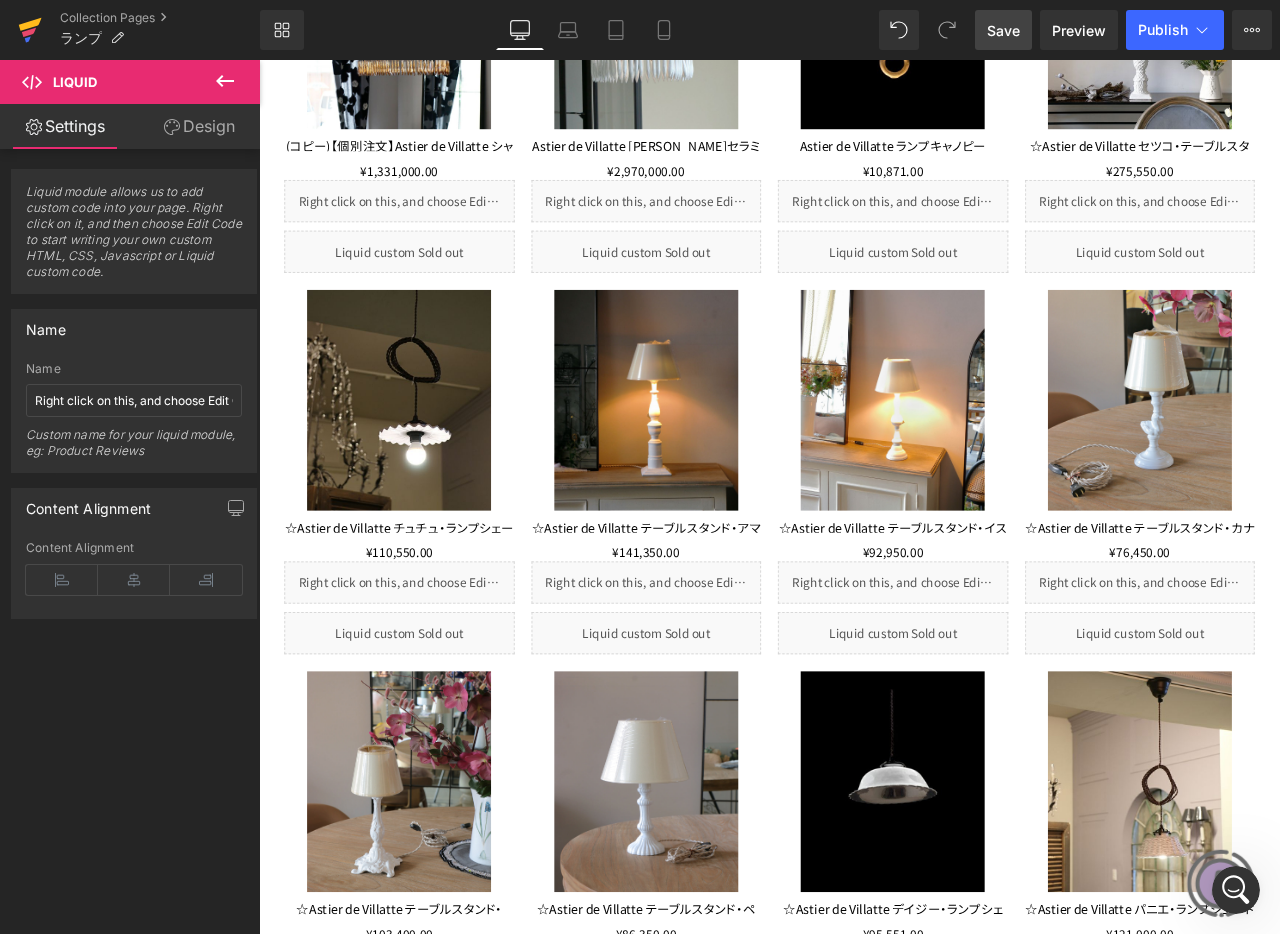 click 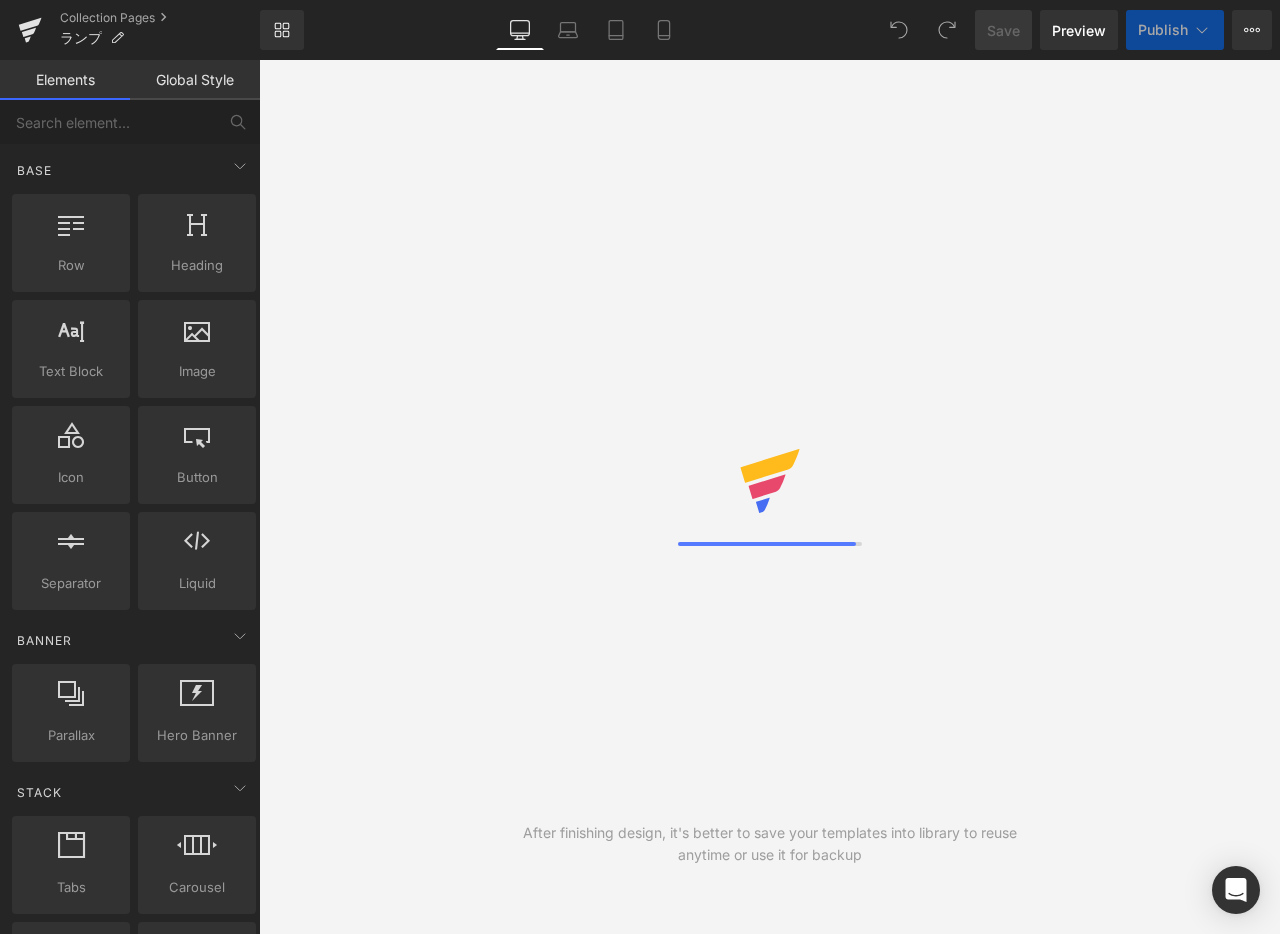 scroll, scrollTop: 0, scrollLeft: 0, axis: both 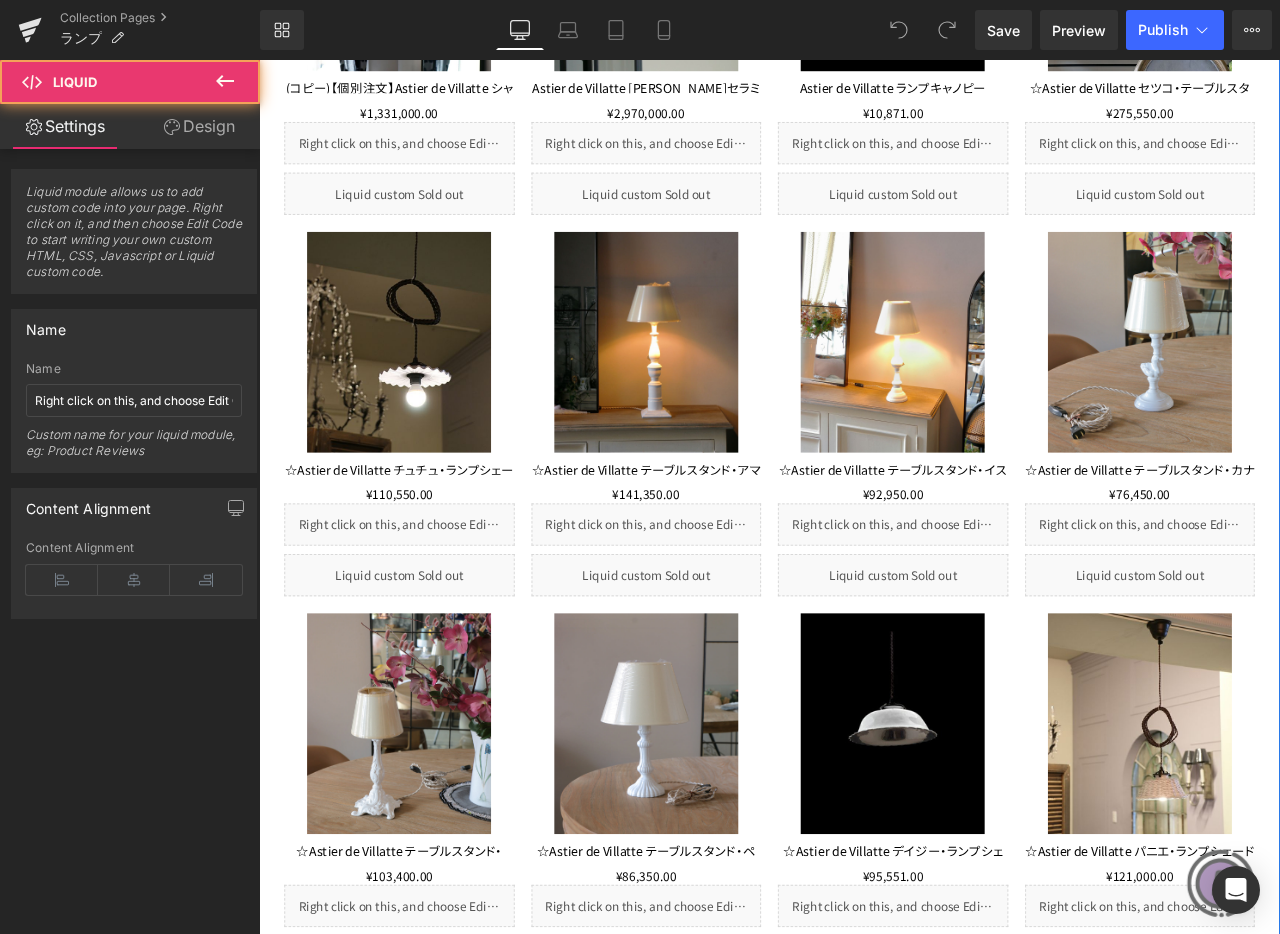click on "Liquid" at bounding box center (1303, 611) 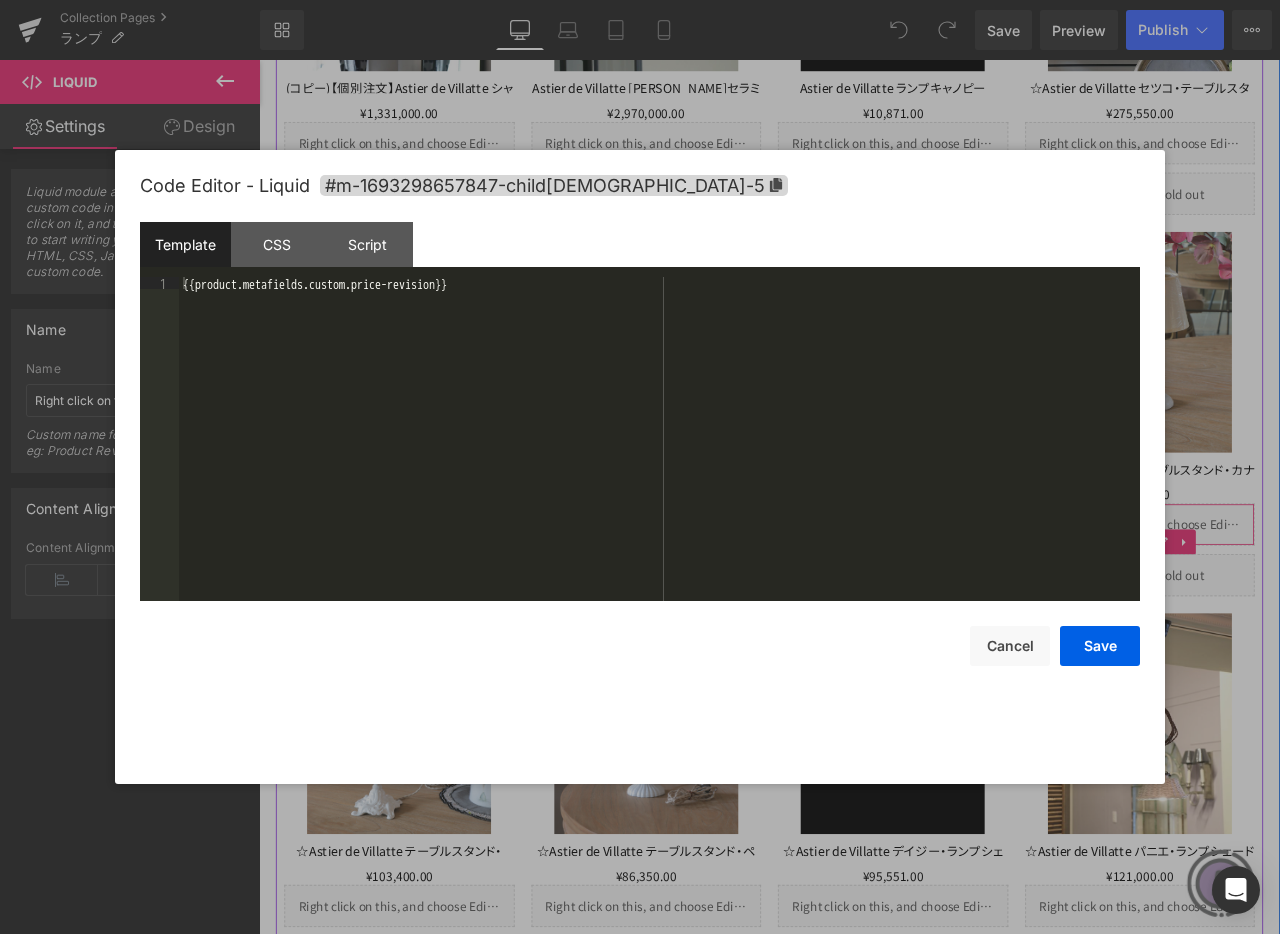 click on "Liquid" at bounding box center (1303, 611) 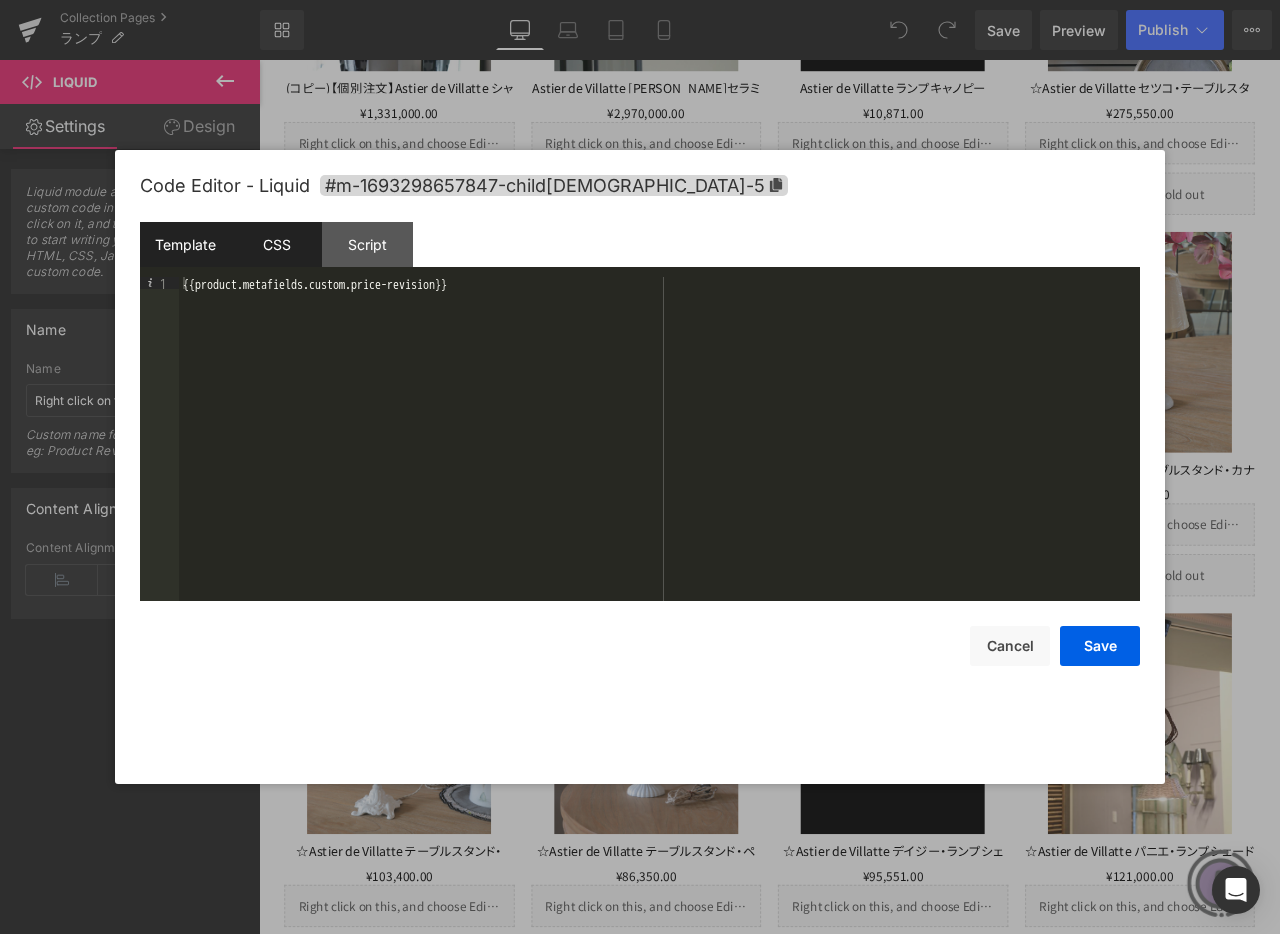 click on "CSS" at bounding box center (276, 244) 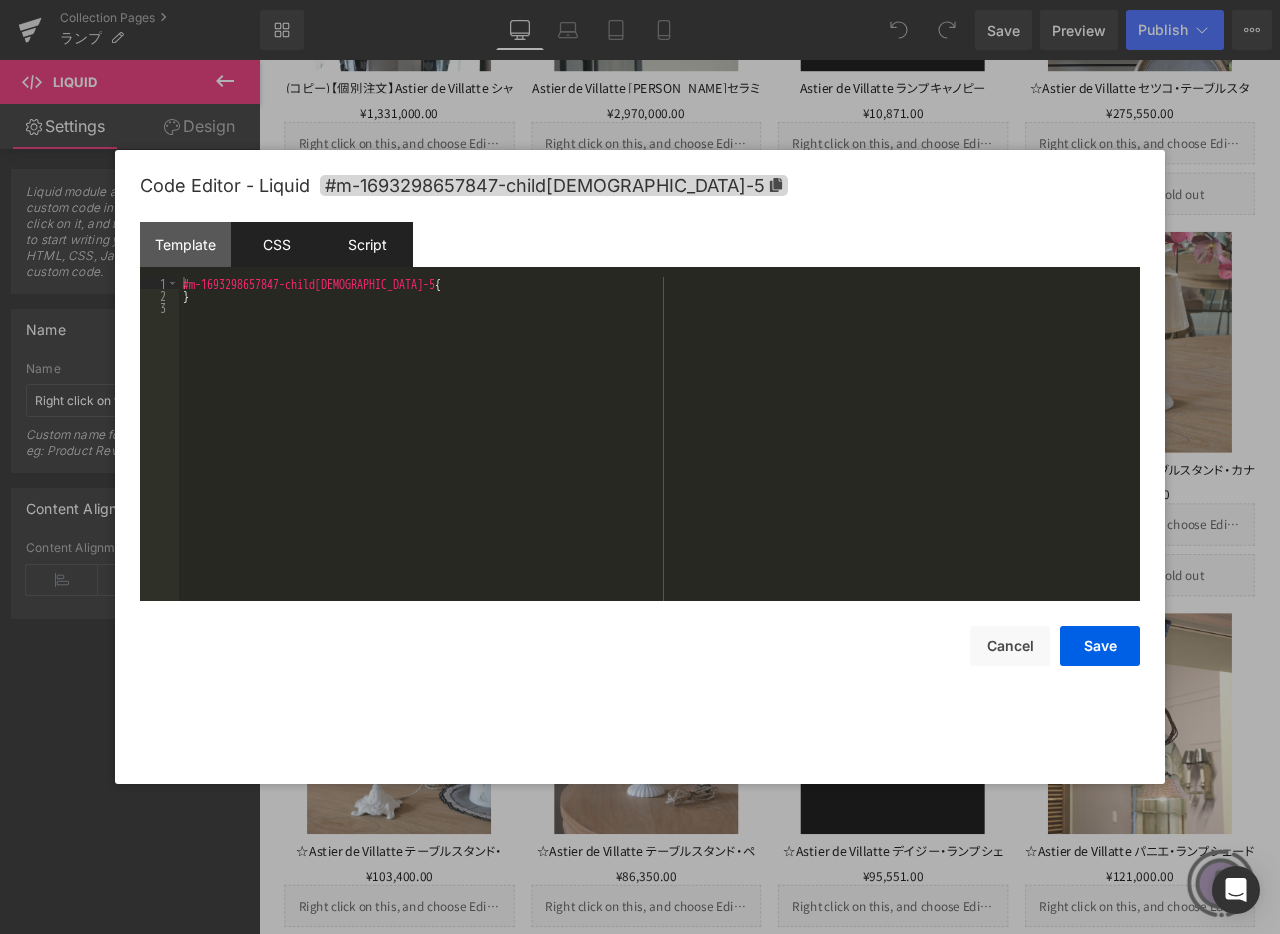 click on "Script" at bounding box center [367, 244] 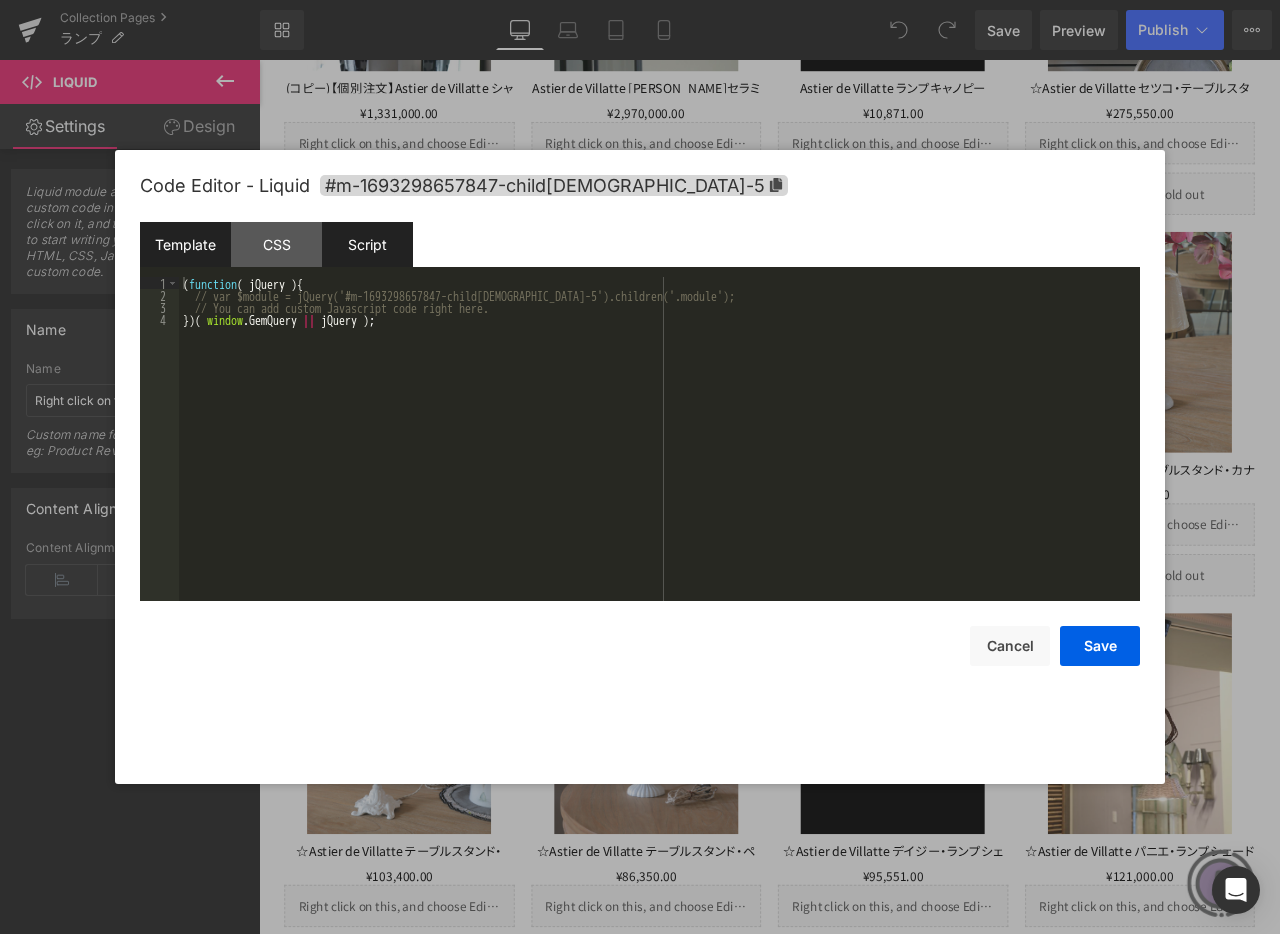 click on "Template" at bounding box center (185, 244) 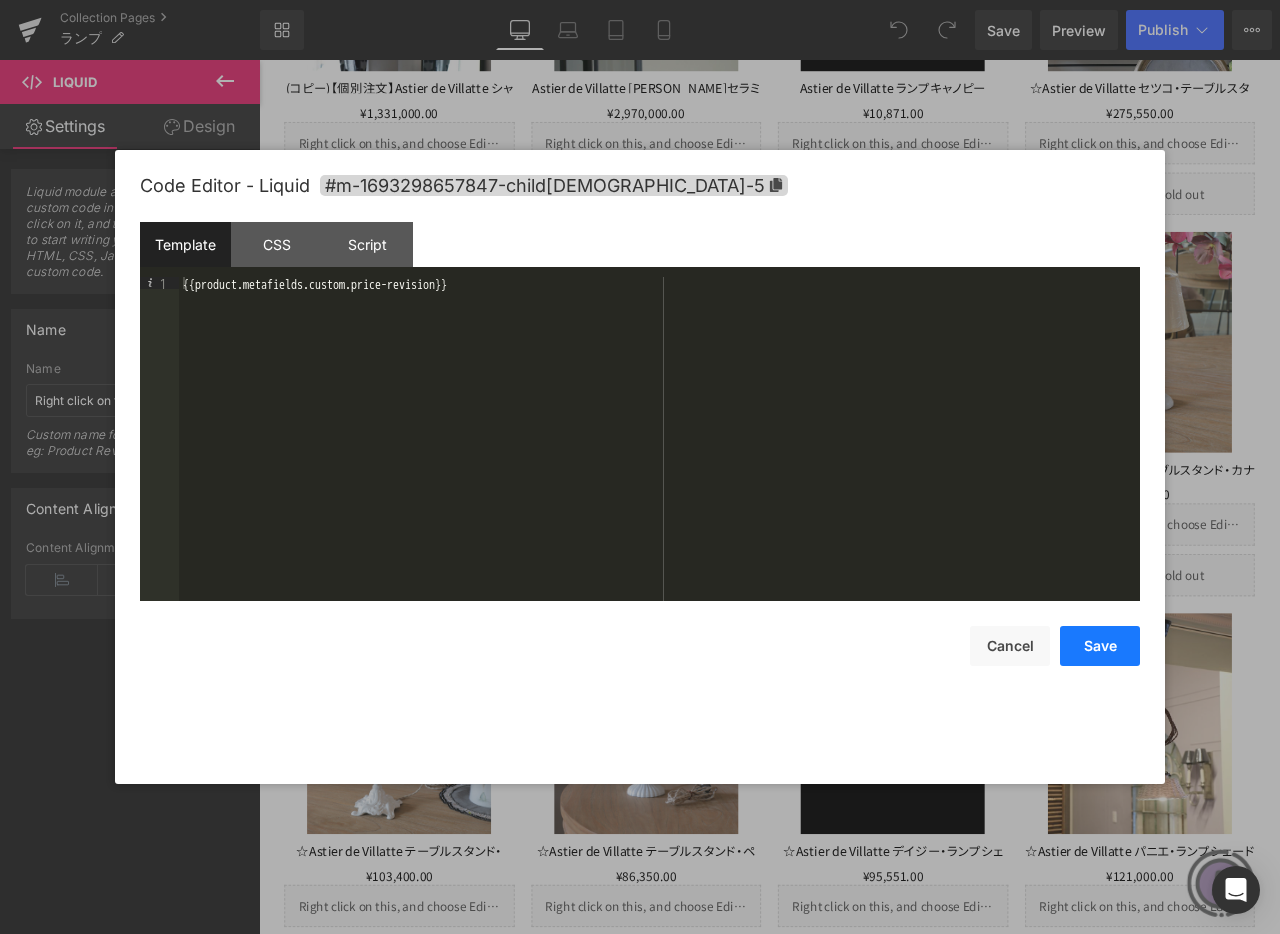 click on "Save" at bounding box center (1100, 646) 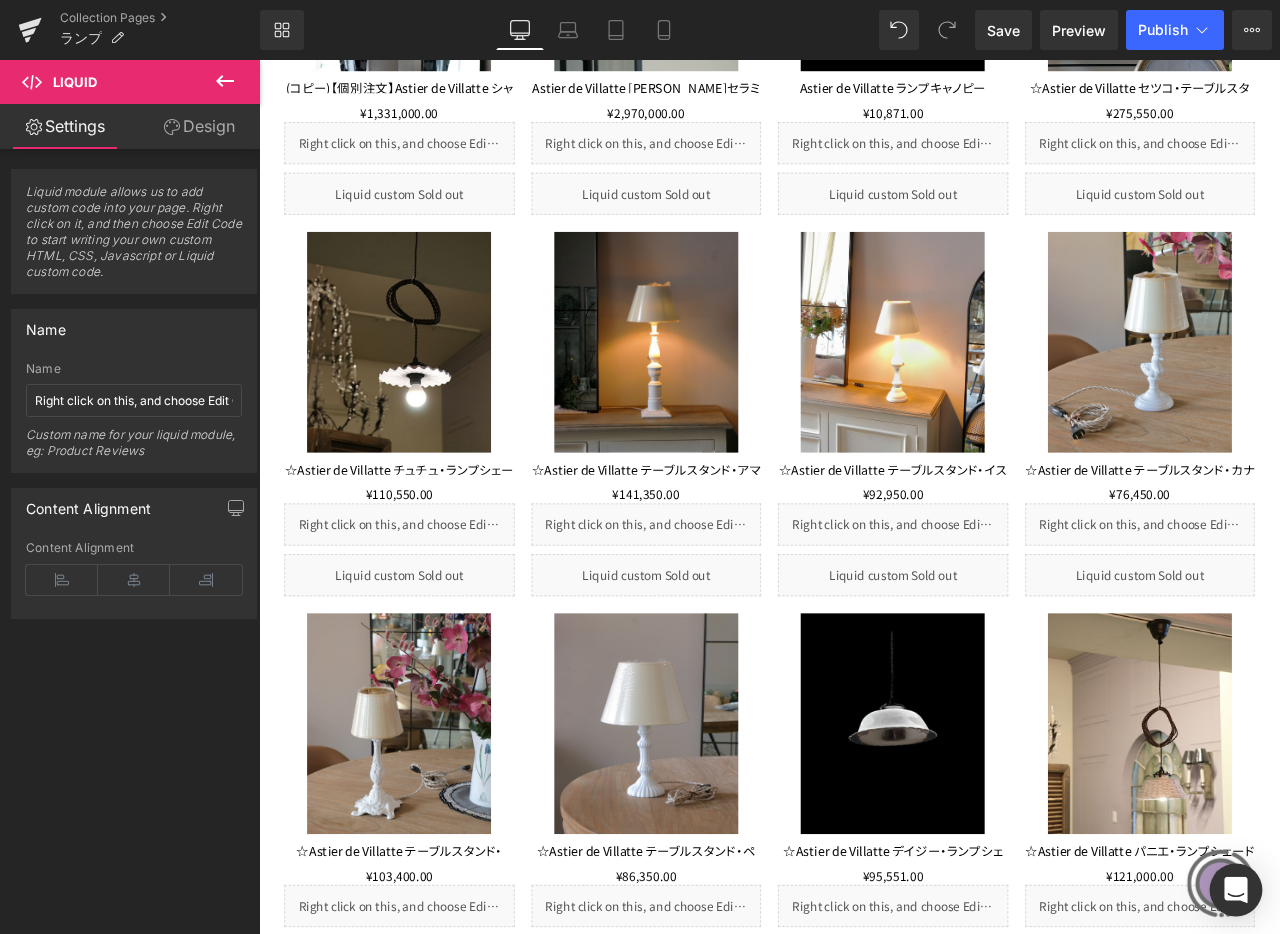 click at bounding box center (1236, 890) 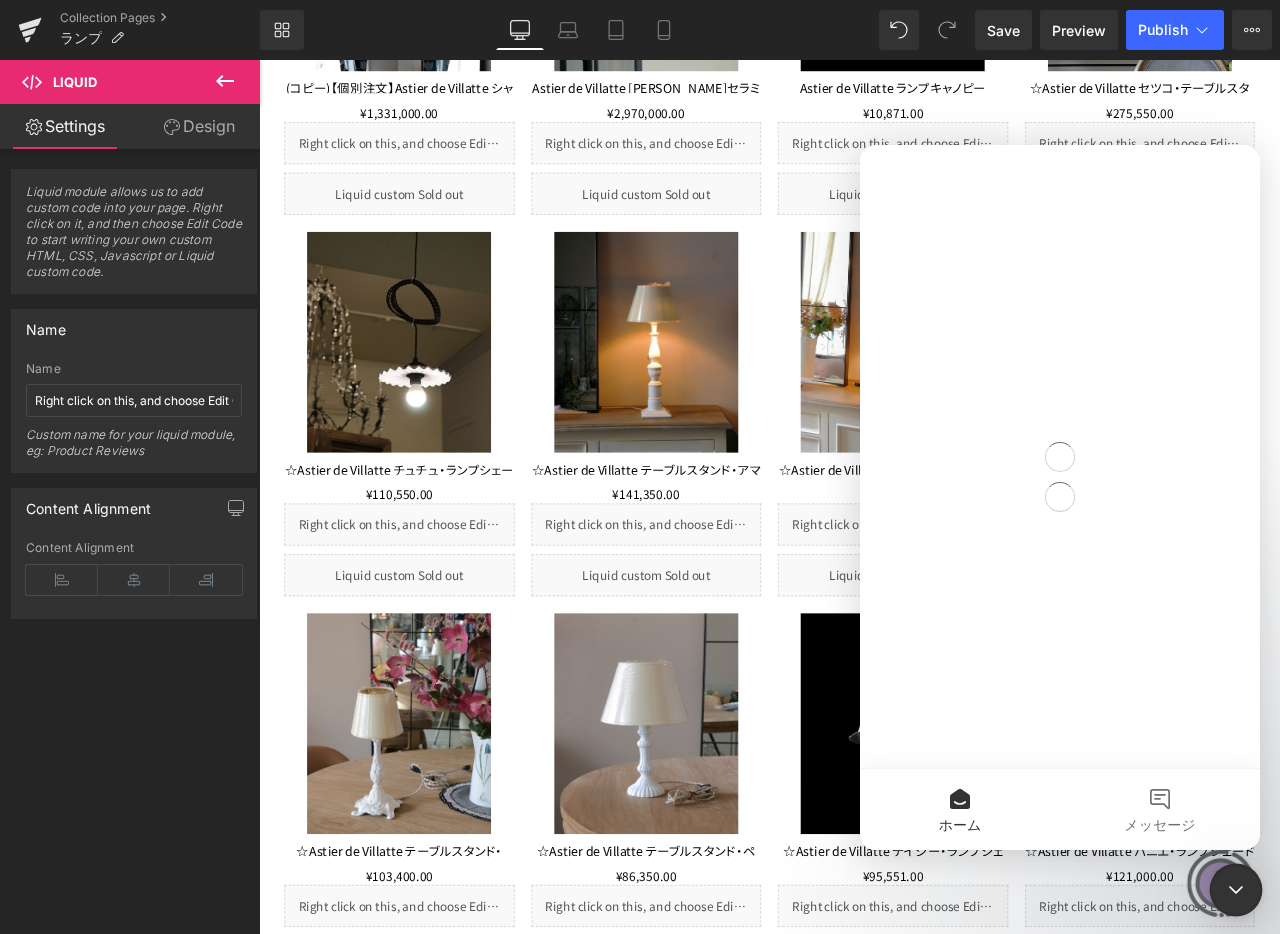 scroll, scrollTop: 0, scrollLeft: 0, axis: both 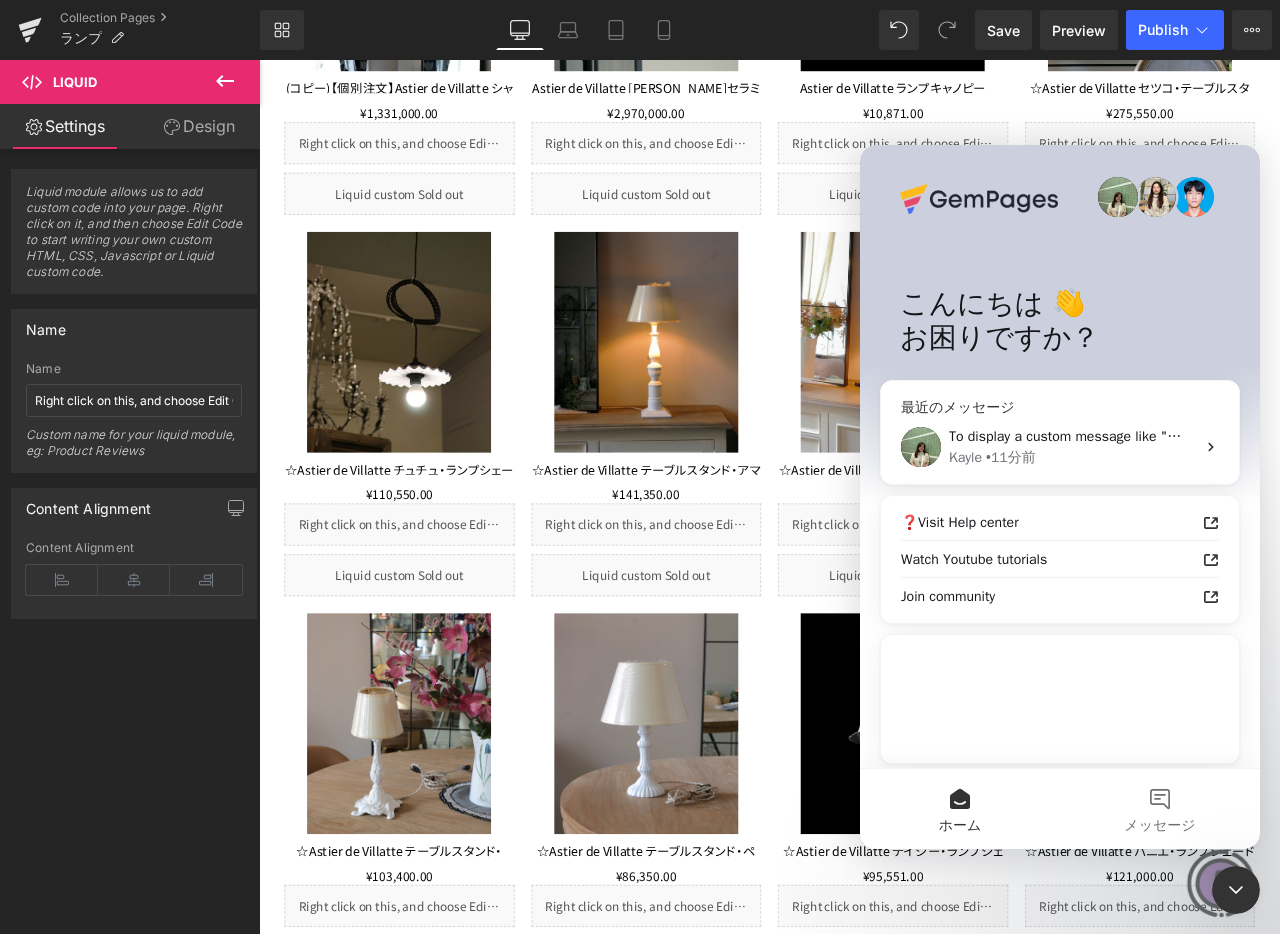 click on "To display a custom message like "☆From August 1, 2025, the price will be updated to ¥XX,XXX" under the product price in your collection list, we suggest using Shopify Metafields.   You can create a custom metafield for each product containing the price-change note. After that, you can easily display these messages using GemPages.   Once the metafields are set up and filled in for each product, you can pull them into your product elements or collection item layouts within GemPages.   👉 Here's a step-by-step guide from GemPages to help you get started: 🔗 How to use Product Metafields in GemPages   Hope this information can be helpful to you and let me know if you have any concerns 🥰 Kayle •  11分前" at bounding box center [1060, 447] 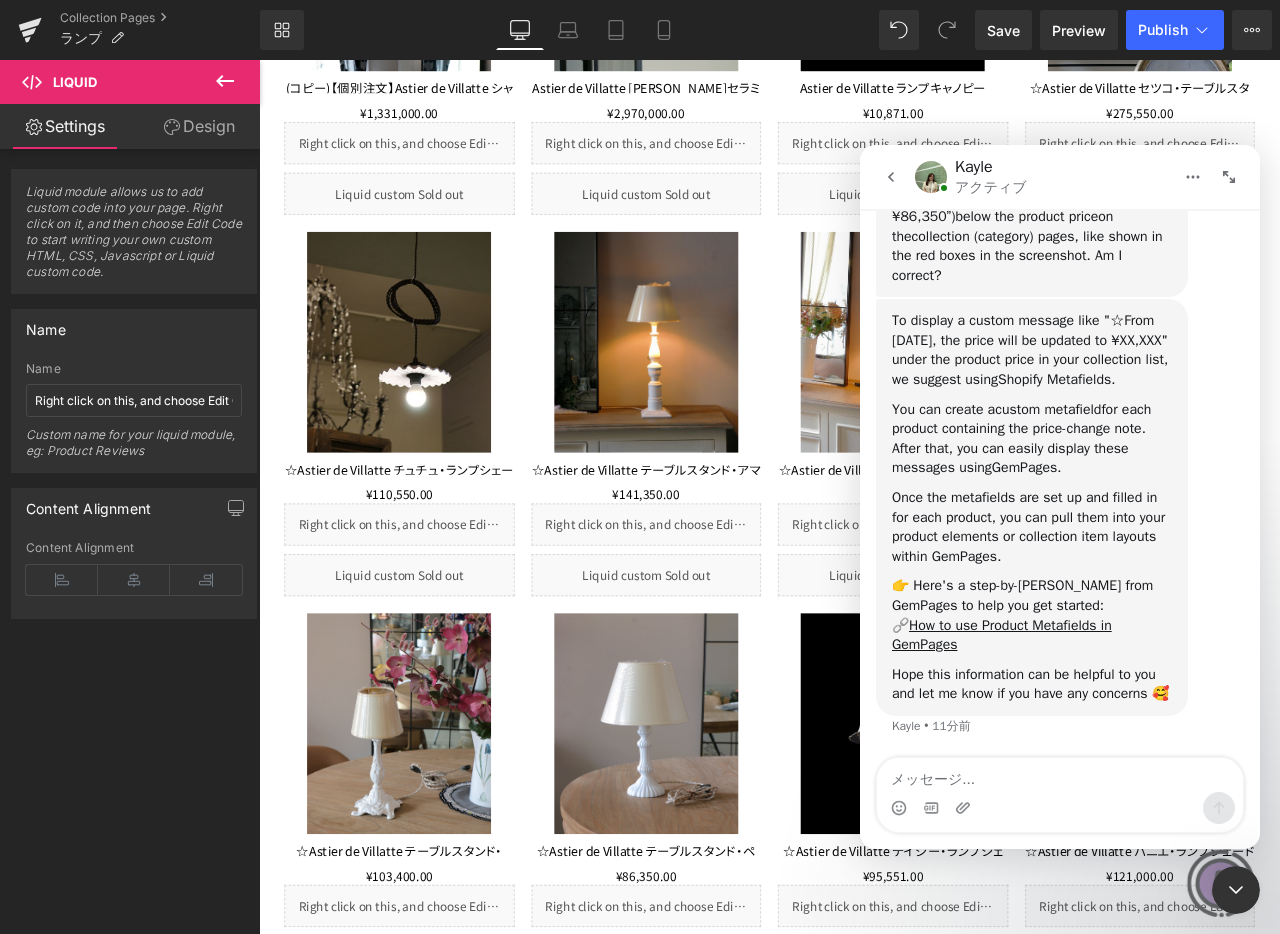 scroll, scrollTop: 905, scrollLeft: 0, axis: vertical 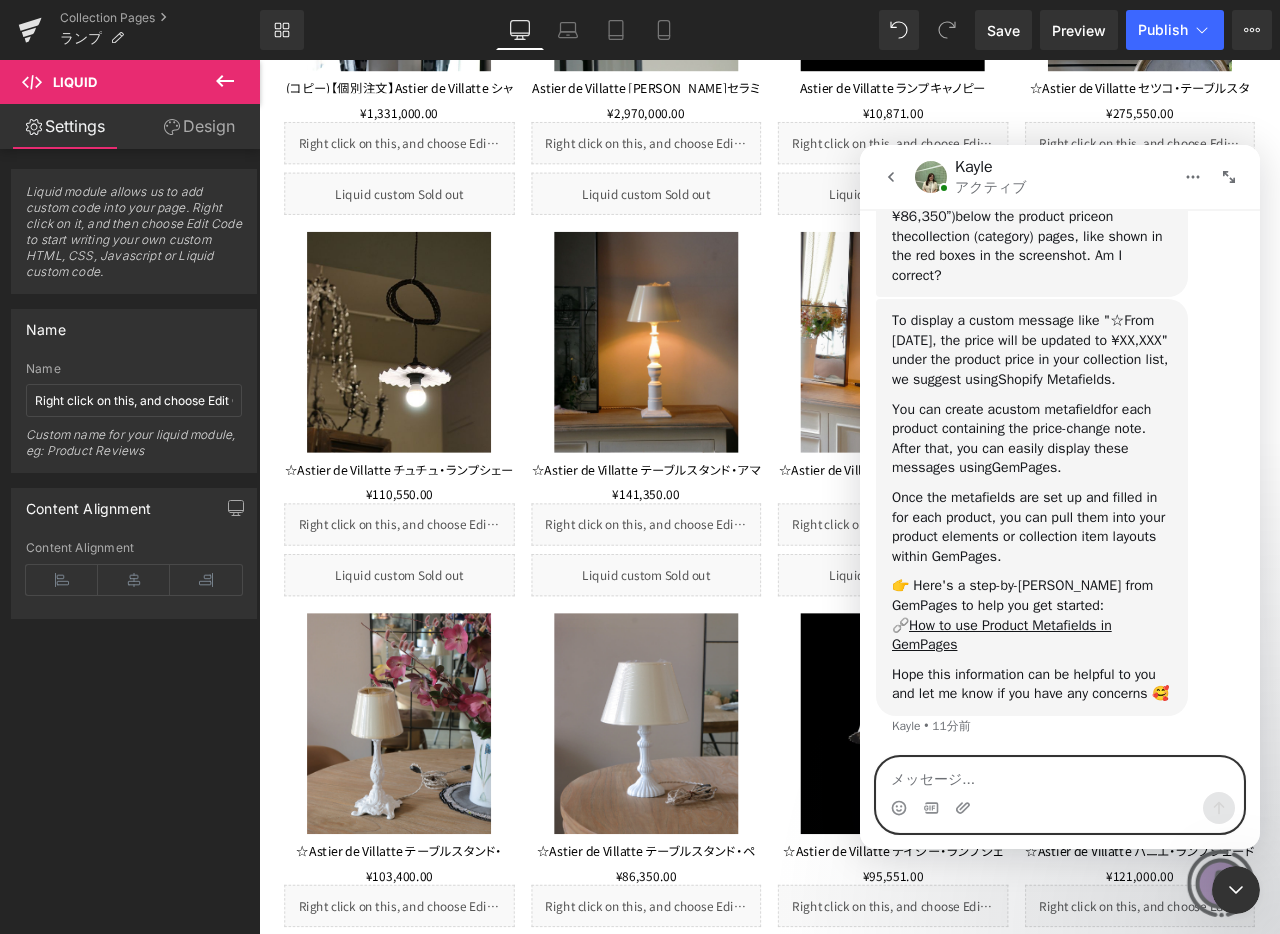 paste on "Thank you!
I tried it, but I couldn't do it and I'm stuck..." 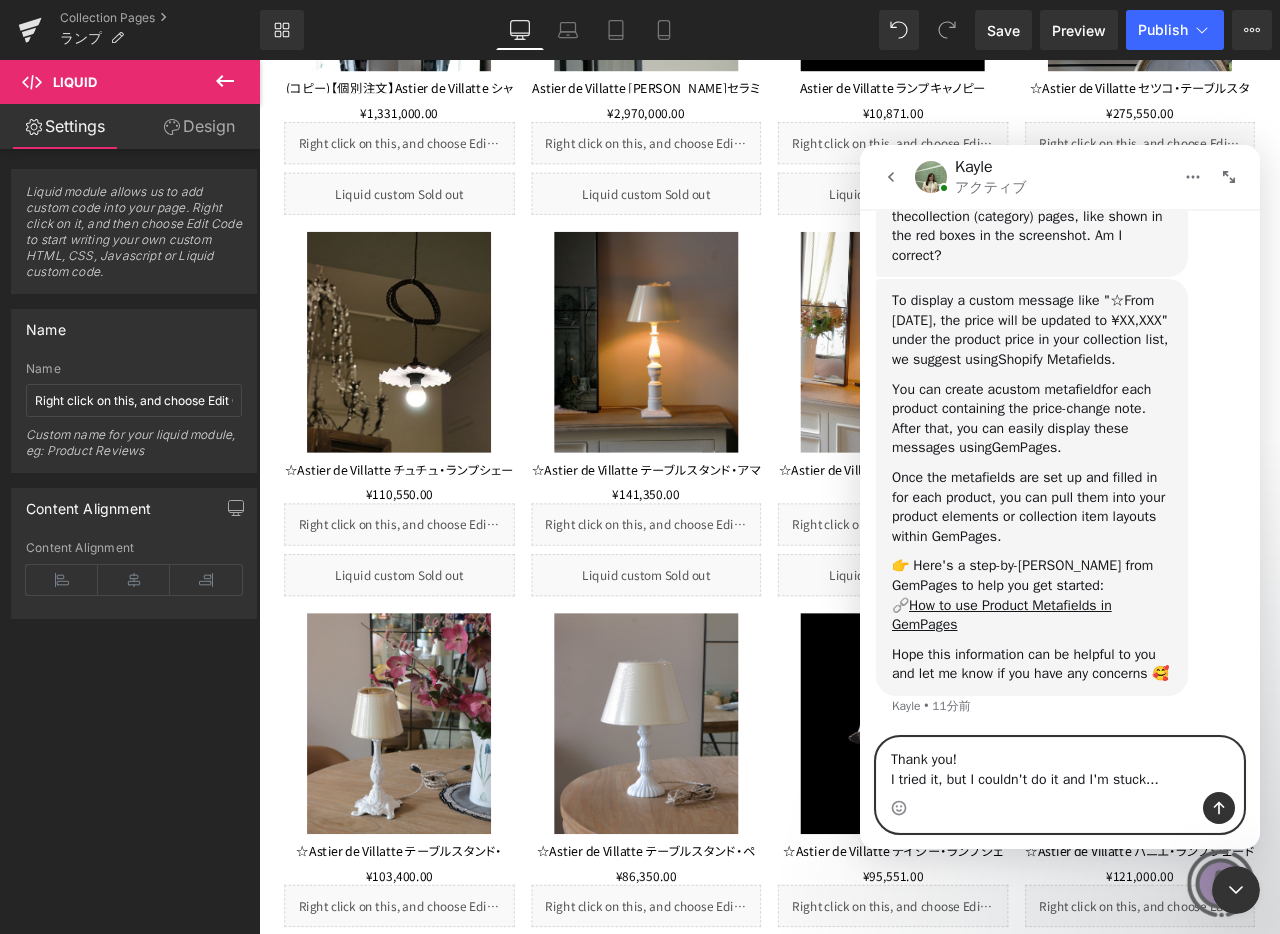 type 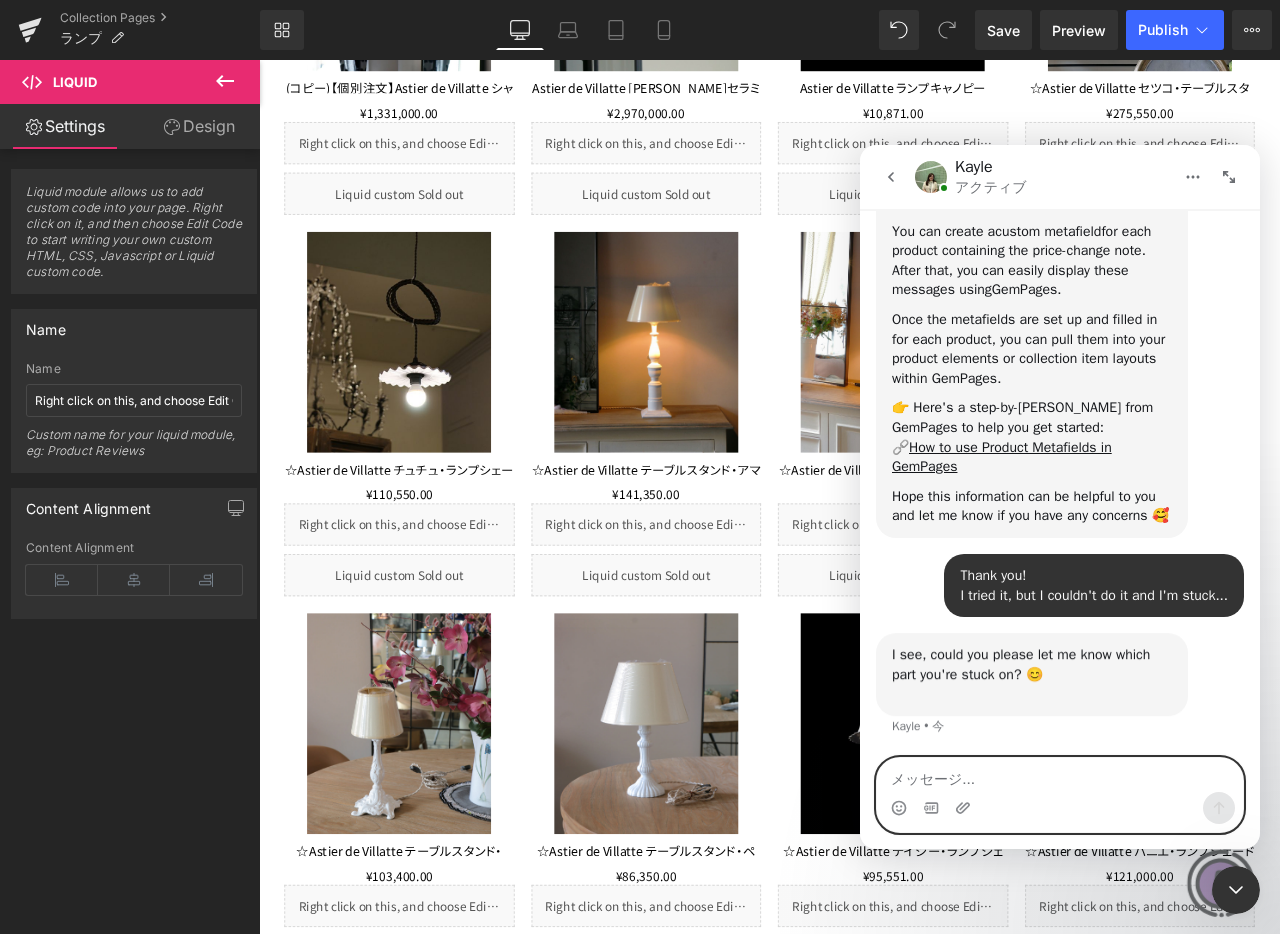 scroll, scrollTop: 1083, scrollLeft: 0, axis: vertical 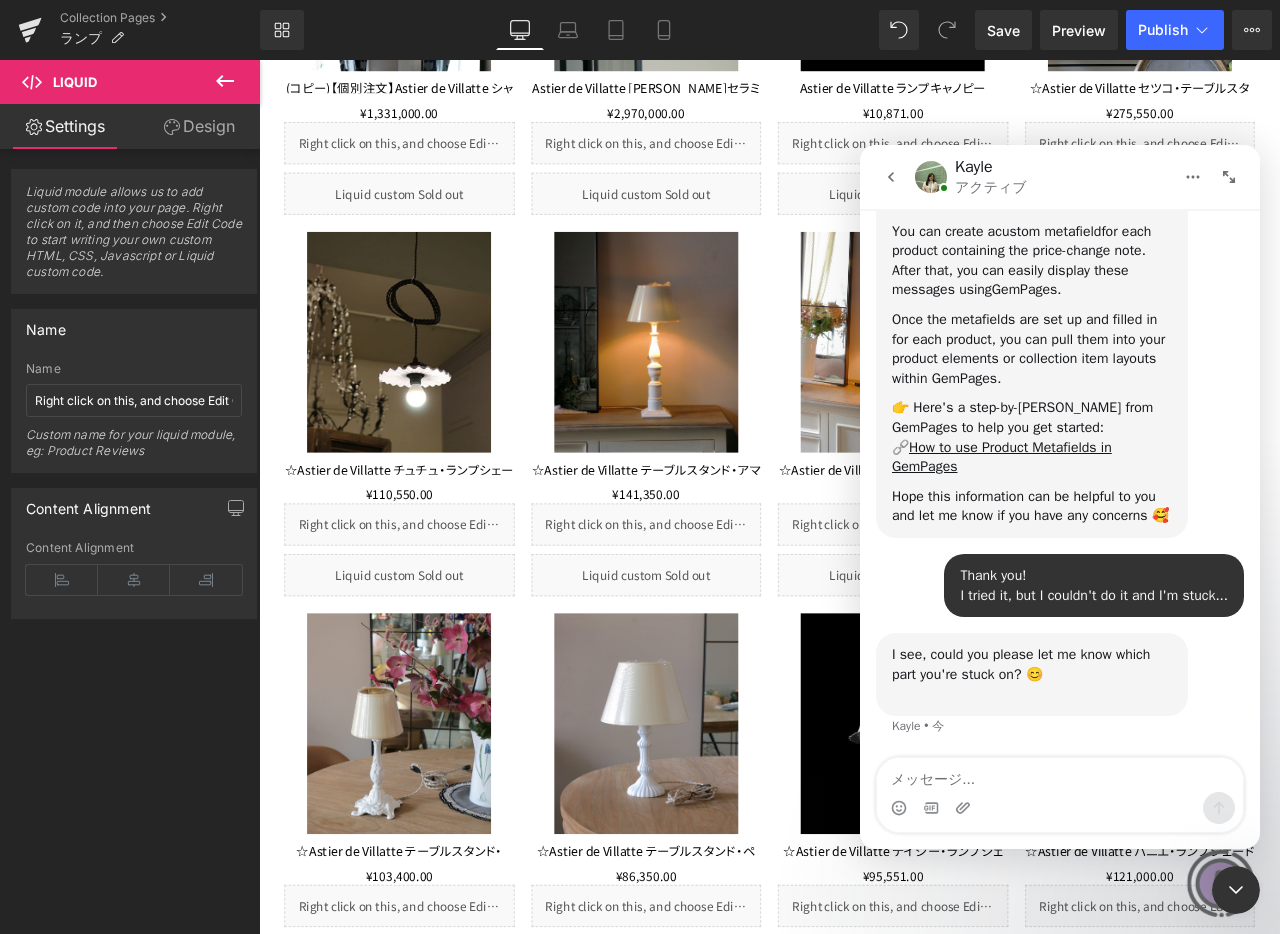 click on "I see, could you please let me know which part you're stuck on? 😊 ​ Kayle    •   今" at bounding box center (1032, 674) 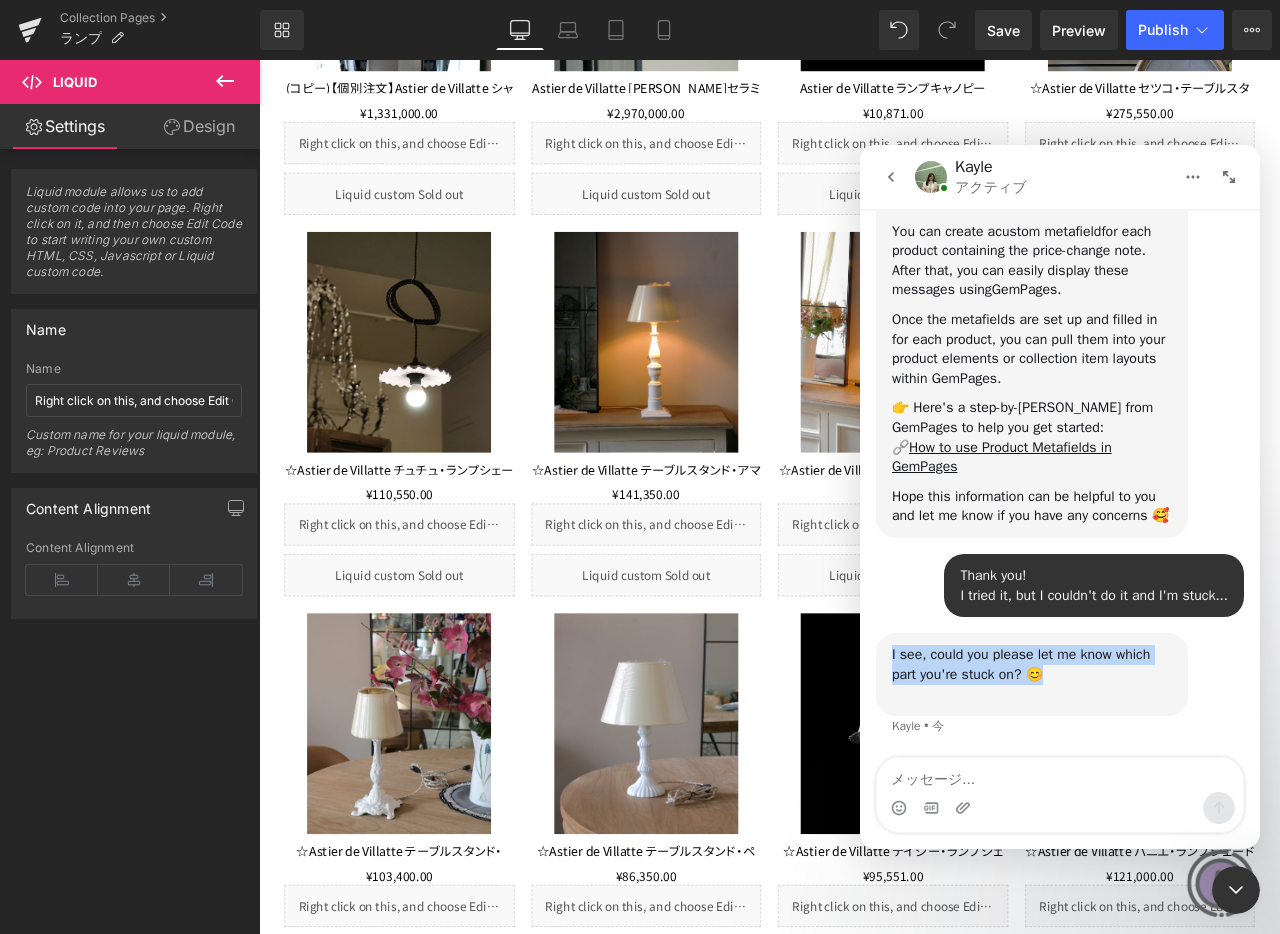 drag, startPoint x: 1083, startPoint y: 675, endPoint x: 889, endPoint y: 651, distance: 195.4789 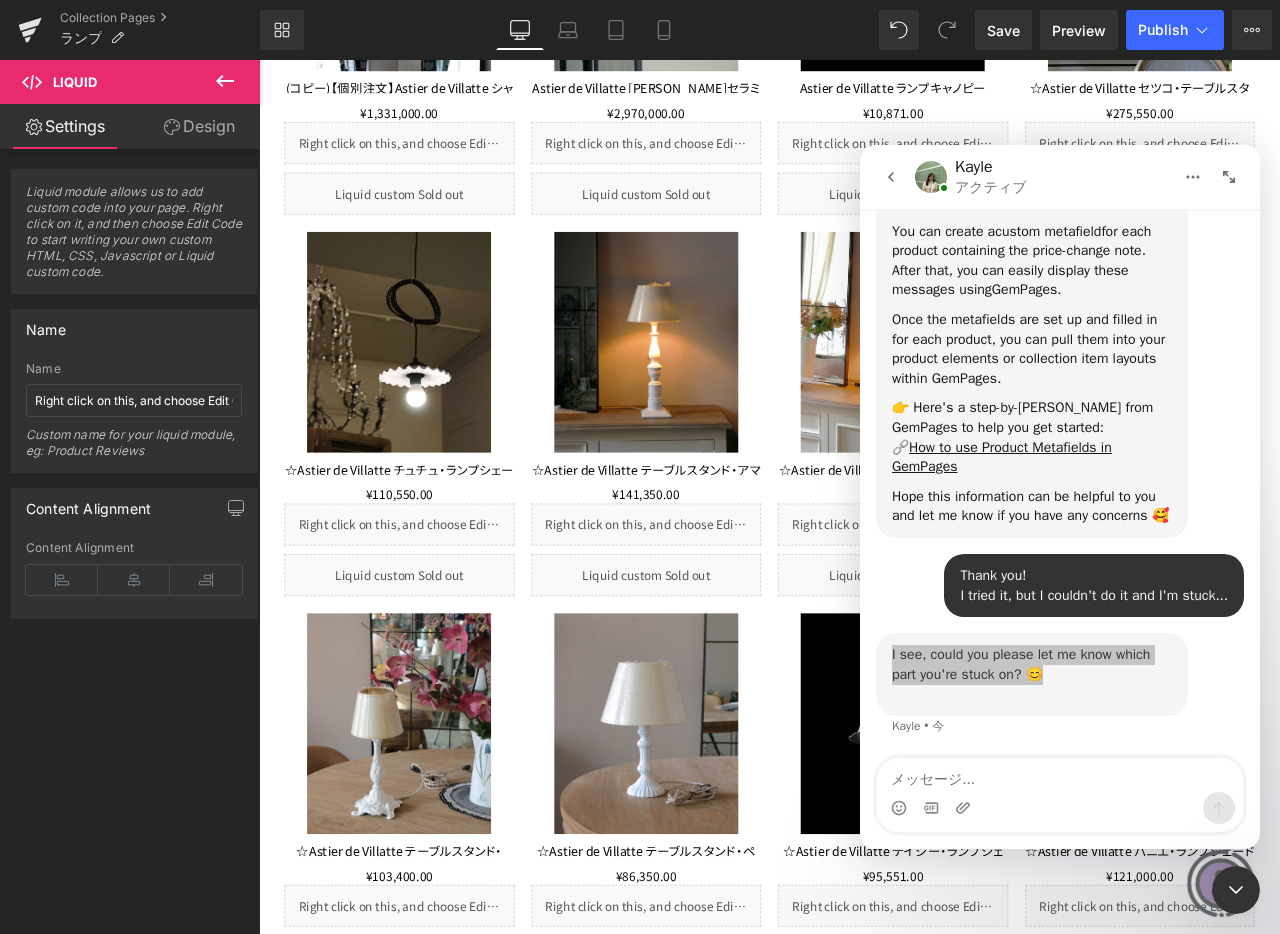 click at bounding box center (640, 437) 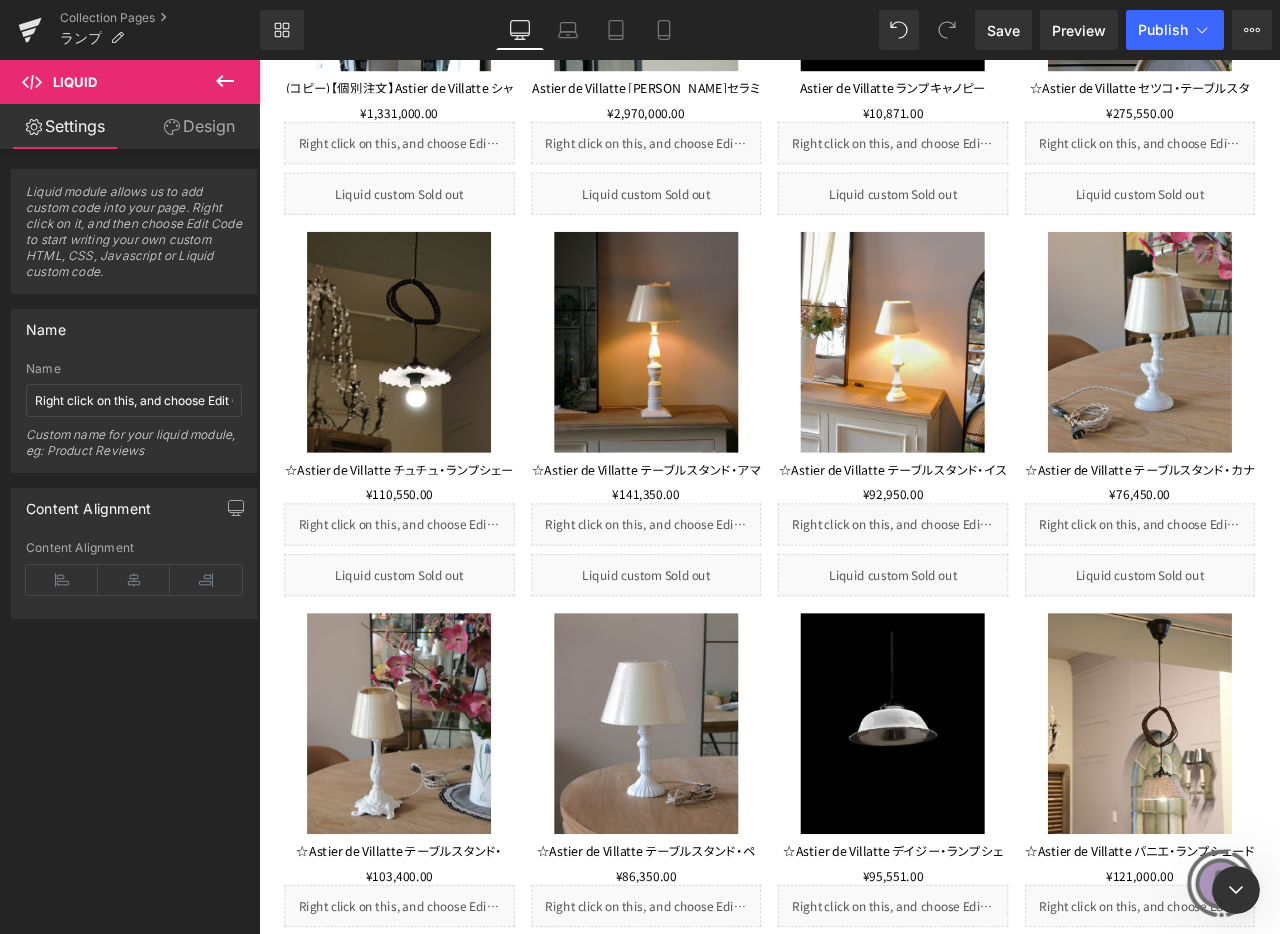 scroll, scrollTop: 0, scrollLeft: 0, axis: both 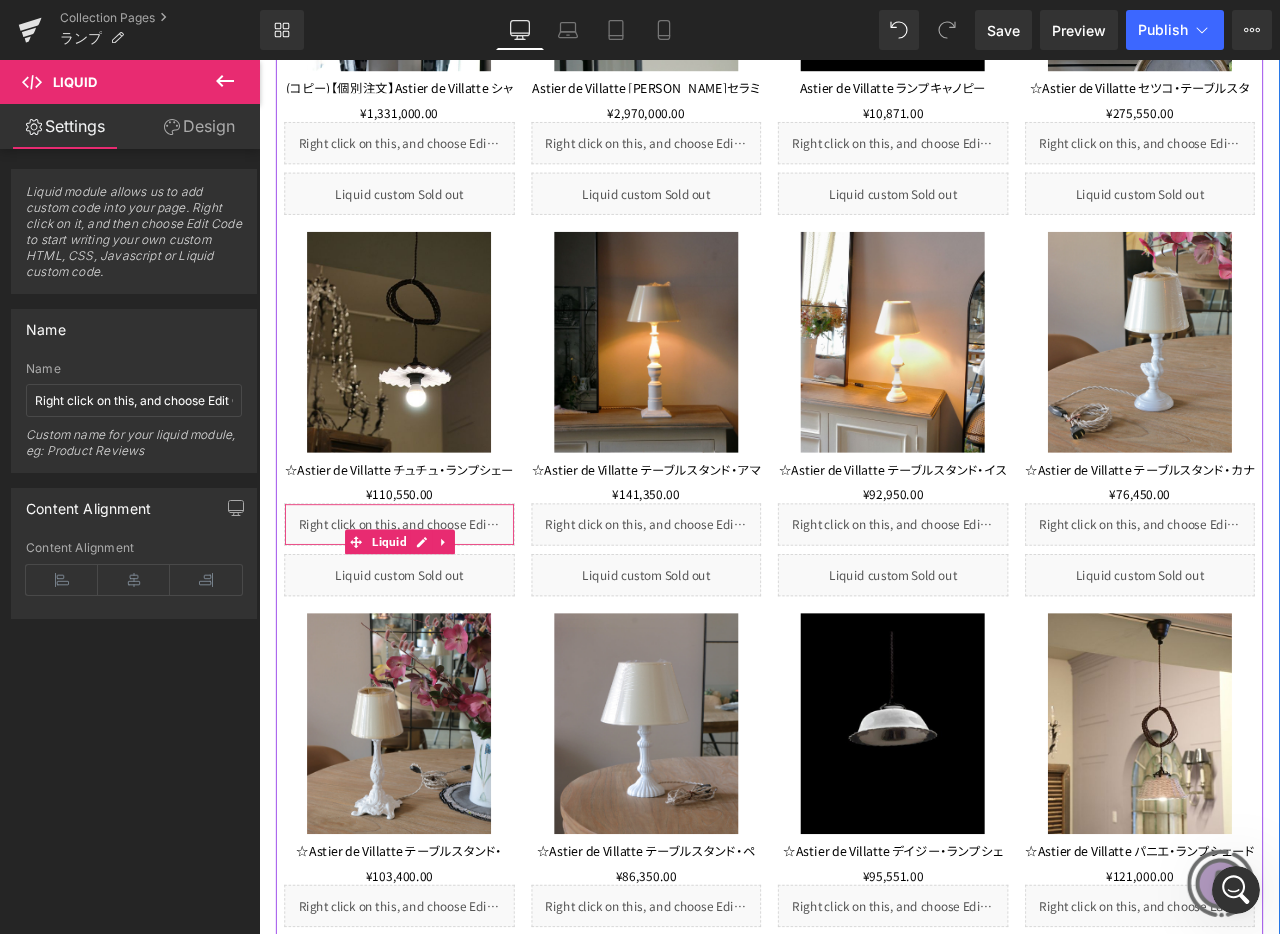 click on "Liquid" at bounding box center [425, 611] 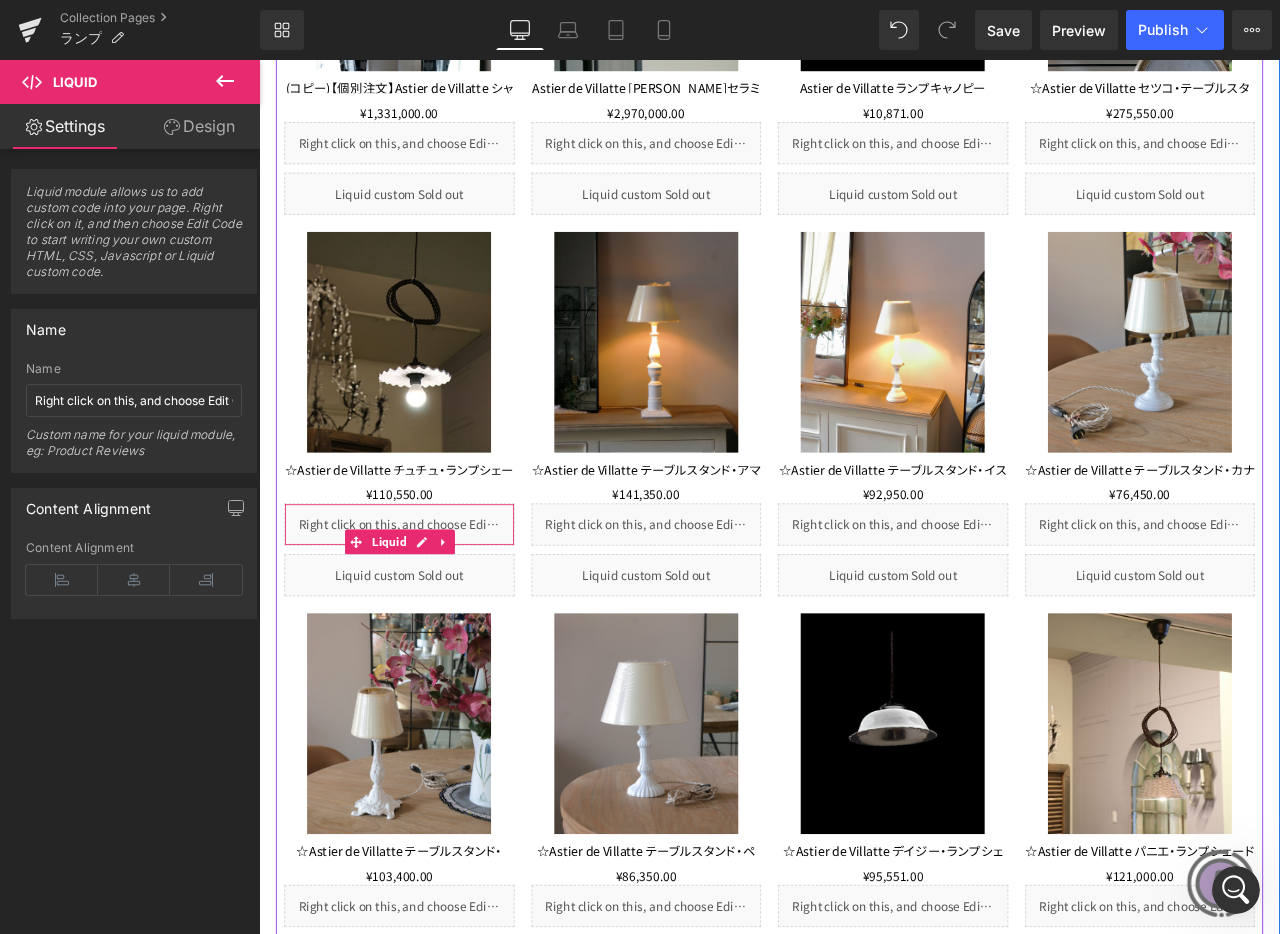 click on "Liquid" at bounding box center (425, 611) 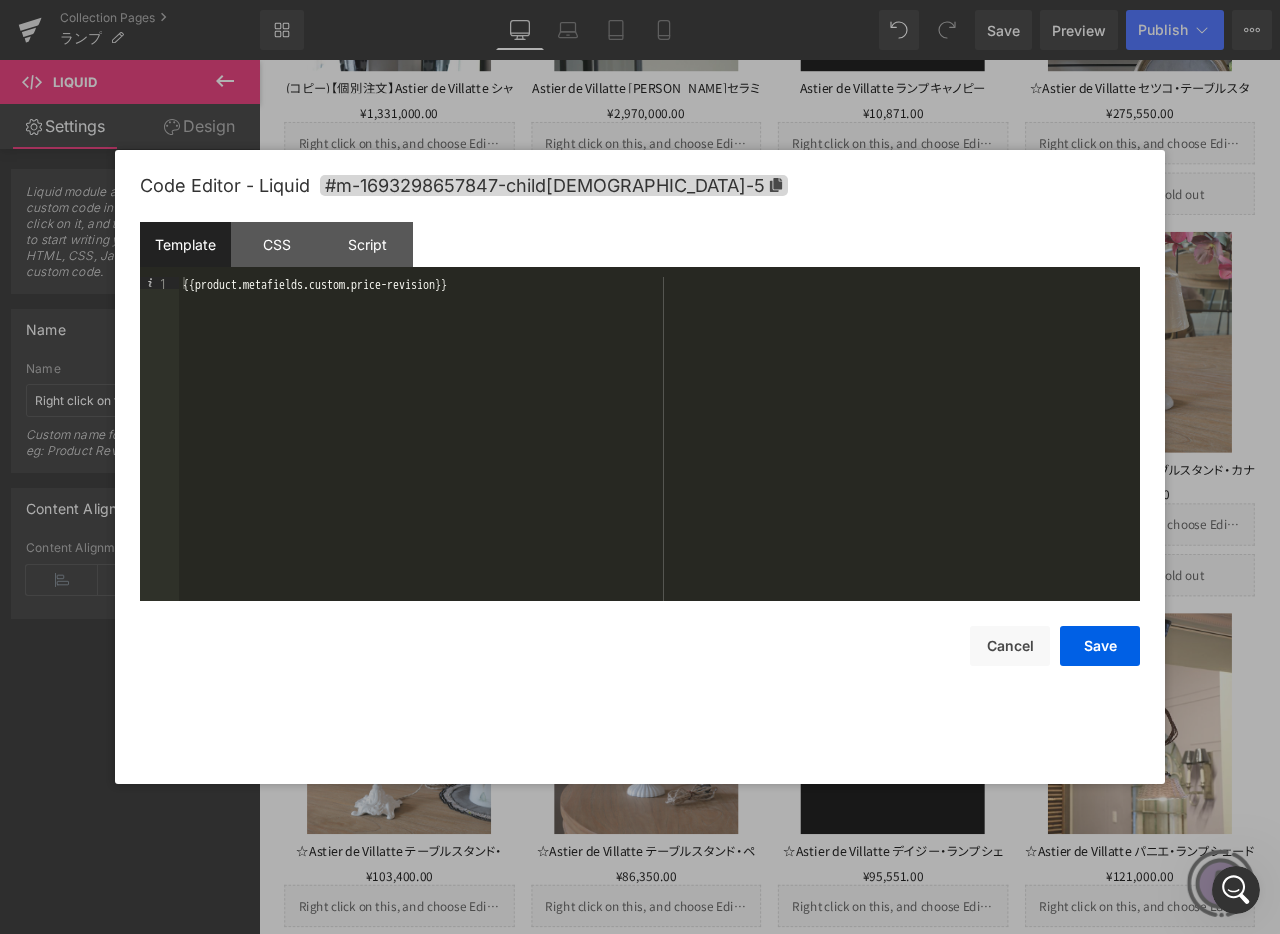 click 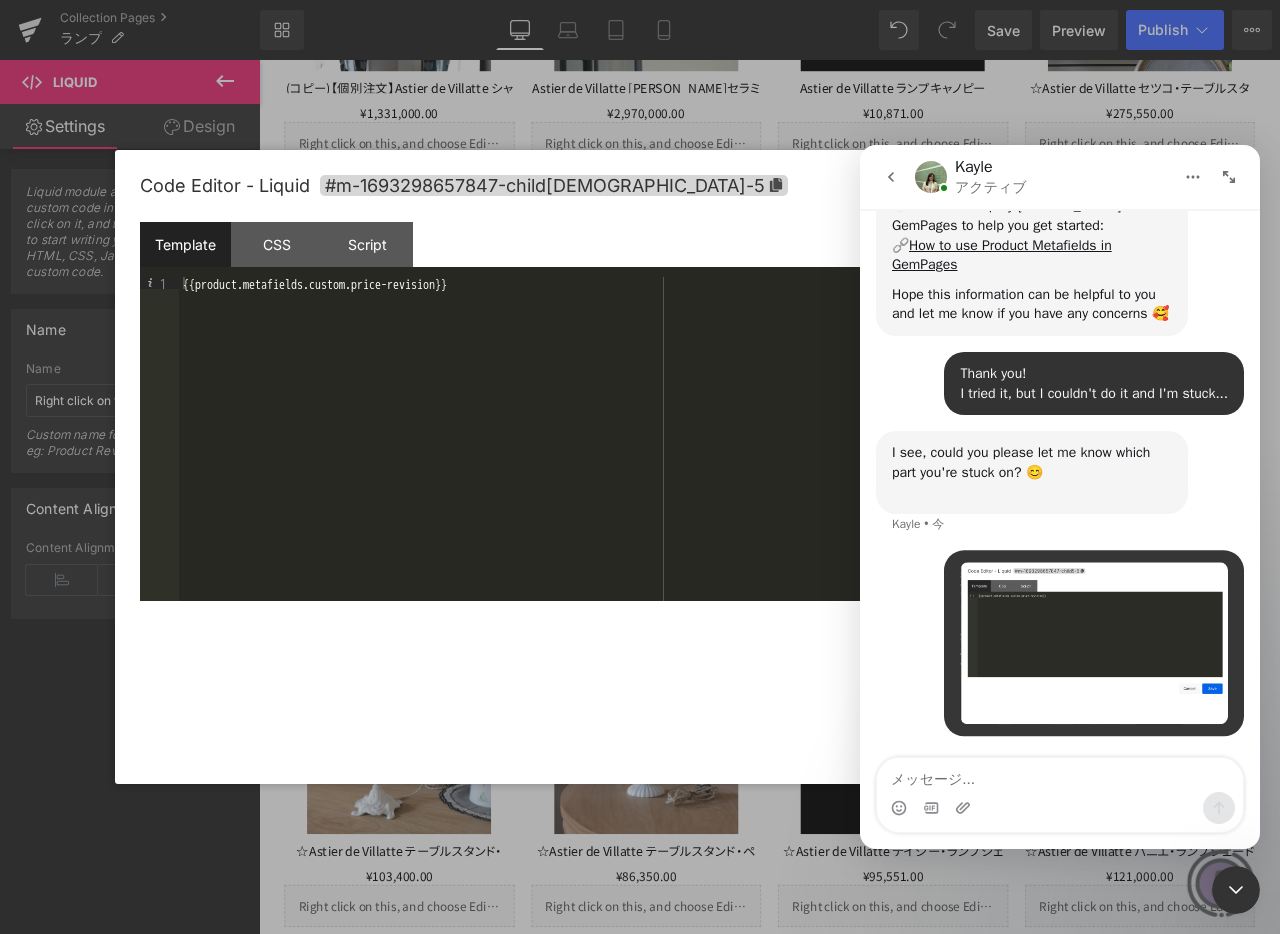 scroll, scrollTop: 1285, scrollLeft: 0, axis: vertical 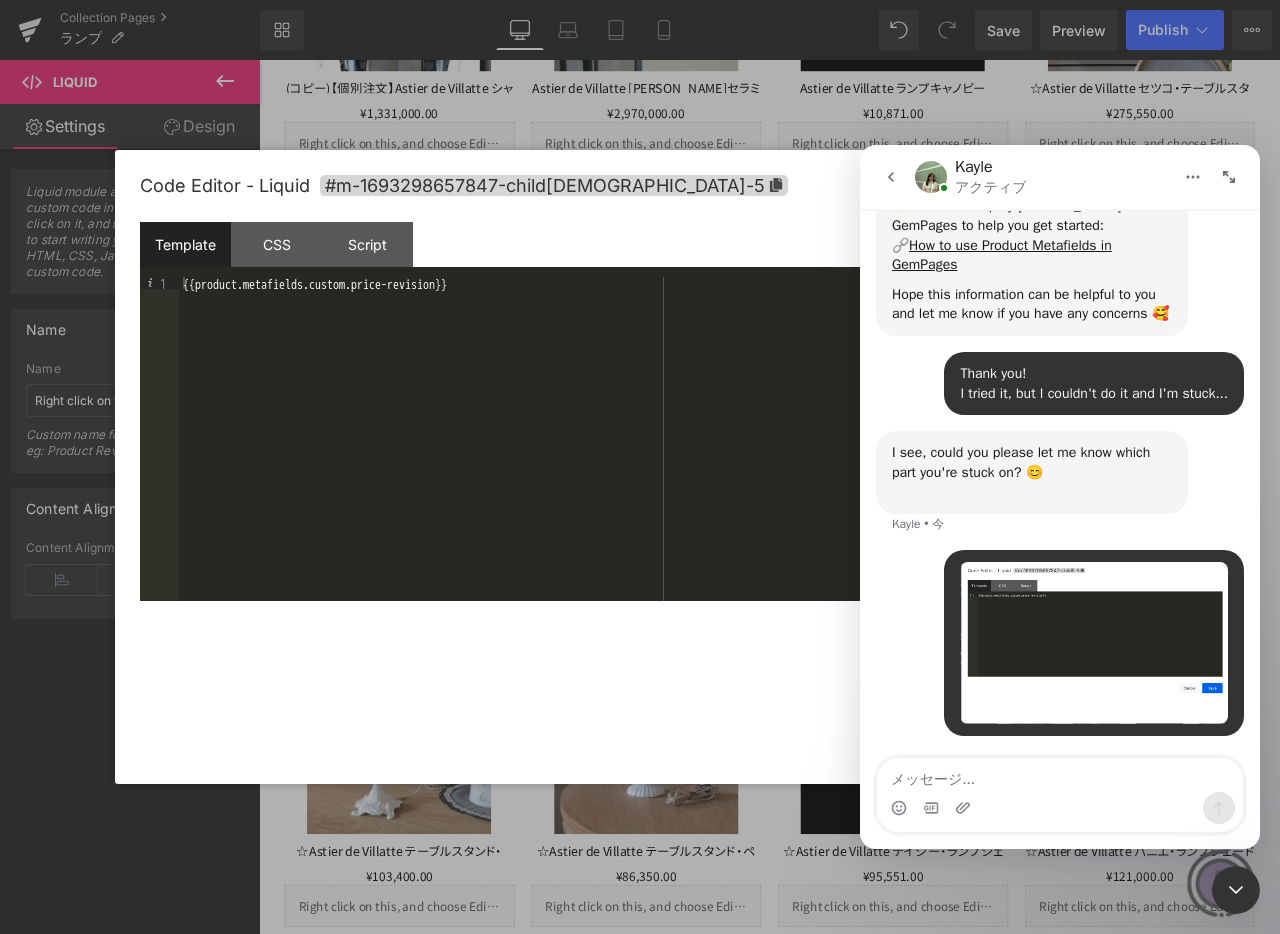 click at bounding box center (1060, 775) 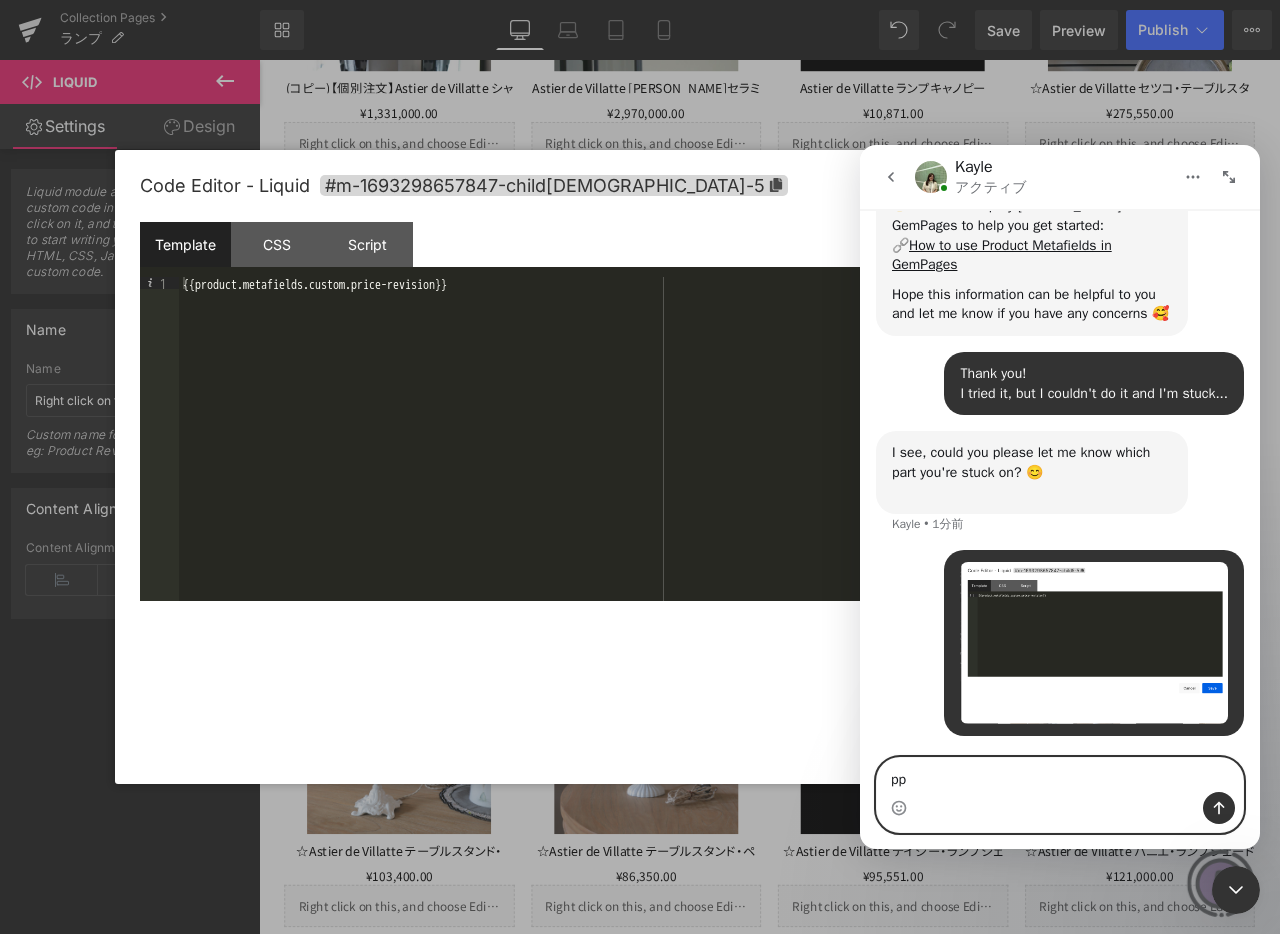 type on "p" 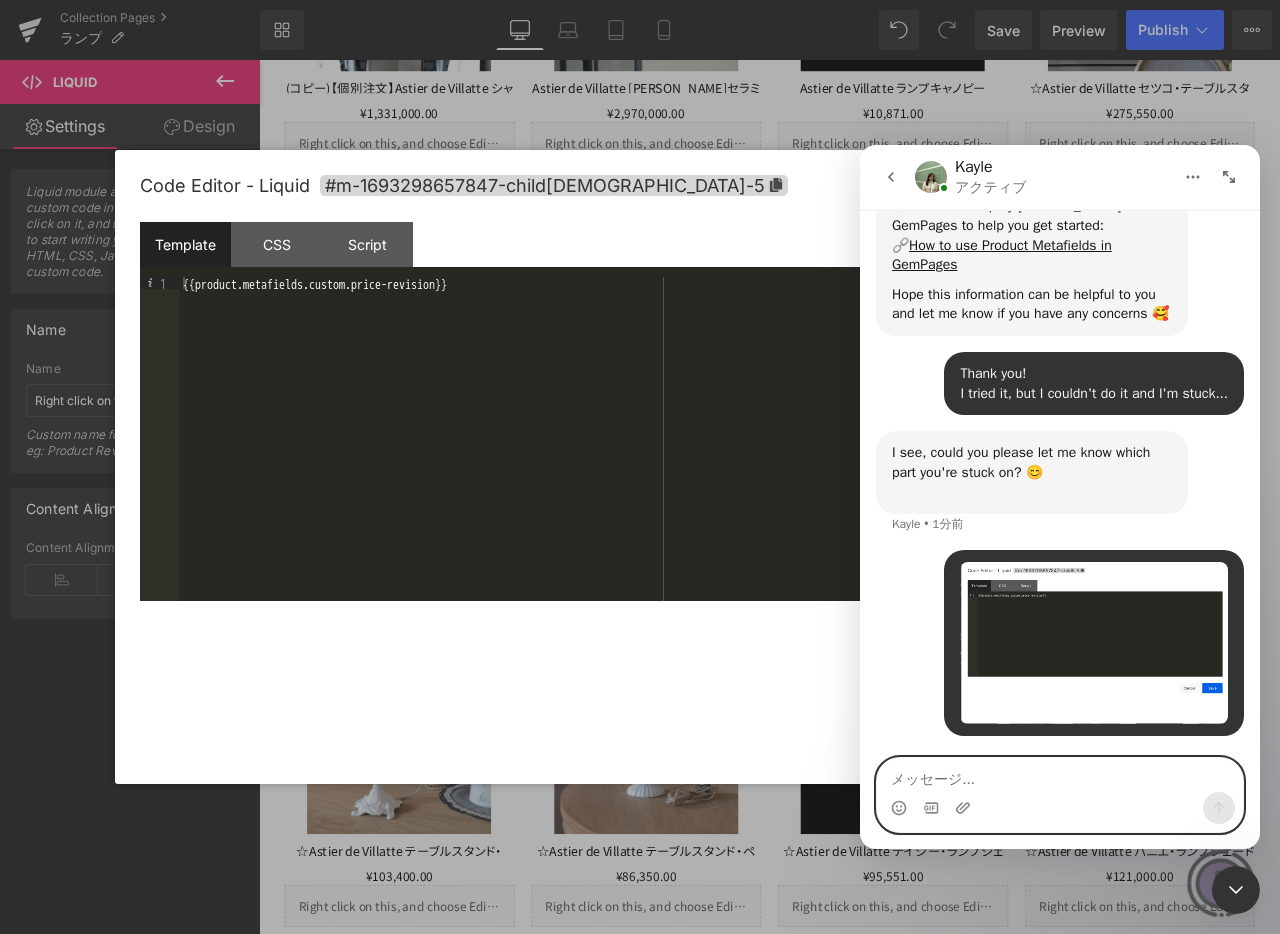 paste on "I tried following the instructions on the help page, but I can't confirm it on the preview page..." 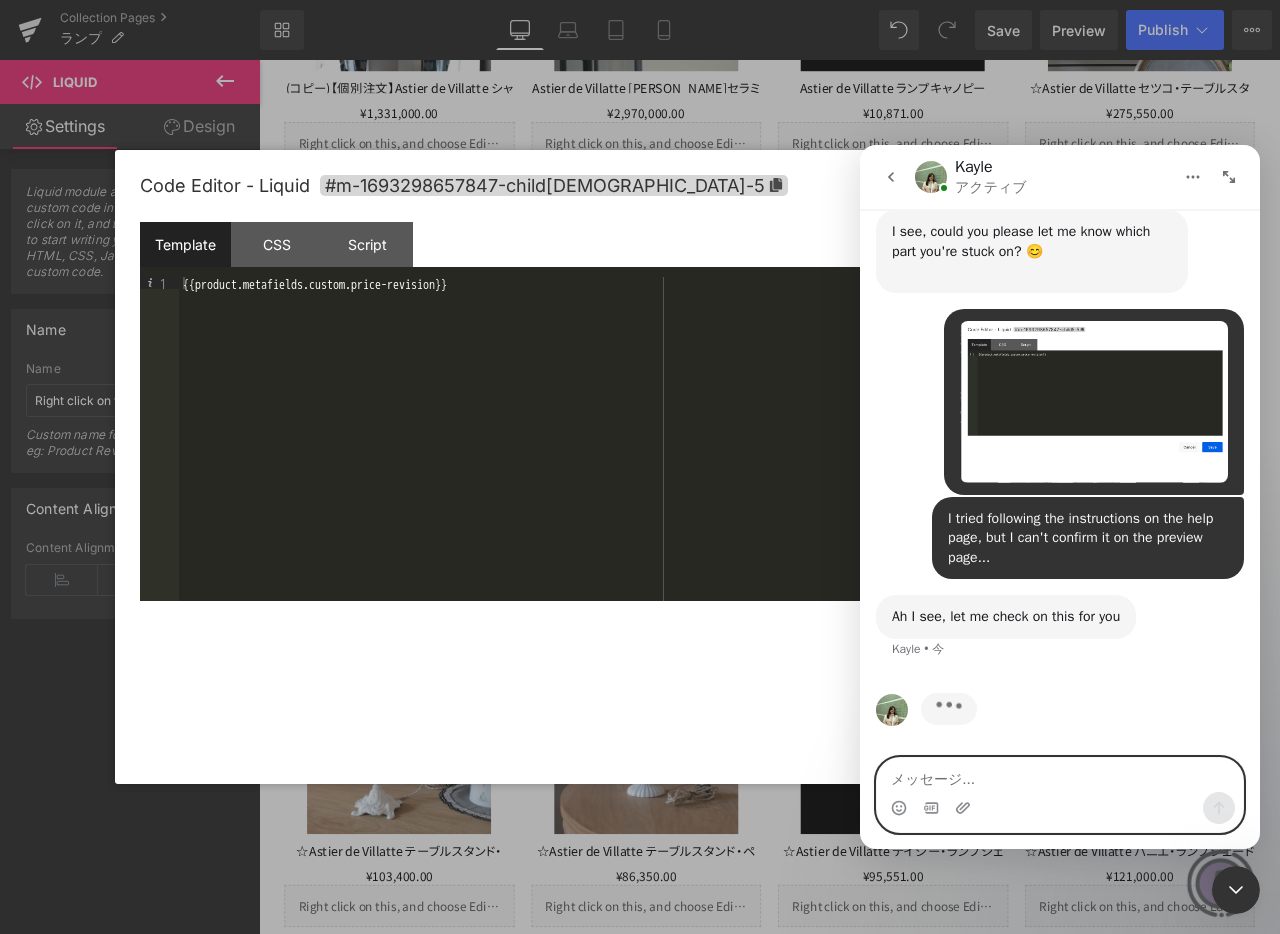 scroll, scrollTop: 1506, scrollLeft: 0, axis: vertical 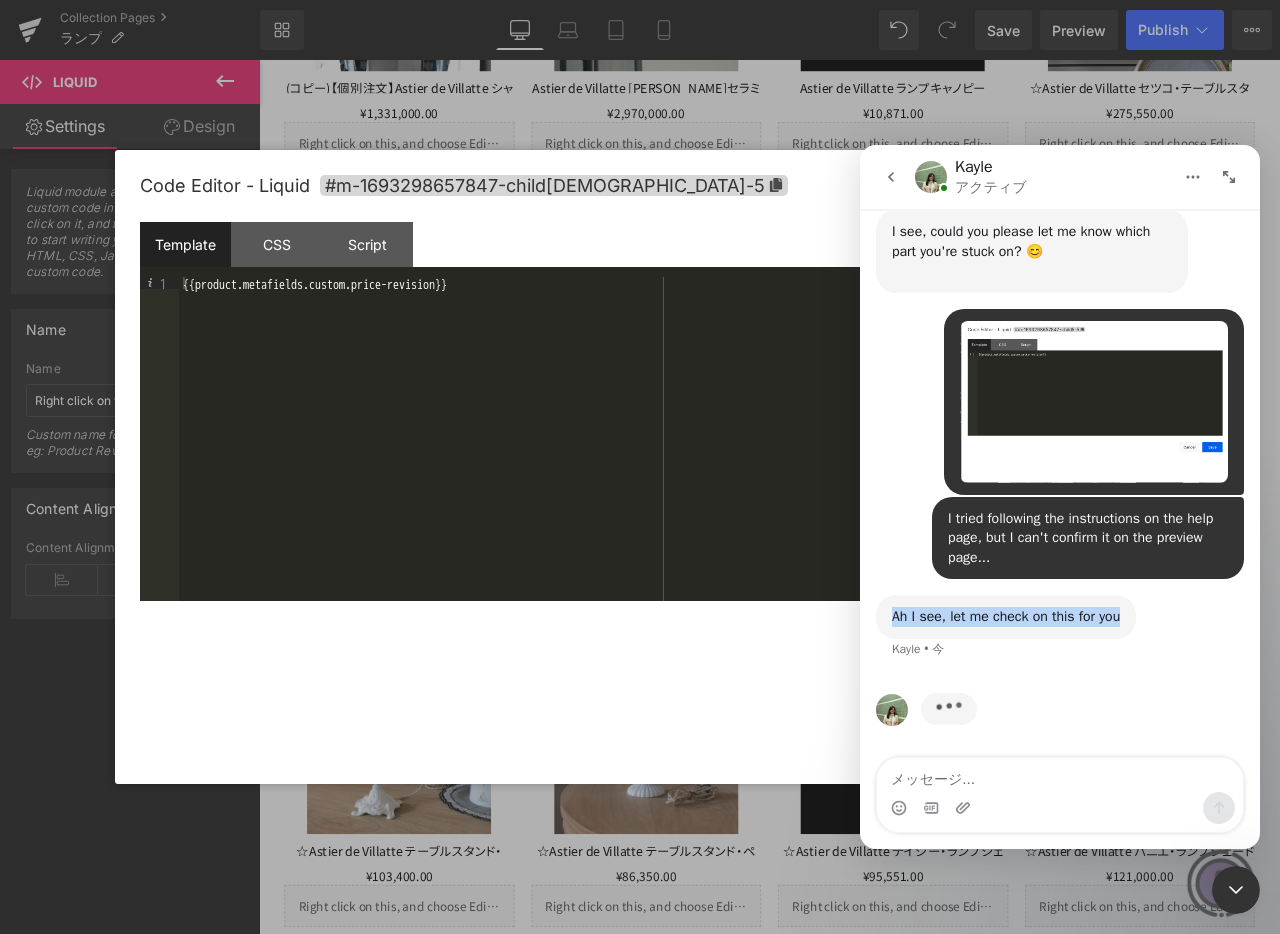 drag, startPoint x: 890, startPoint y: 622, endPoint x: 1136, endPoint y: 620, distance: 246.00813 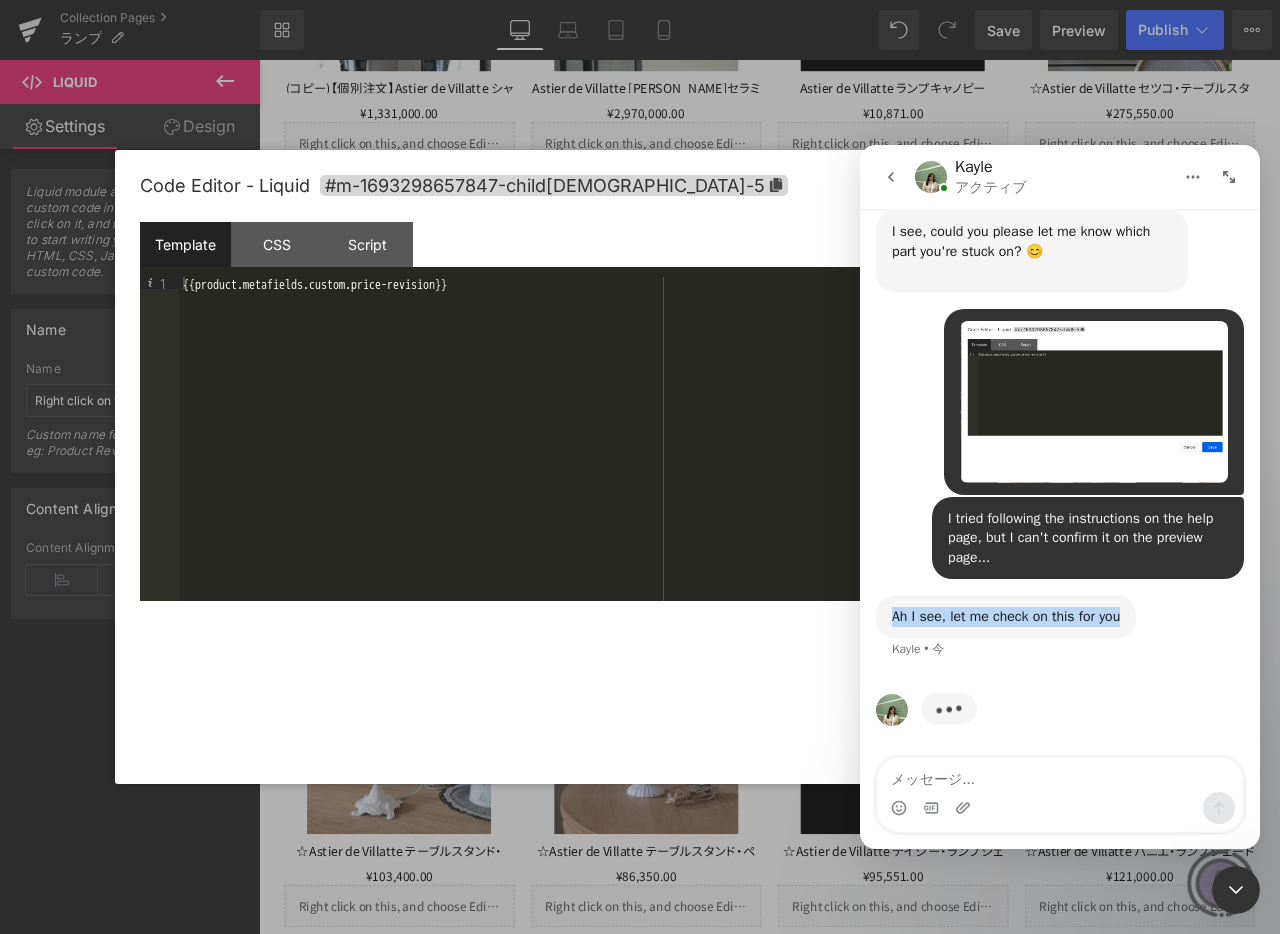 click on "Ah I see, let me check on this for you Kayle    •   今" at bounding box center (1006, 617) 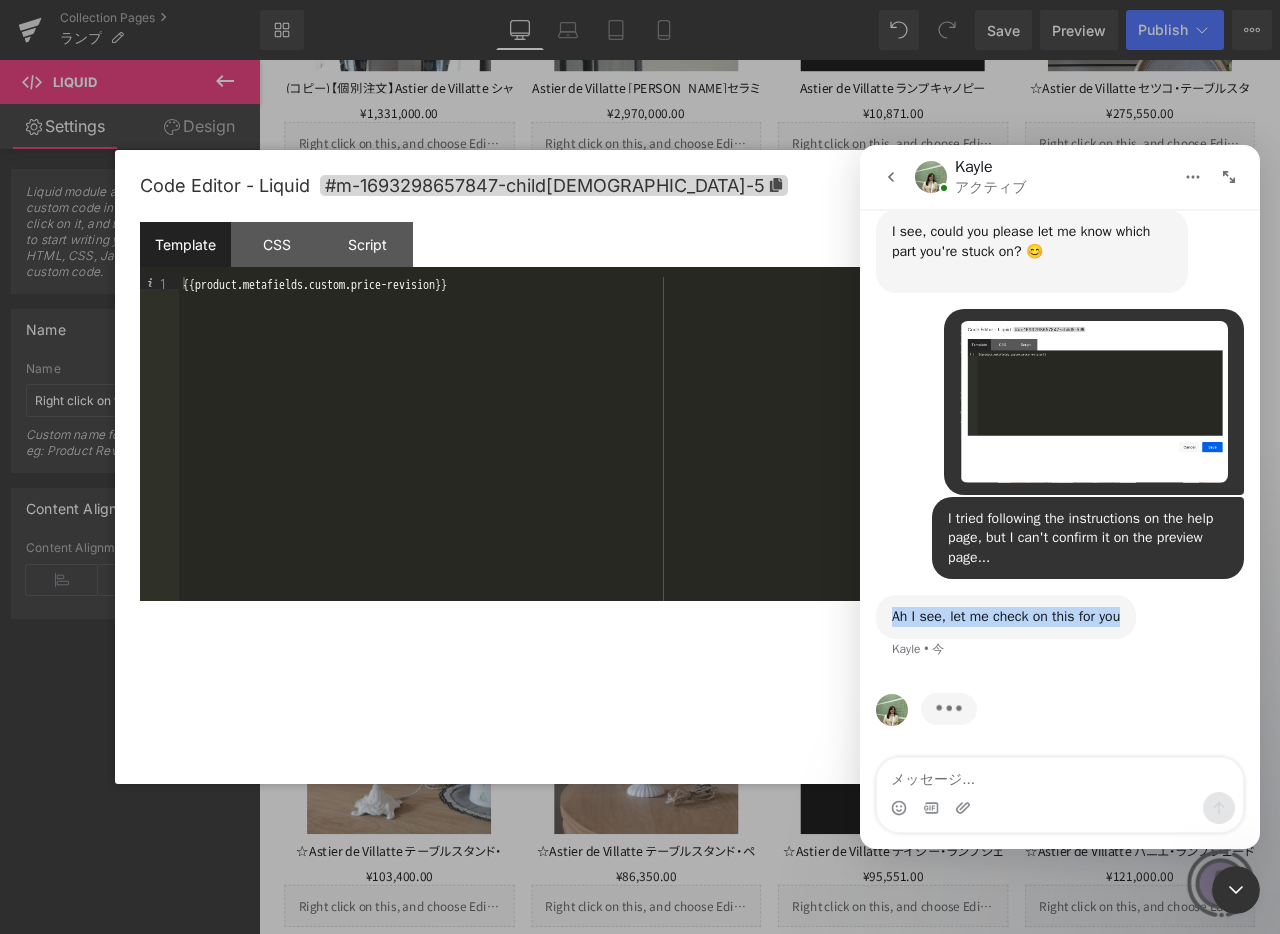 copy on "Ah I see, let me check on this for you" 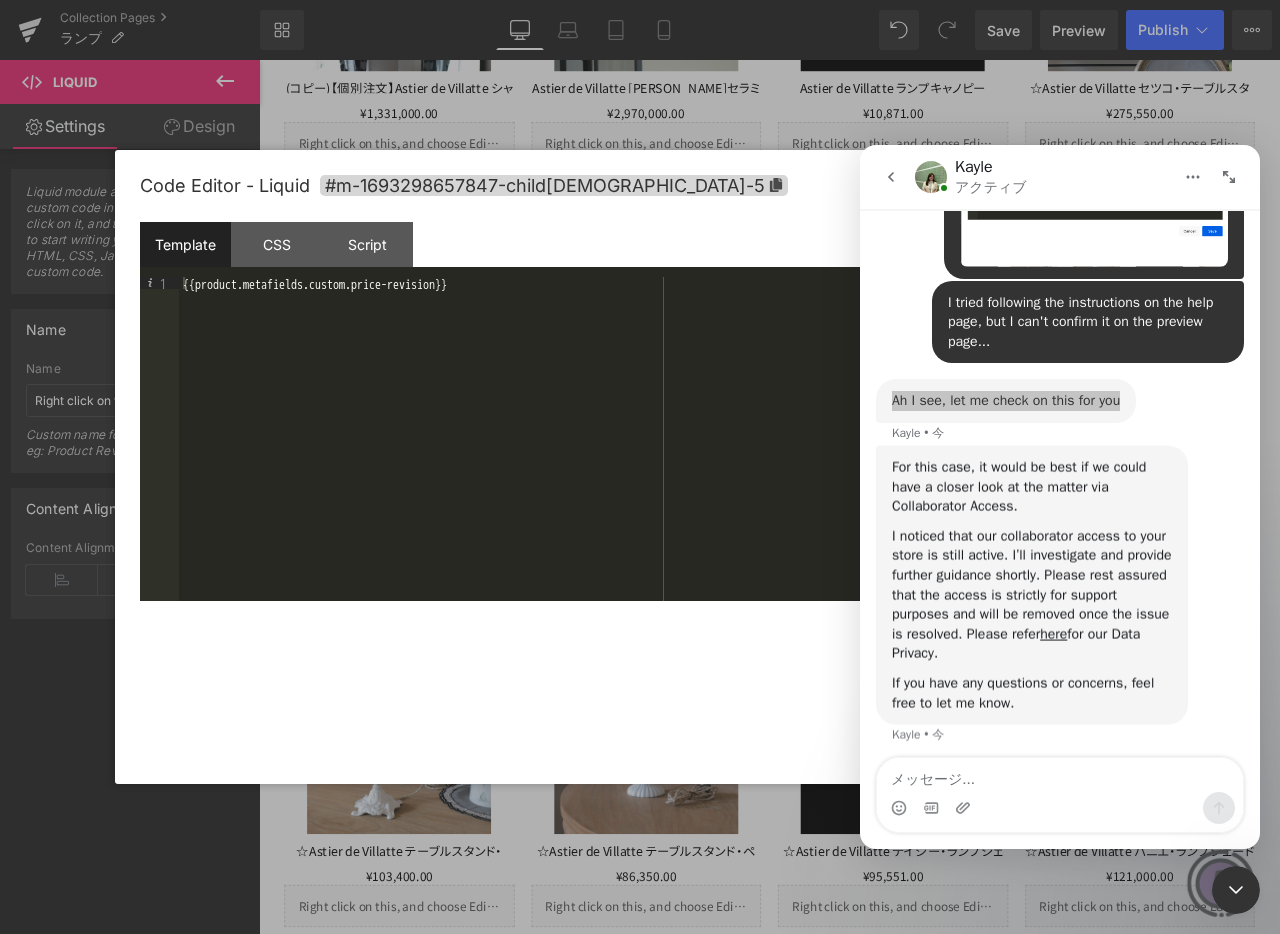 scroll, scrollTop: 1730, scrollLeft: 0, axis: vertical 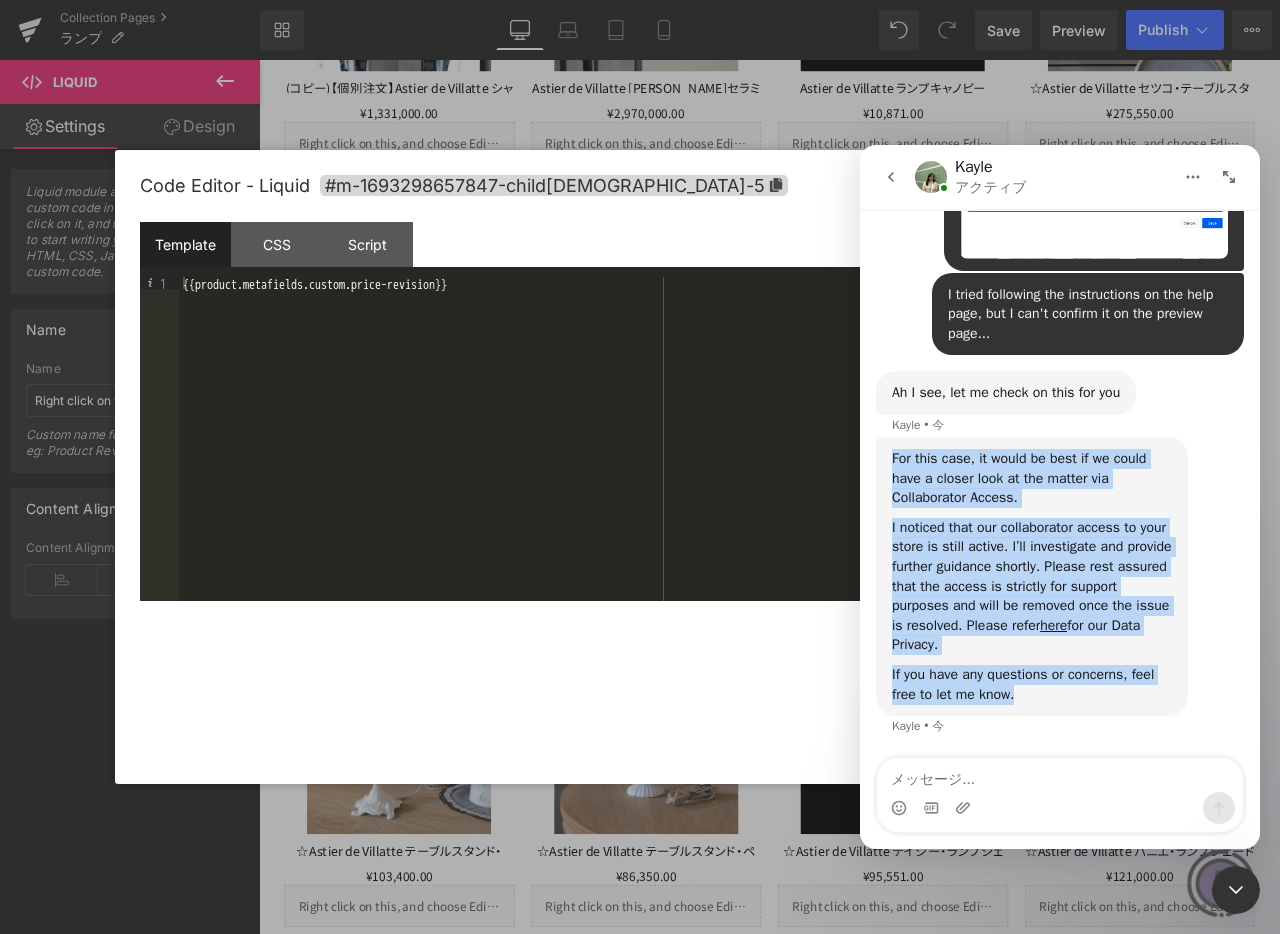 drag, startPoint x: 893, startPoint y: 457, endPoint x: 1030, endPoint y: 691, distance: 271.15494 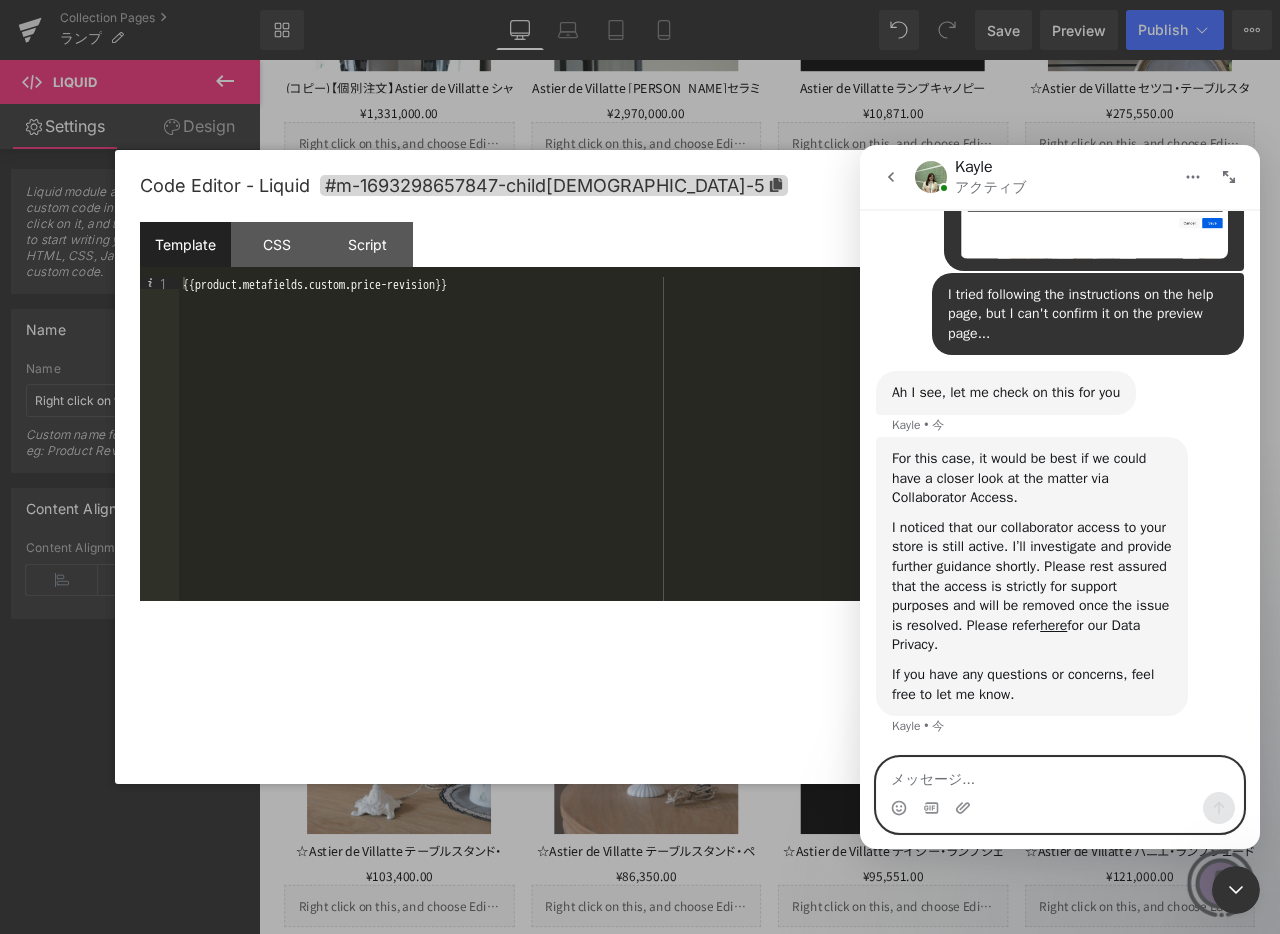 click at bounding box center (1060, 775) 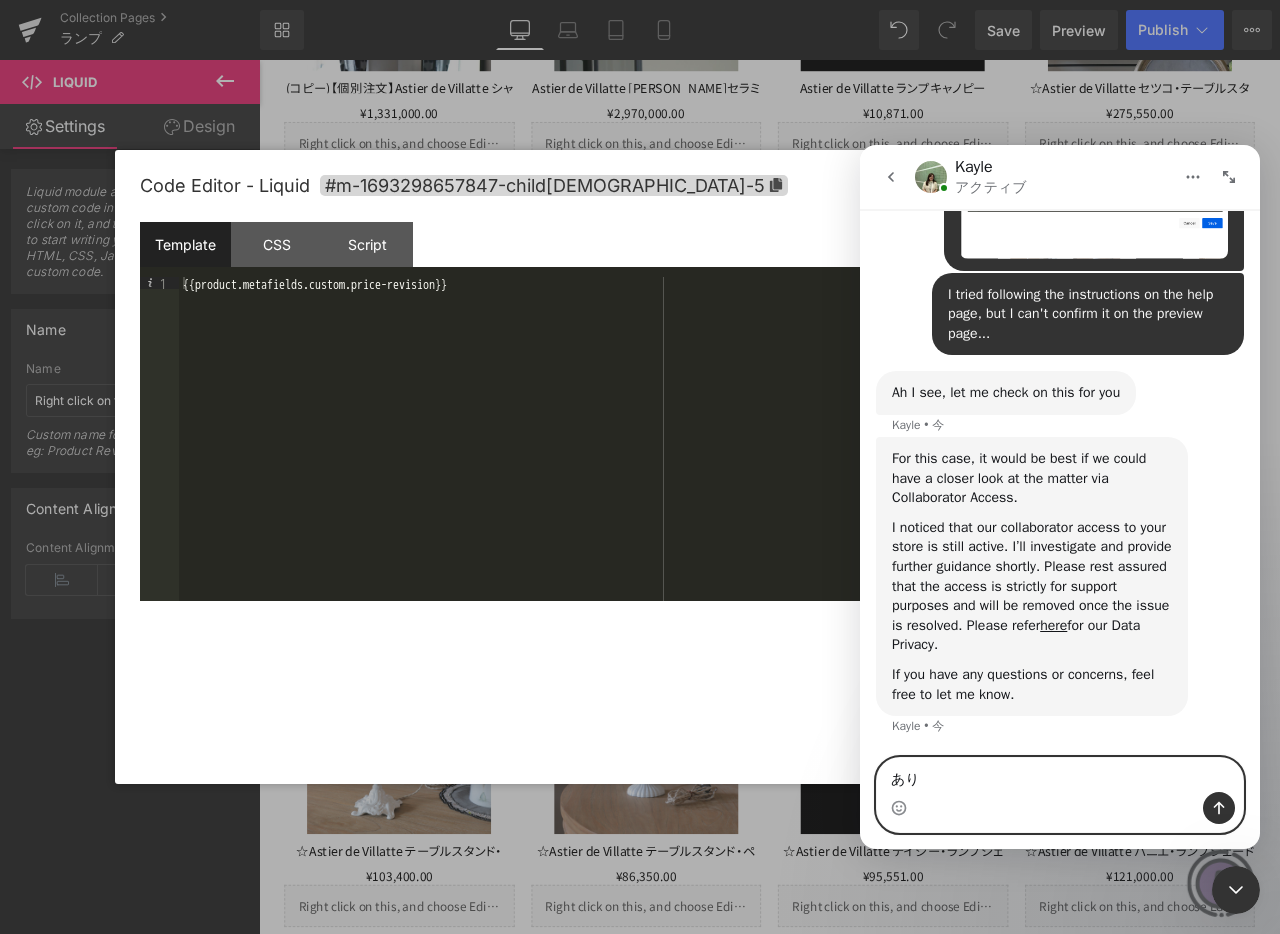 type on "あ" 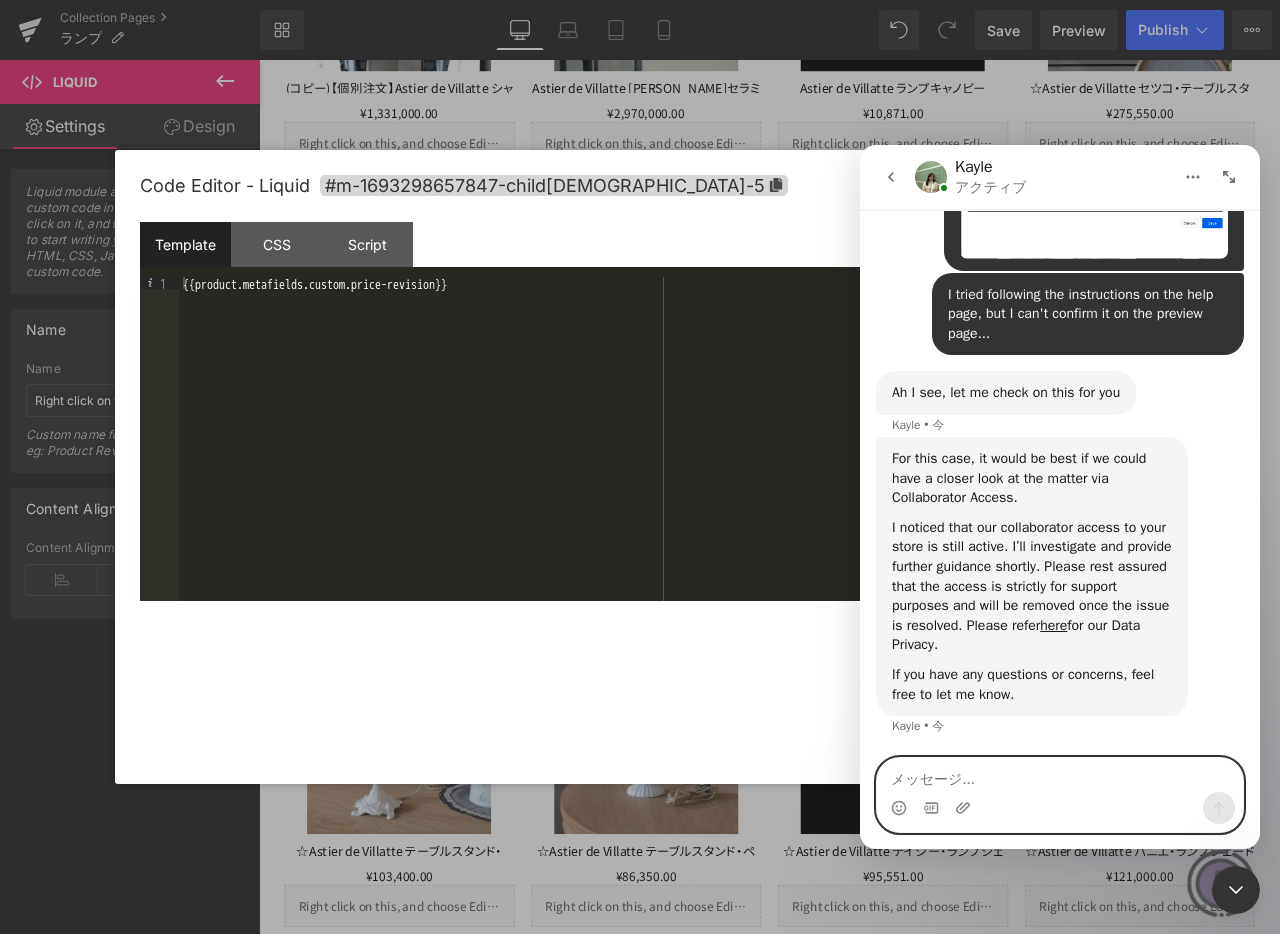 paste on "Thank you.
Please do so." 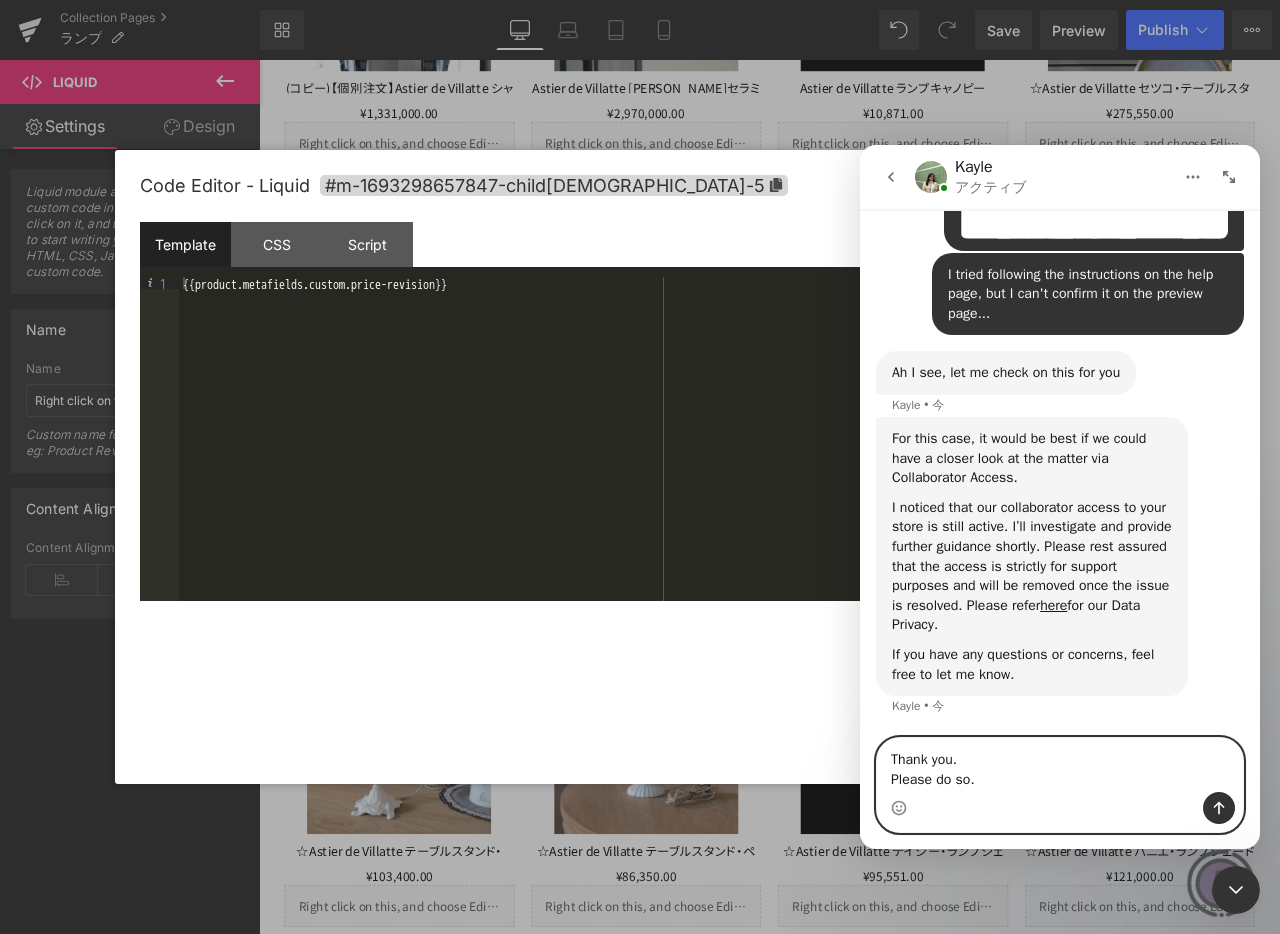 type 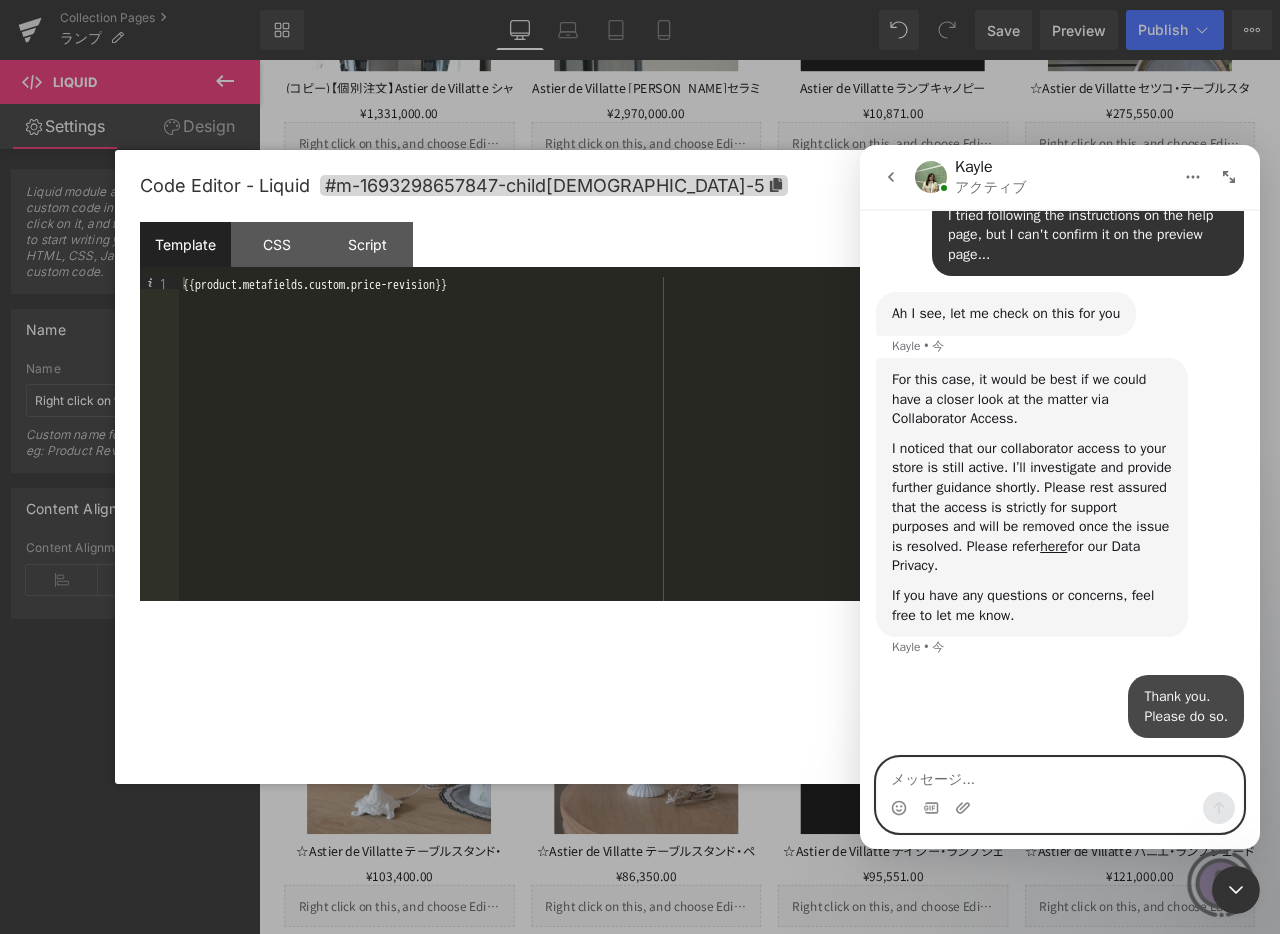 scroll, scrollTop: 1809, scrollLeft: 0, axis: vertical 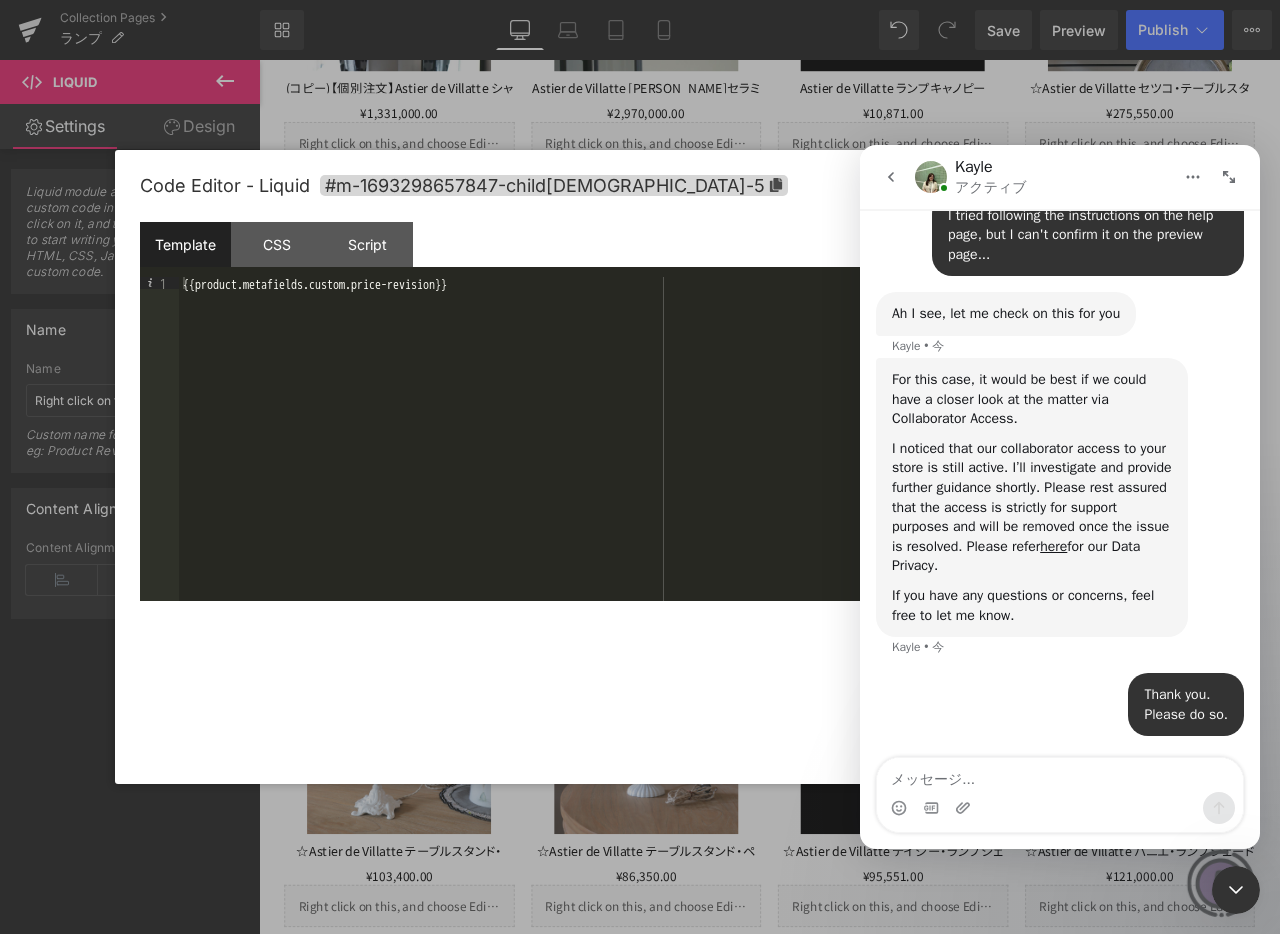 click at bounding box center (640, 437) 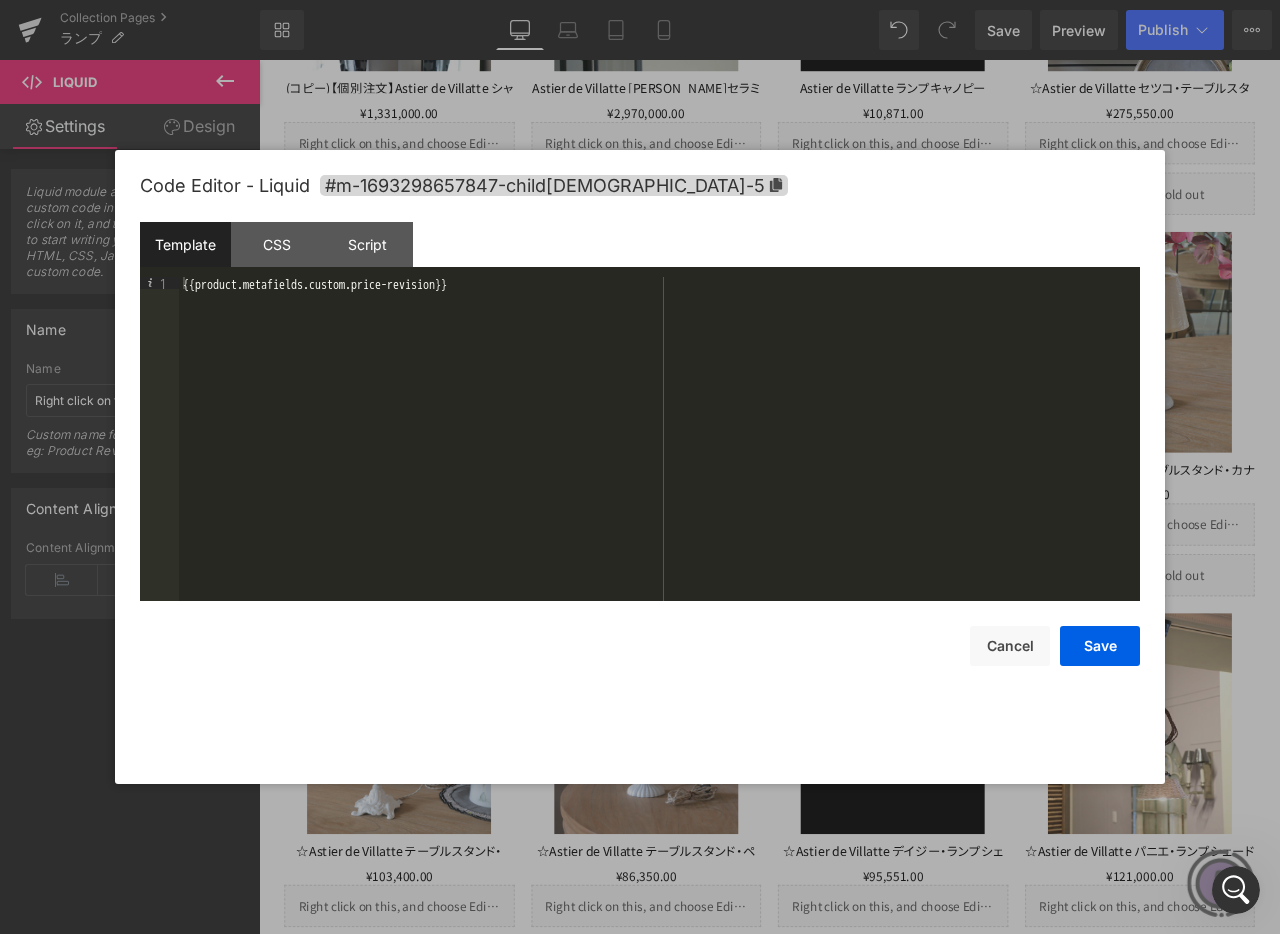 click at bounding box center [640, 467] 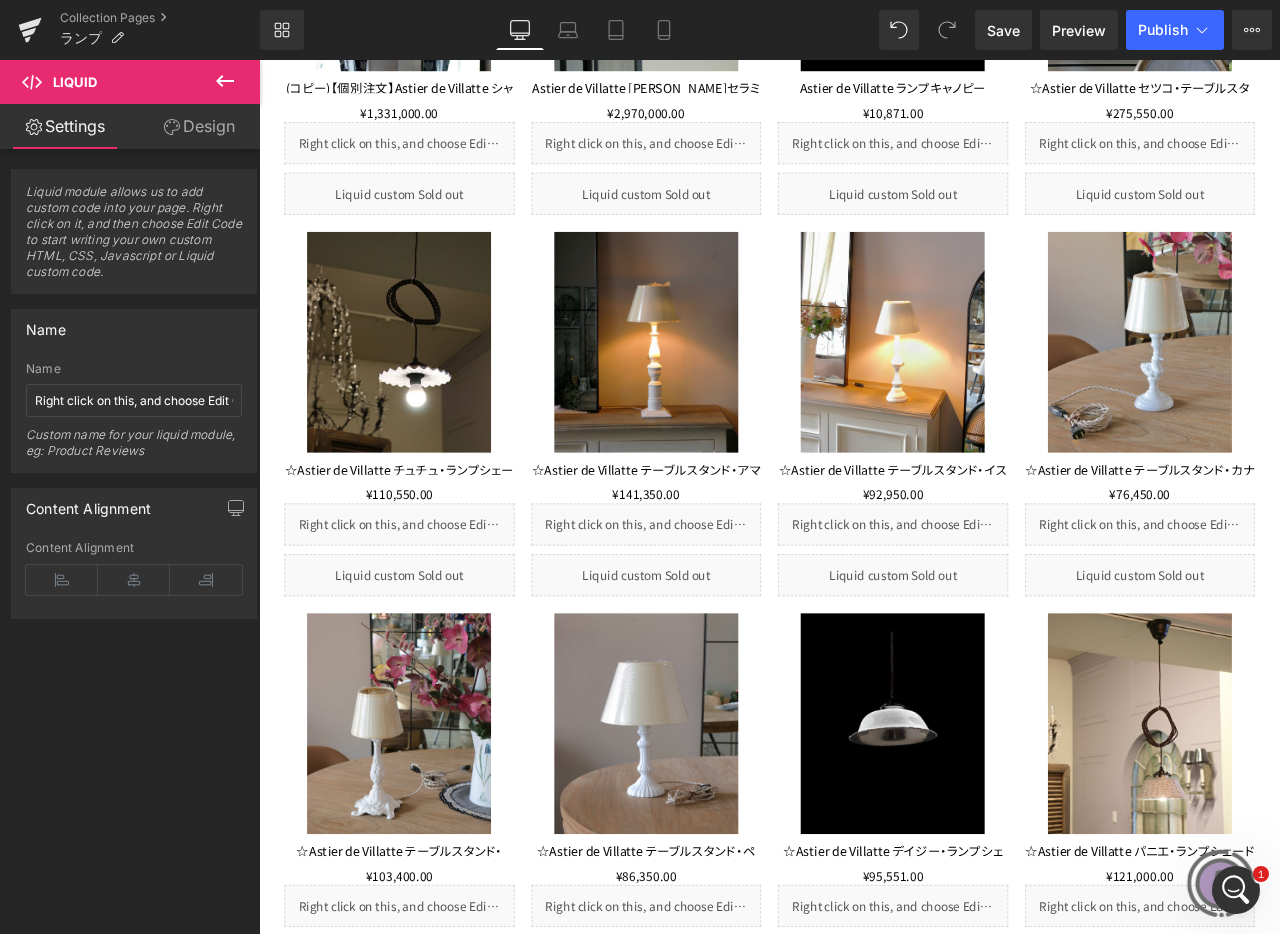 scroll, scrollTop: 1889, scrollLeft: 0, axis: vertical 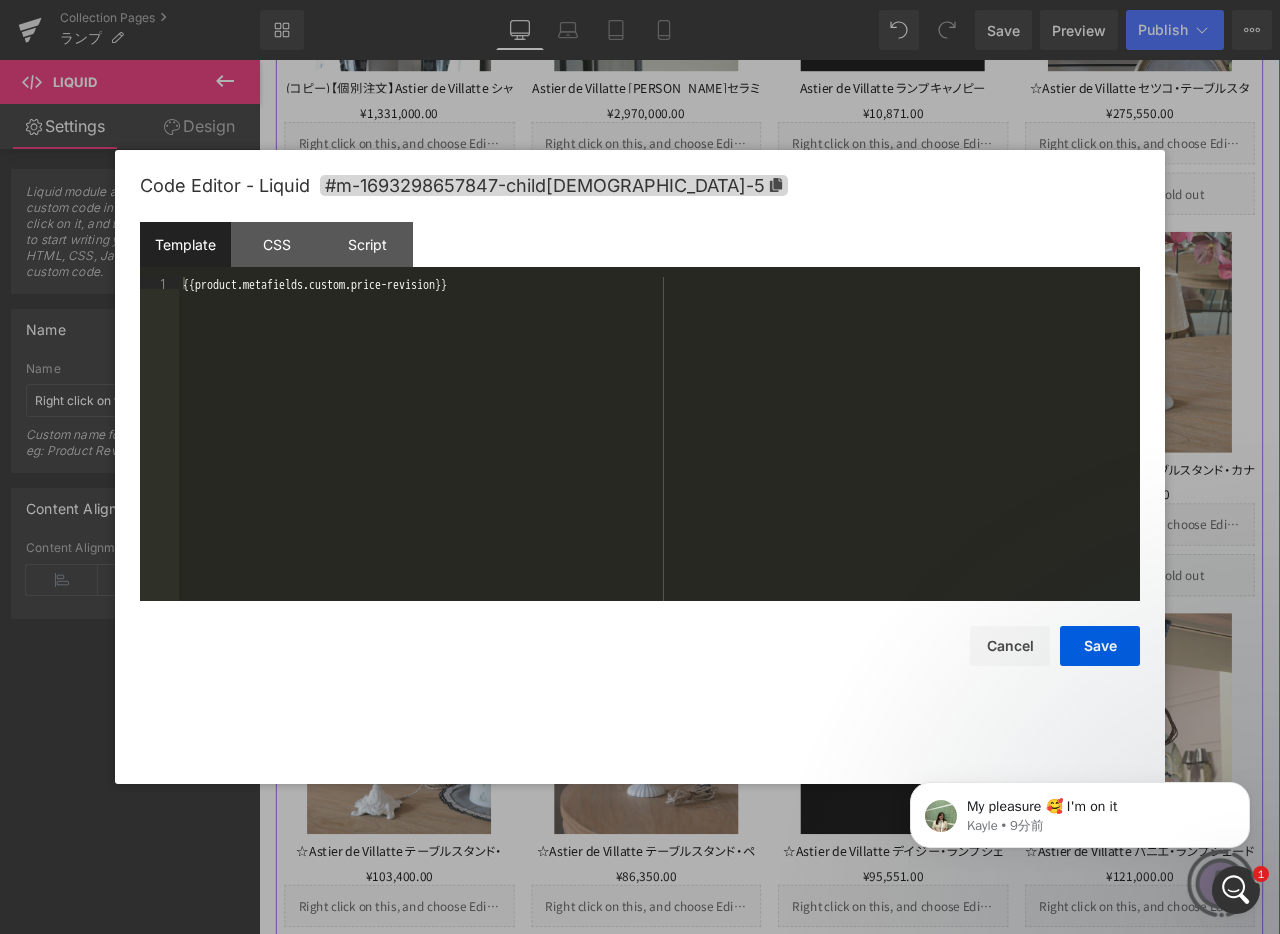click on "Liquid" at bounding box center [718, 611] 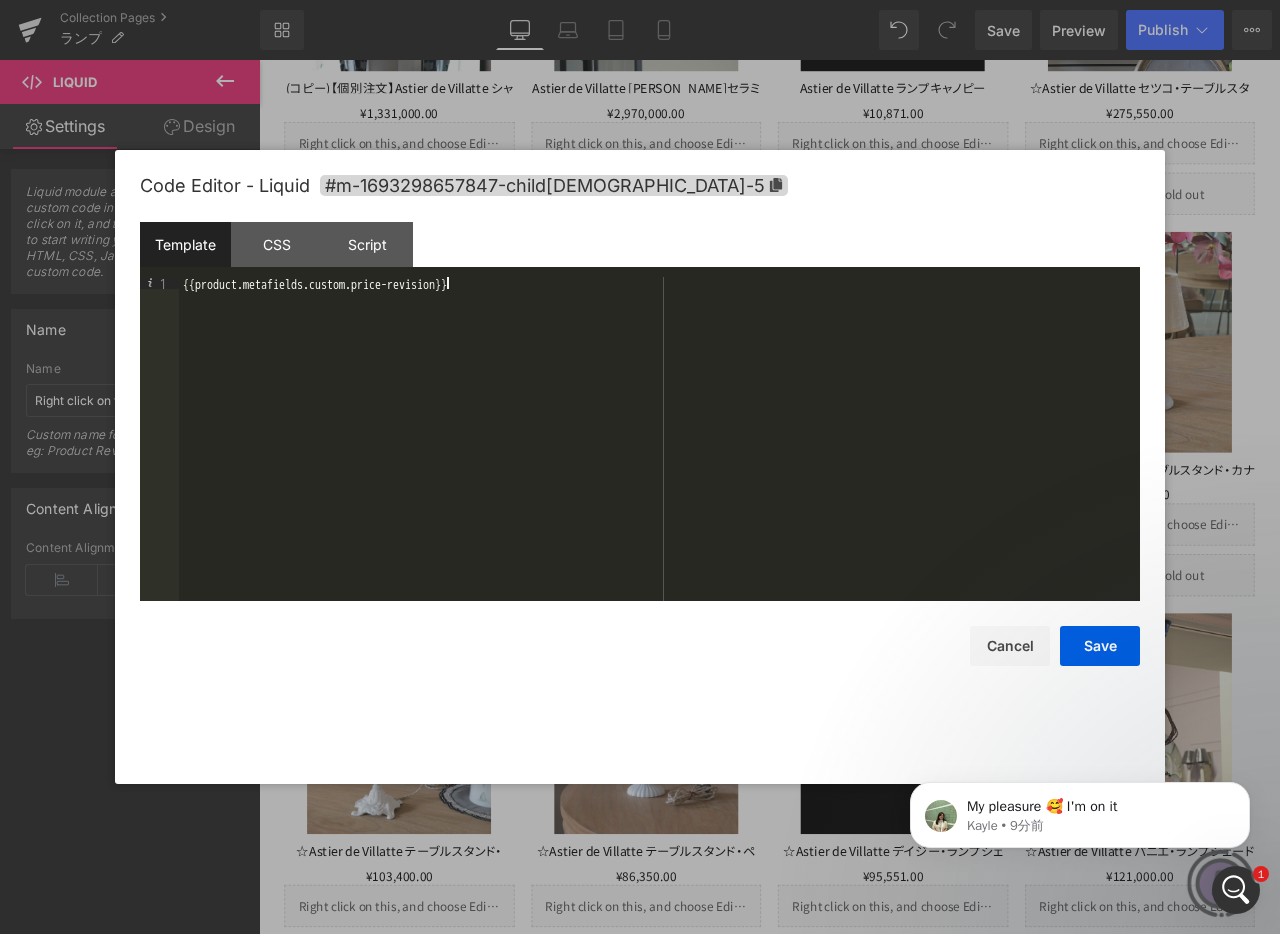 click on "{{product.metafields.custom.price-revision}}" at bounding box center [659, 451] 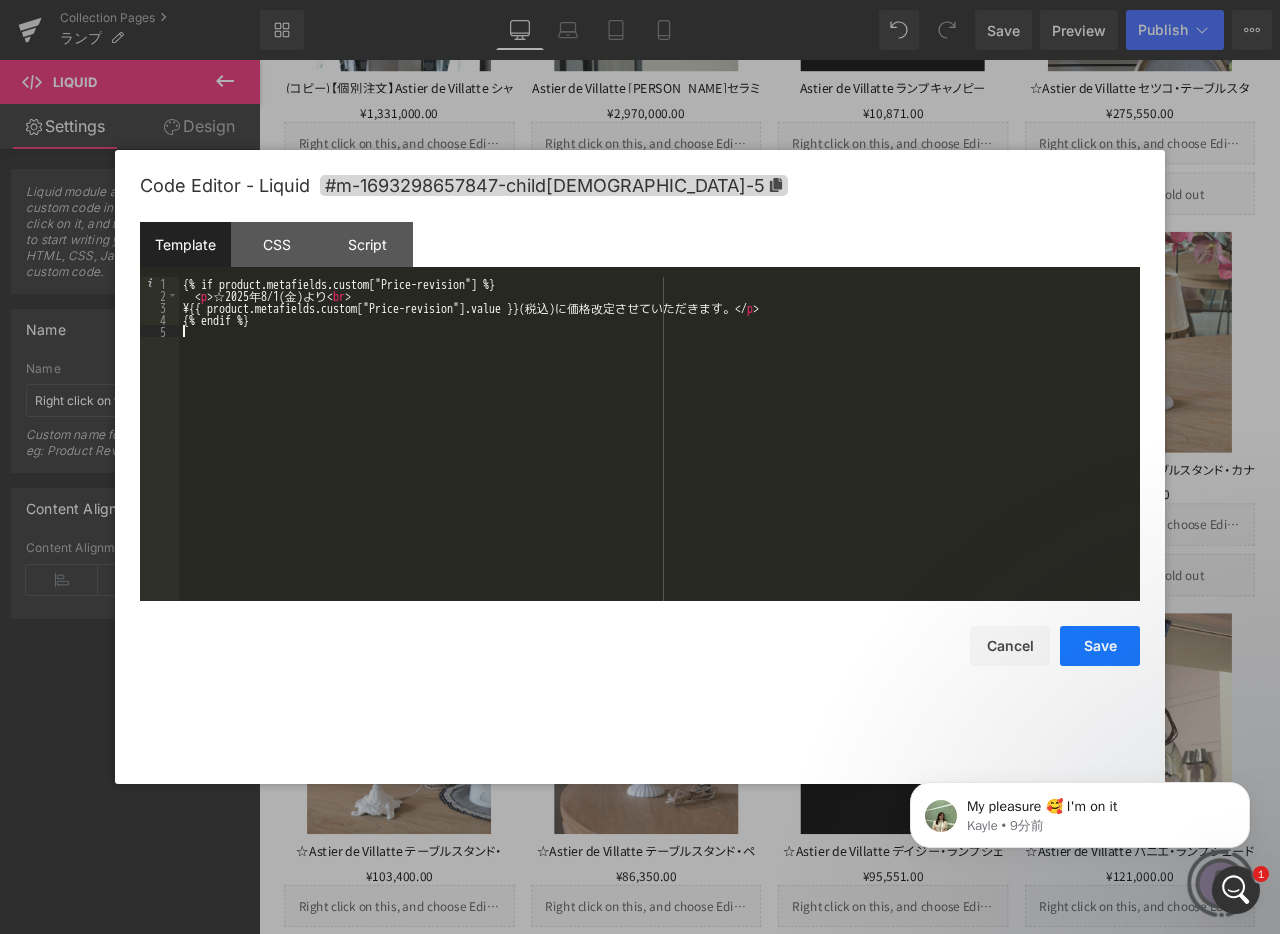 click on "Save" at bounding box center (1100, 646) 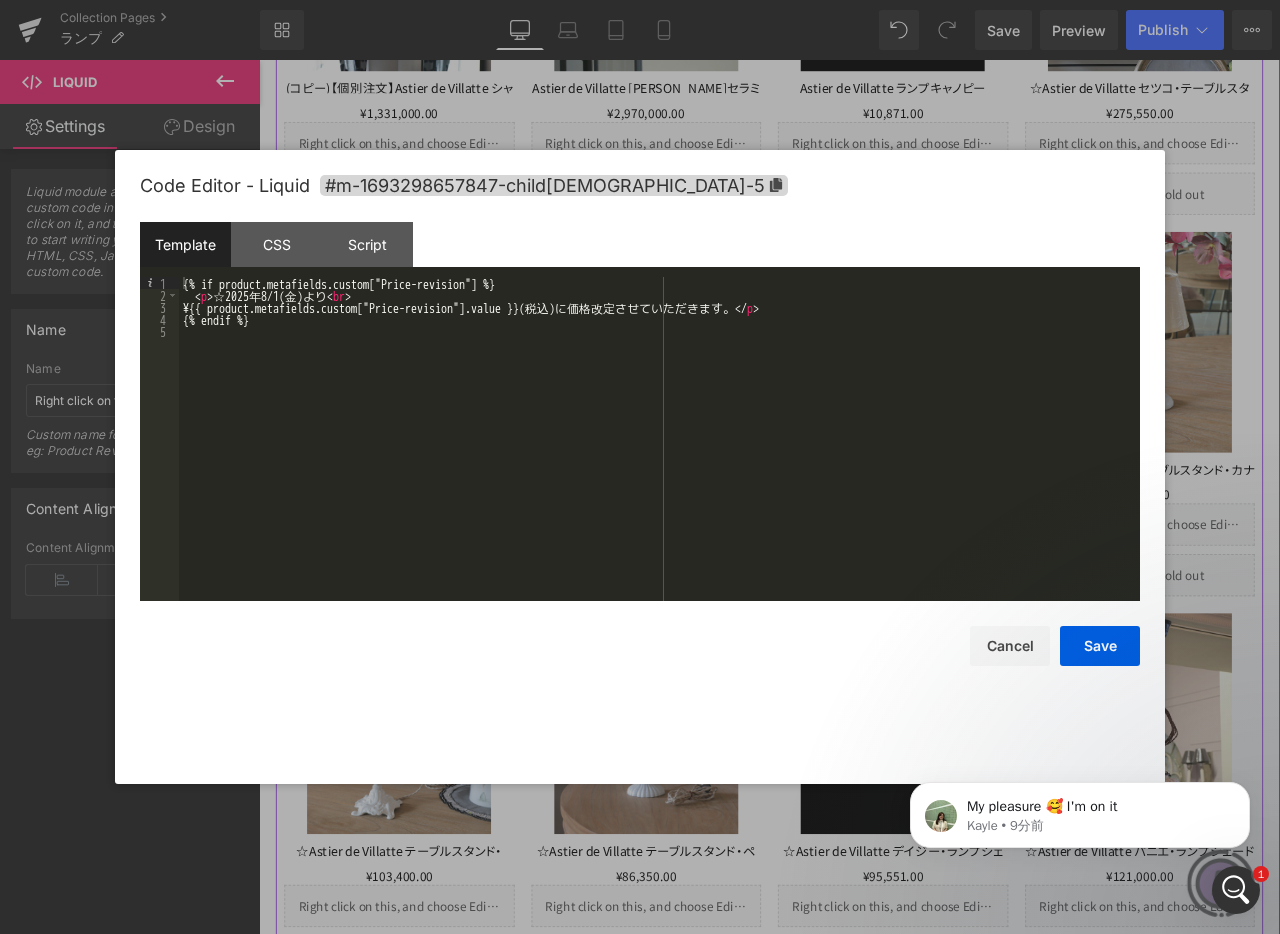 drag, startPoint x: 753, startPoint y: 632, endPoint x: 748, endPoint y: 608, distance: 24.5153 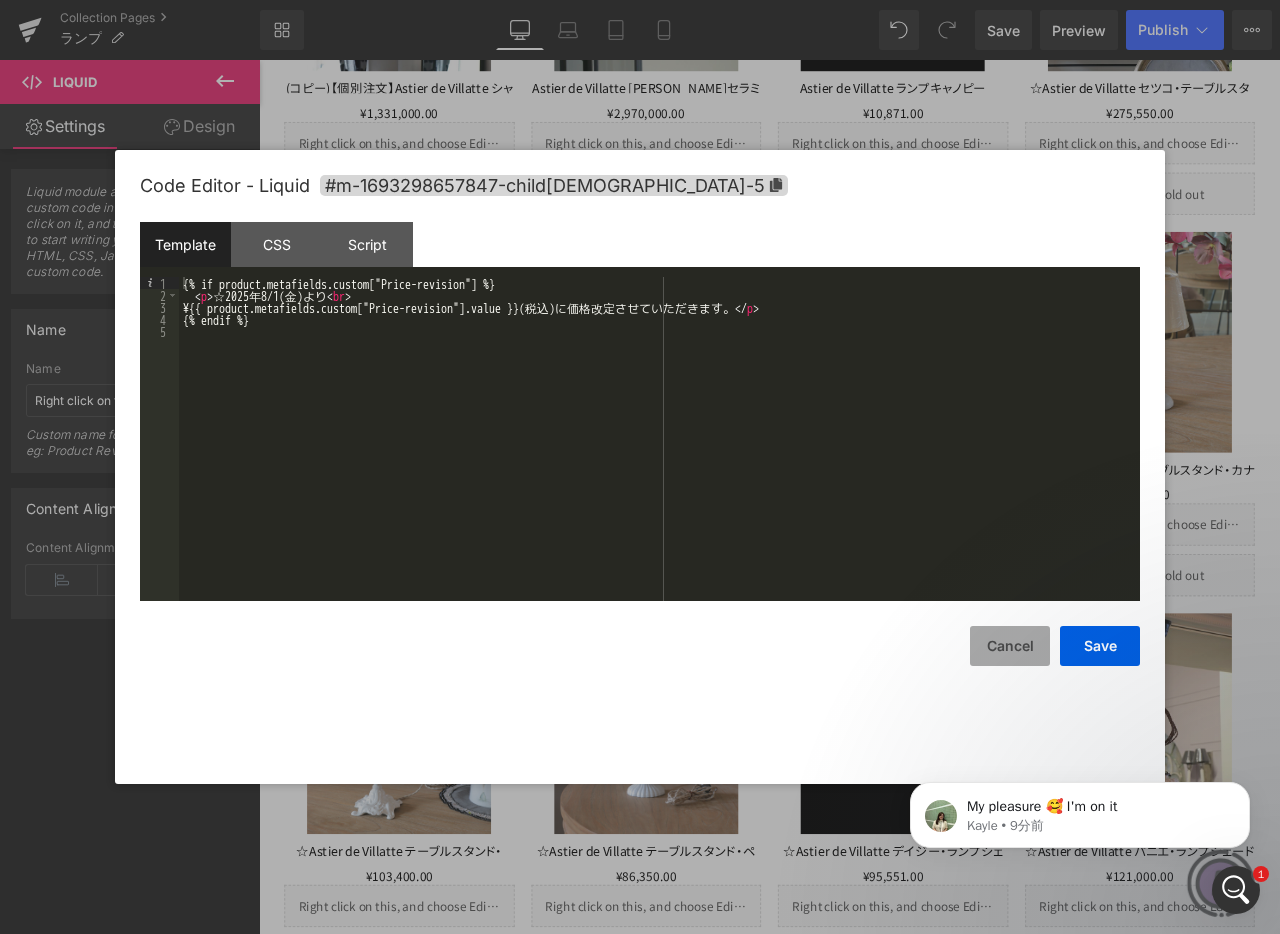 click on "Cancel" at bounding box center (1010, 646) 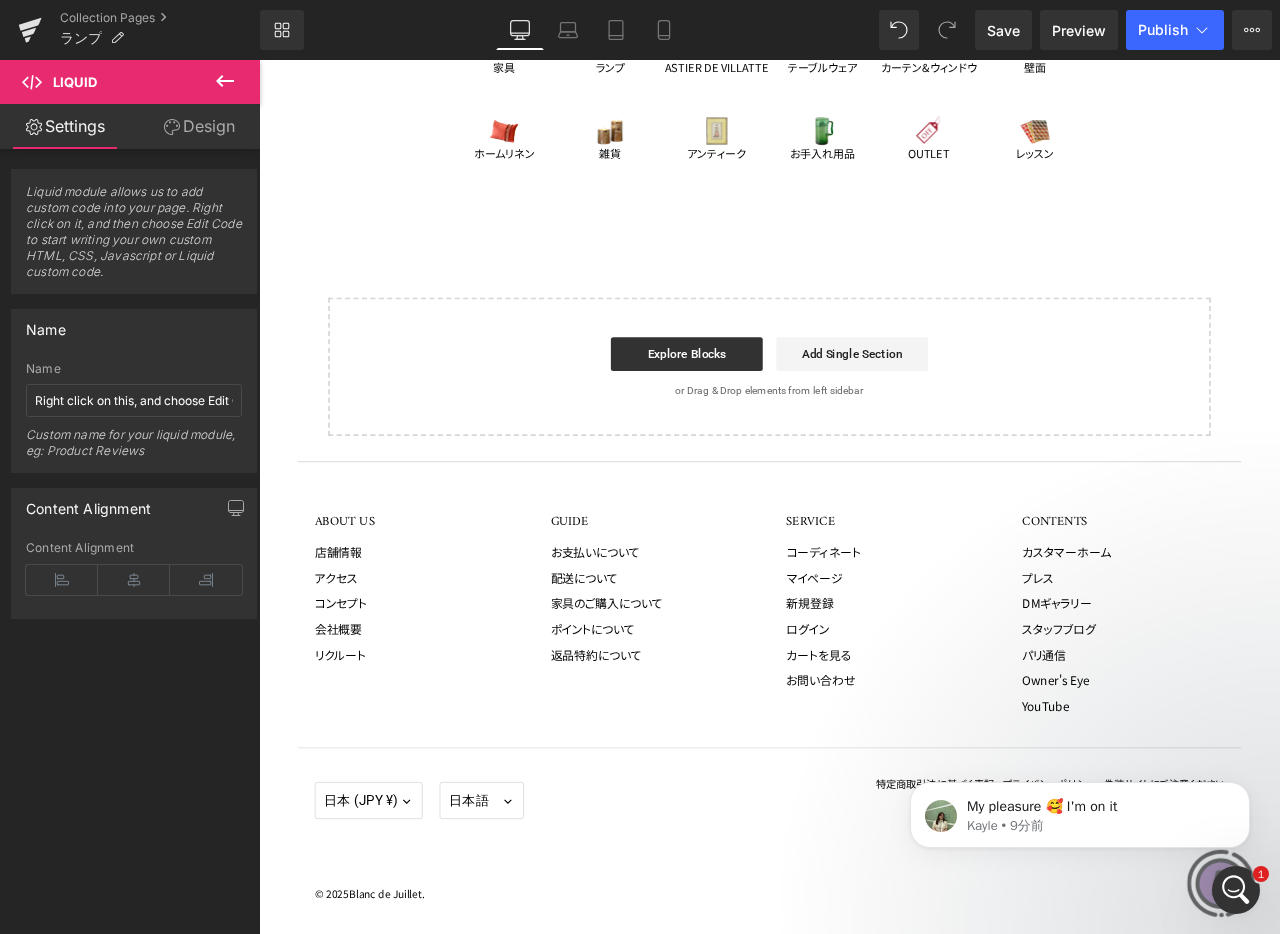 scroll, scrollTop: 5260, scrollLeft: 0, axis: vertical 